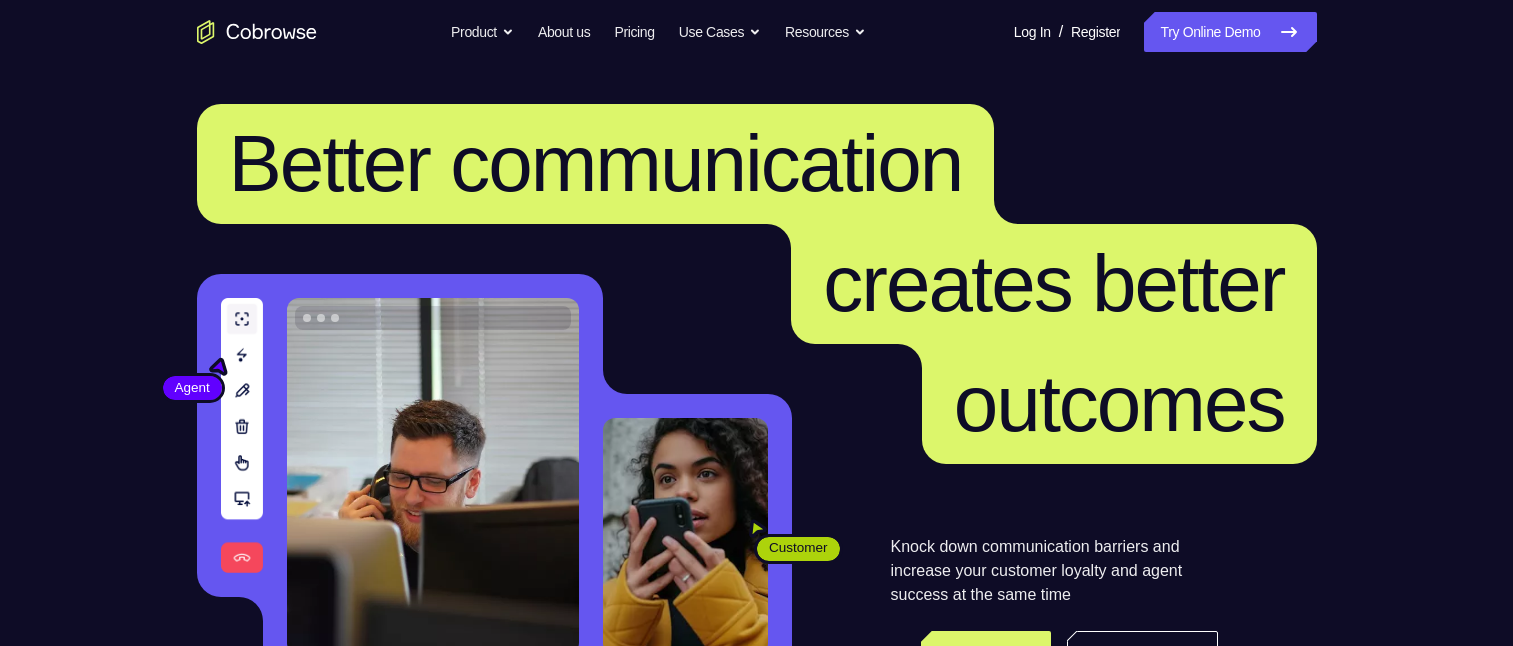 scroll, scrollTop: 100, scrollLeft: 0, axis: vertical 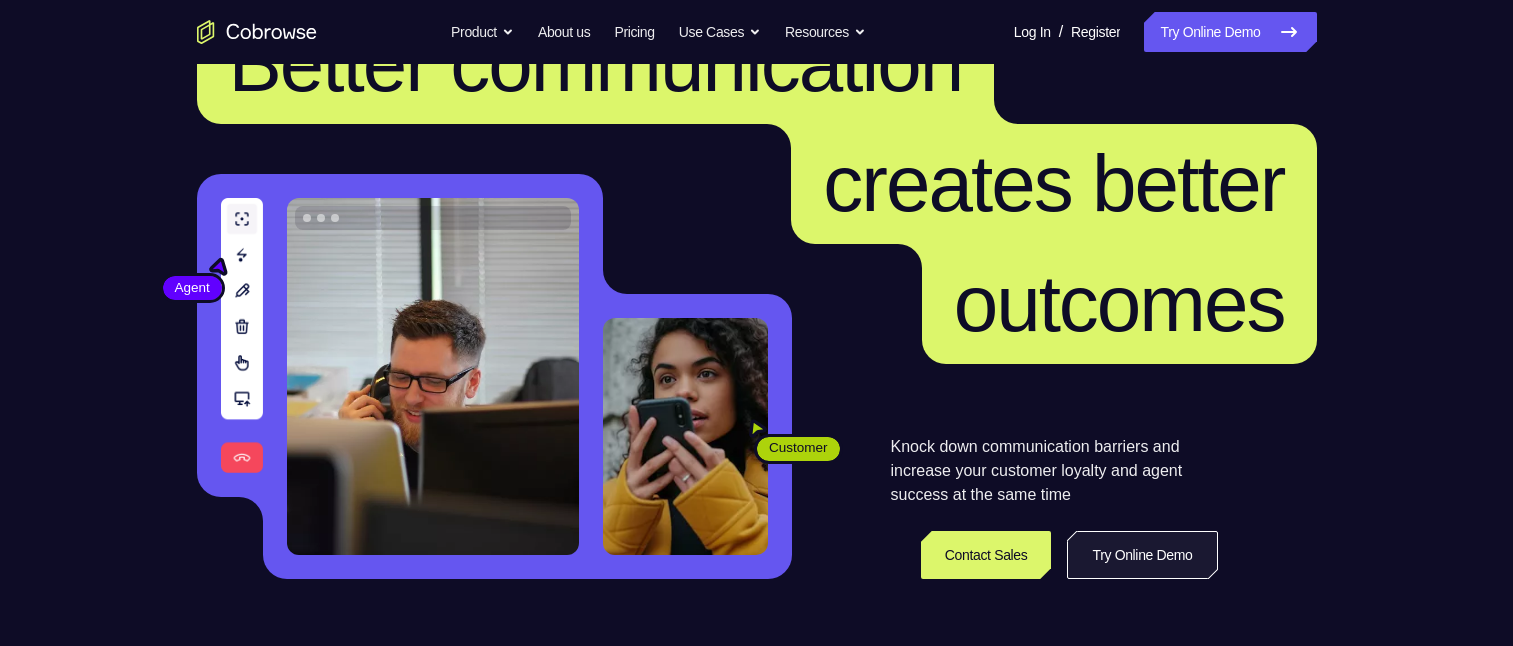 click on "Try Online Demo" at bounding box center [1142, 555] 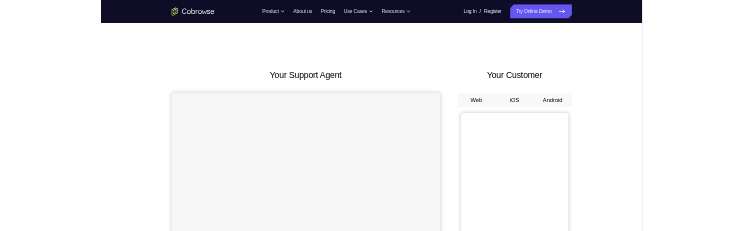 scroll, scrollTop: 200, scrollLeft: 0, axis: vertical 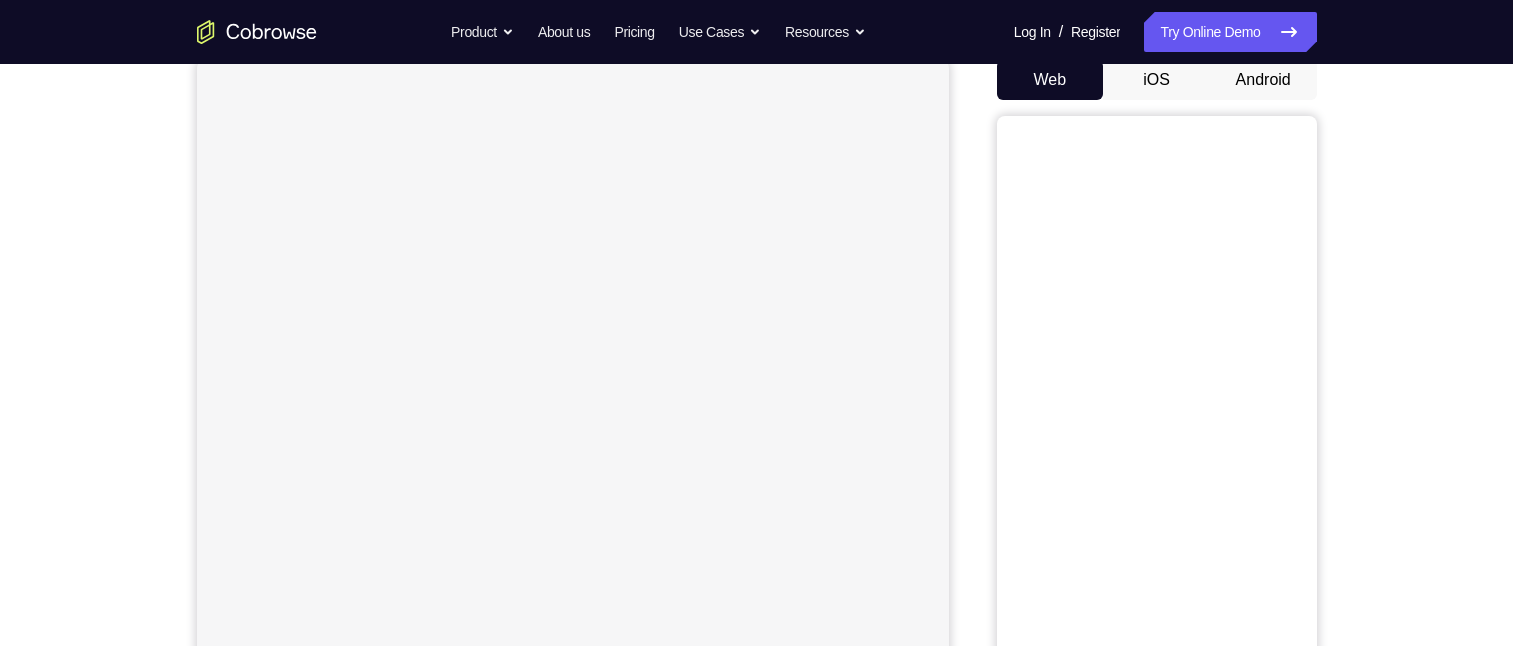 click on "Android" at bounding box center (1263, 80) 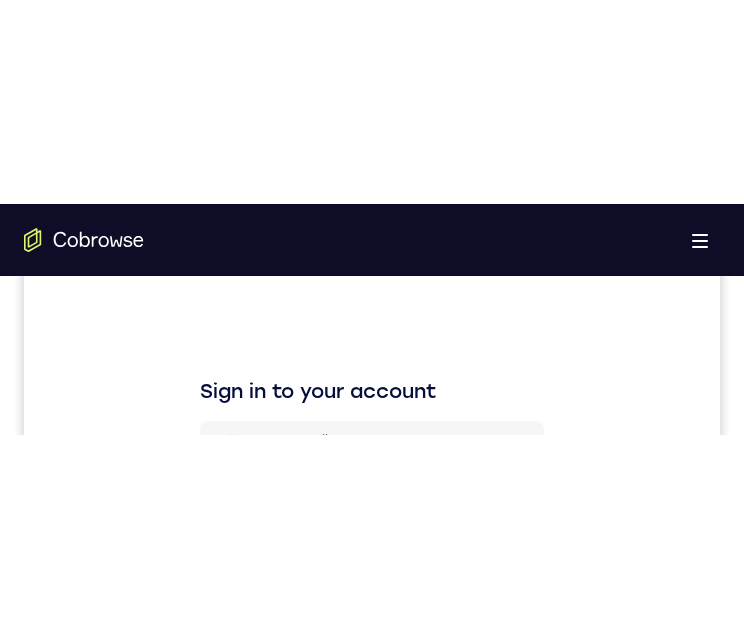 scroll, scrollTop: 0, scrollLeft: 0, axis: both 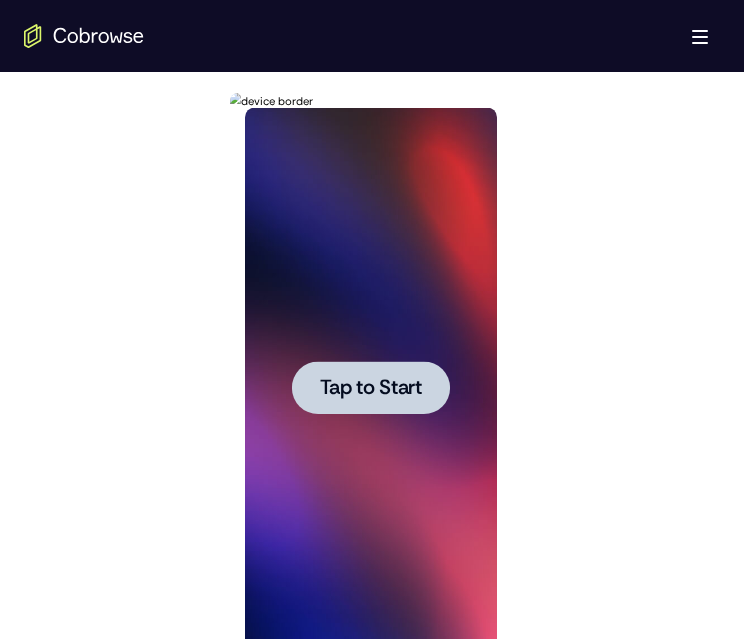 click on "Tap to Start" at bounding box center (370, 388) 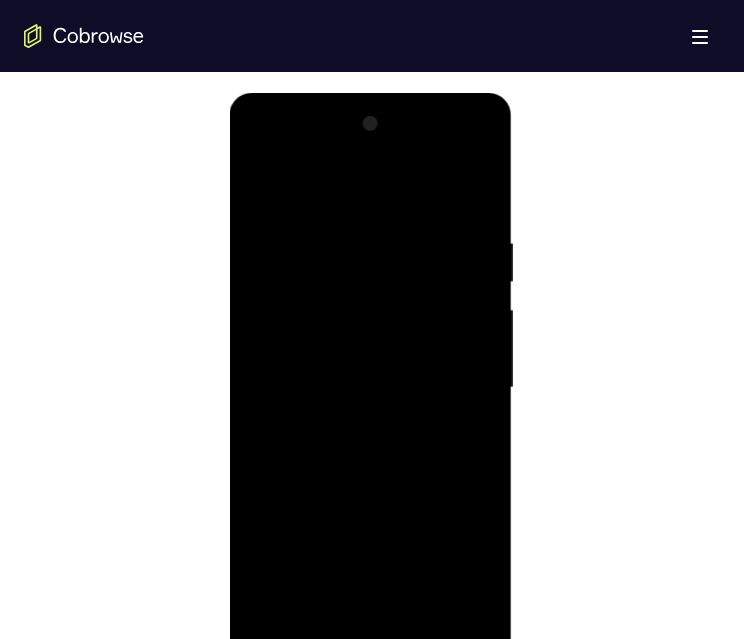 scroll, scrollTop: 1100, scrollLeft: 0, axis: vertical 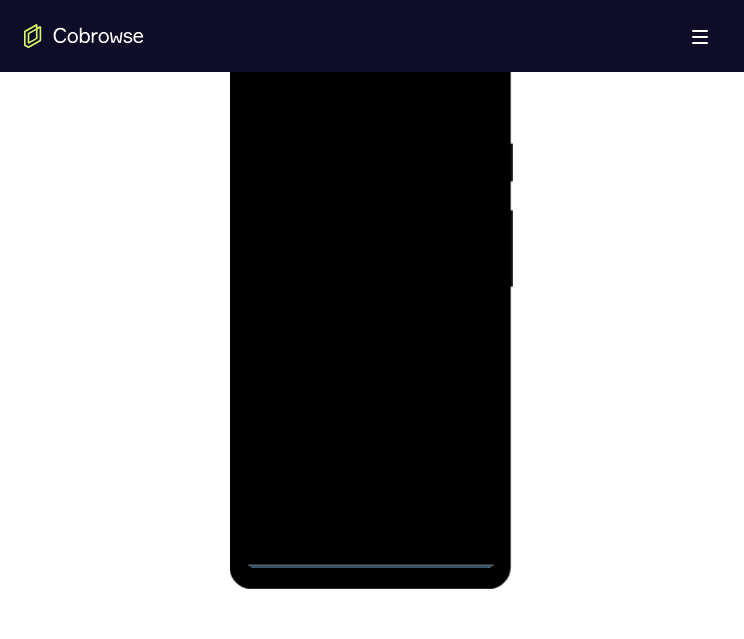 click at bounding box center [370, 288] 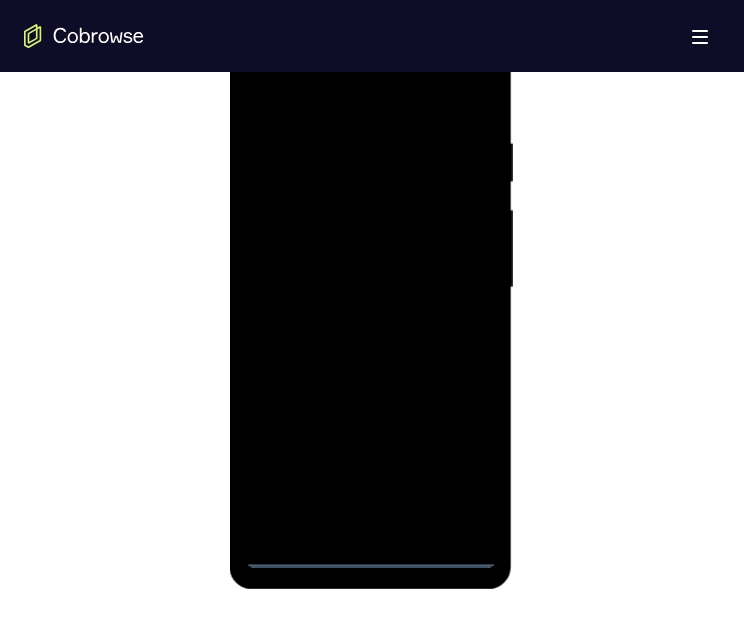 drag, startPoint x: 277, startPoint y: 511, endPoint x: 348, endPoint y: 409, distance: 124.277916 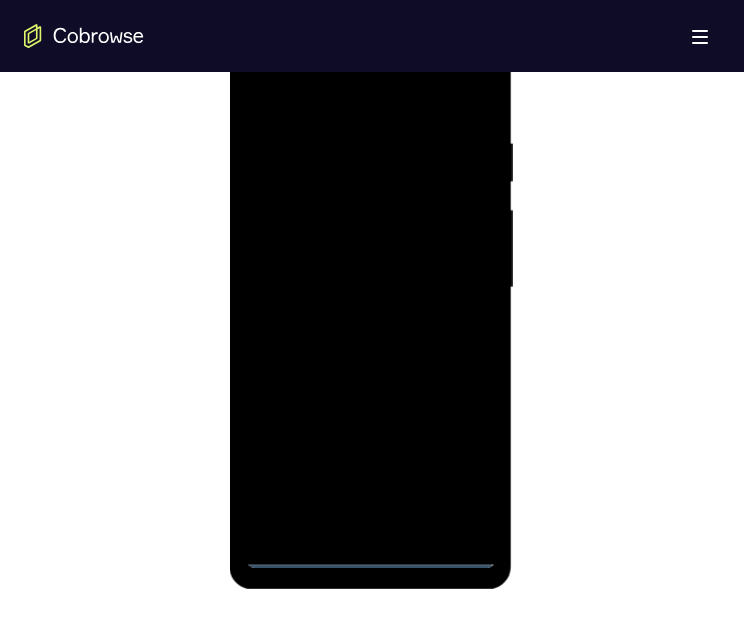 click at bounding box center [370, 288] 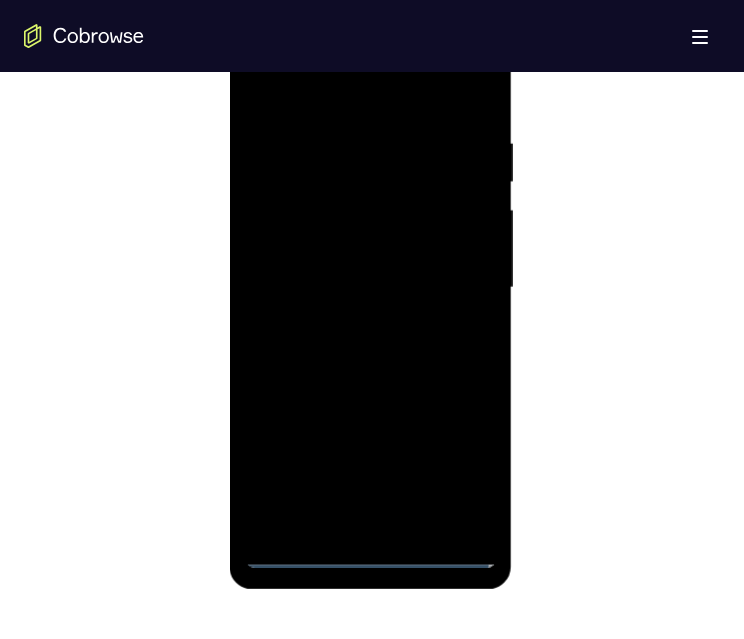 click at bounding box center [370, 288] 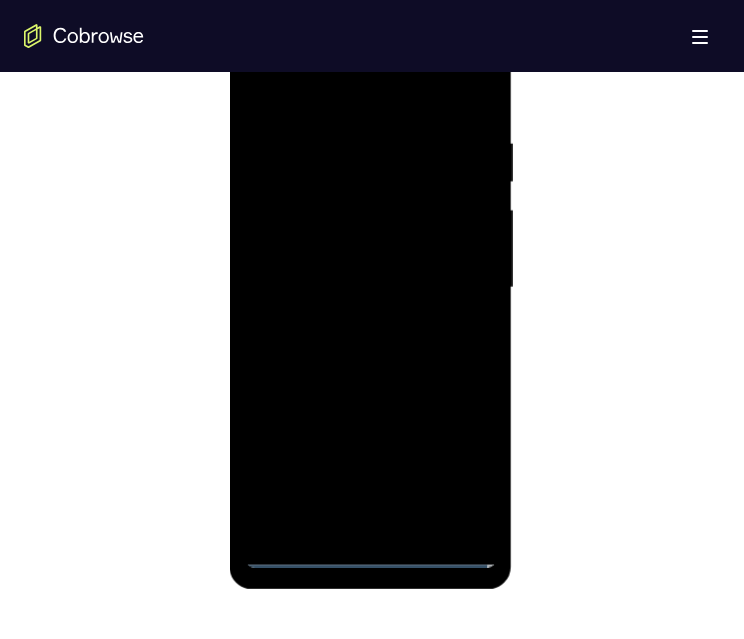 click at bounding box center (370, 288) 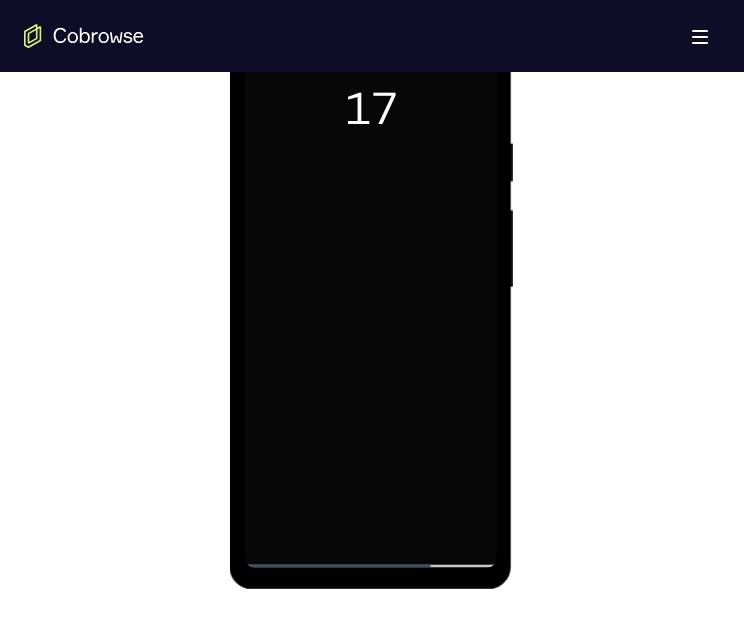 drag, startPoint x: 328, startPoint y: 296, endPoint x: 457, endPoint y: 343, distance: 137.2953 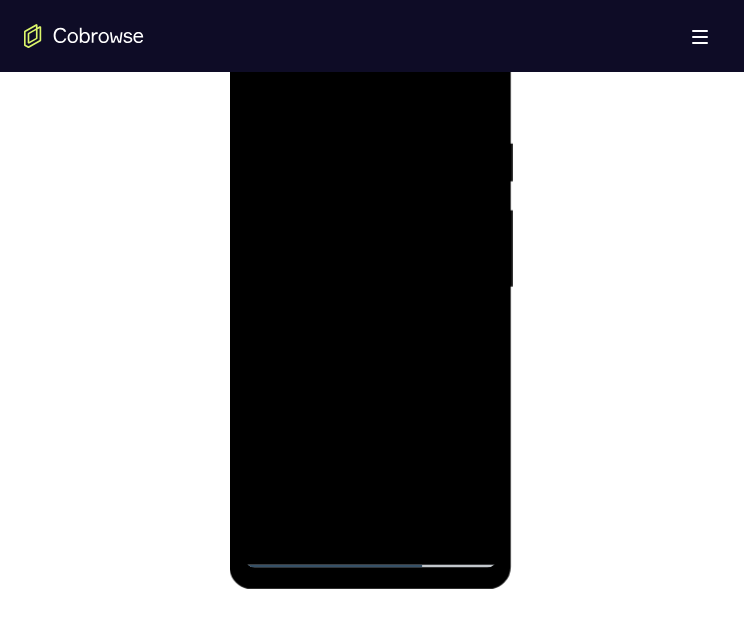 scroll, scrollTop: 1098, scrollLeft: 0, axis: vertical 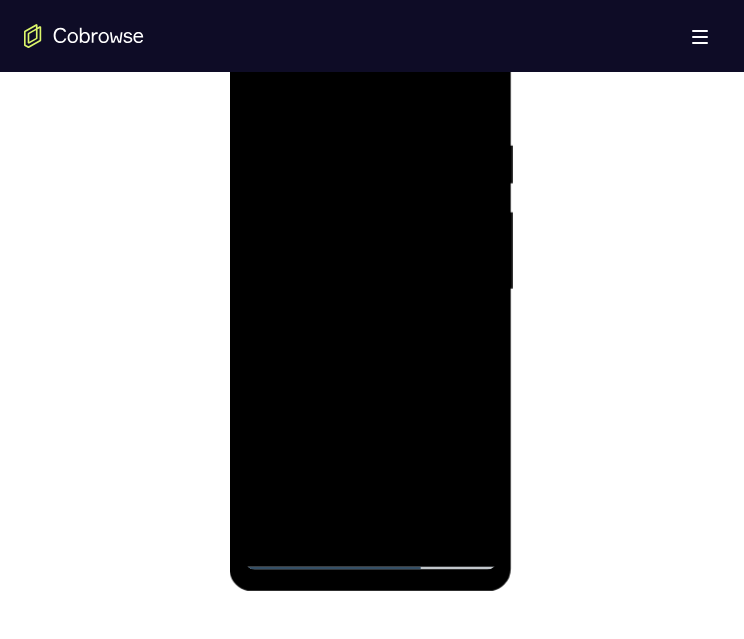 click at bounding box center [370, 290] 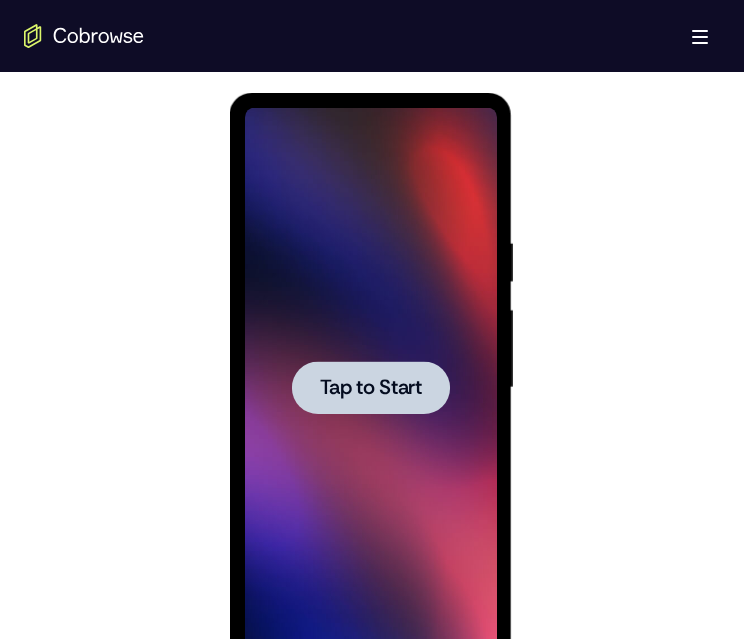 click on "Tap to Start" at bounding box center [370, 388] 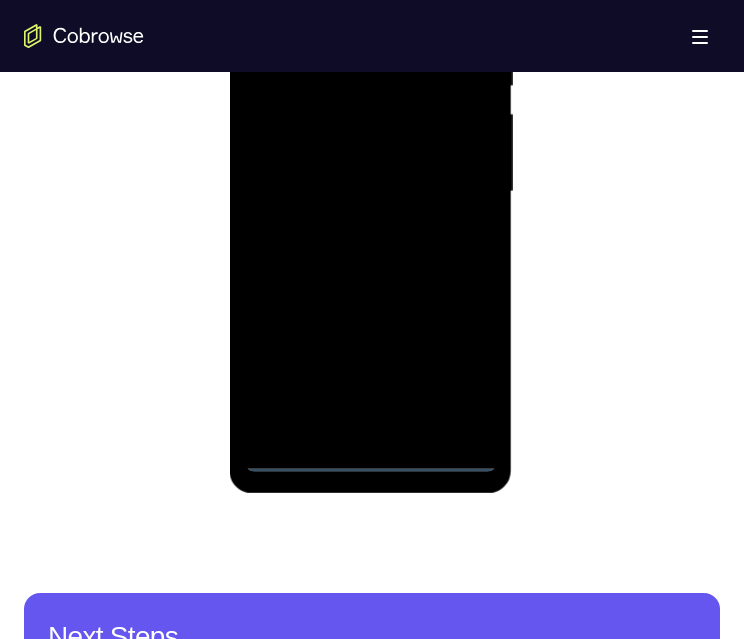 scroll, scrollTop: 1200, scrollLeft: 0, axis: vertical 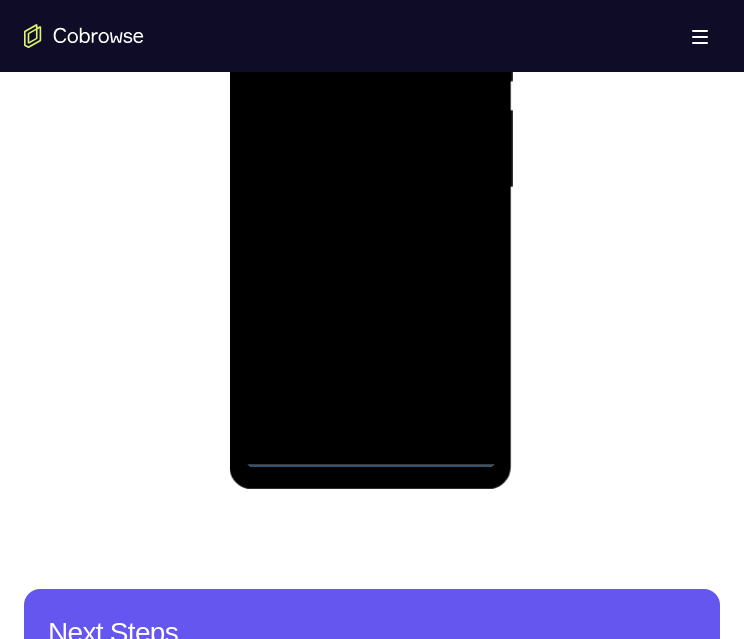 click at bounding box center (370, 188) 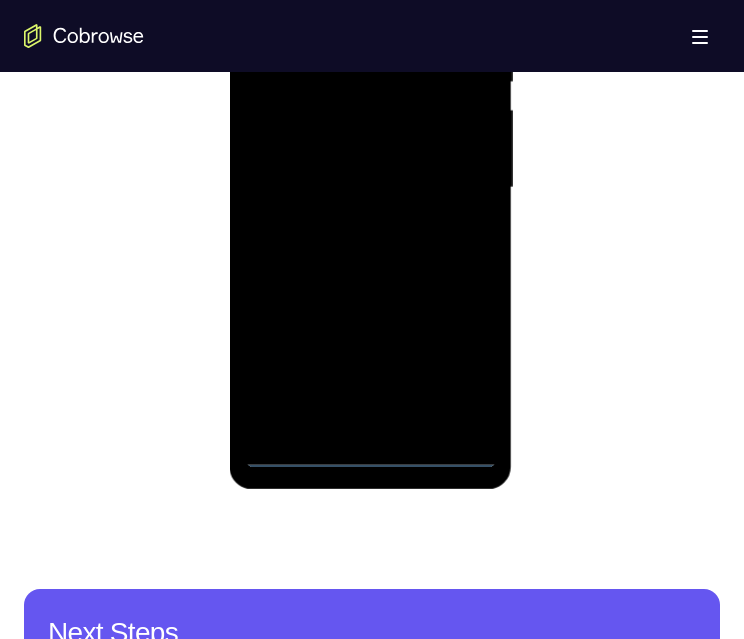 scroll, scrollTop: 1100, scrollLeft: 0, axis: vertical 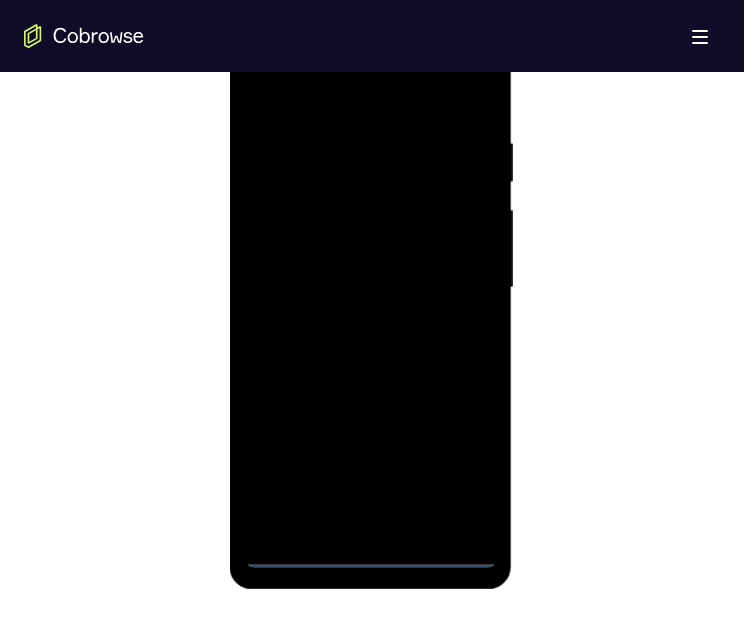 click at bounding box center [370, 288] 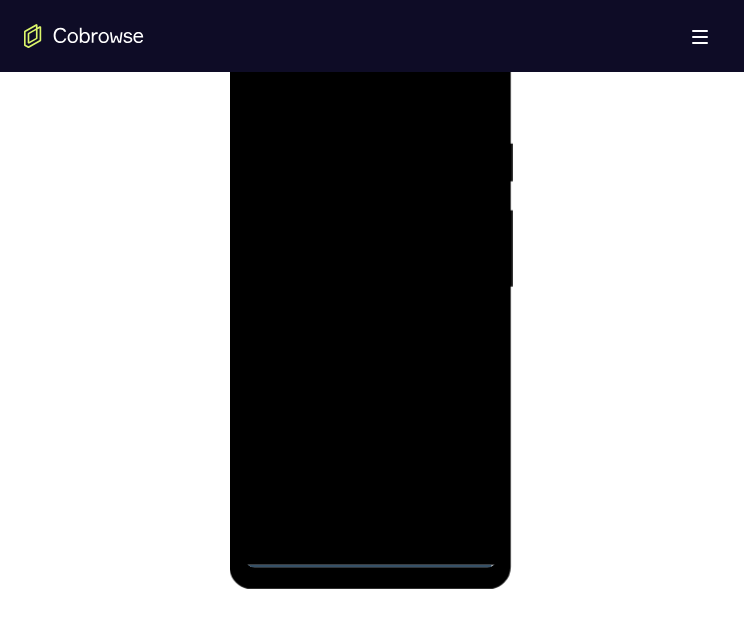 click at bounding box center (370, 288) 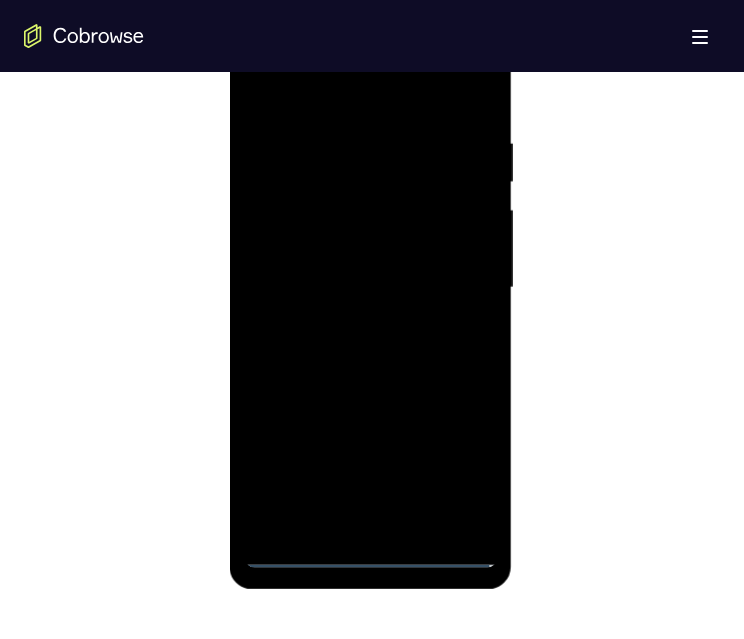 click at bounding box center (370, 288) 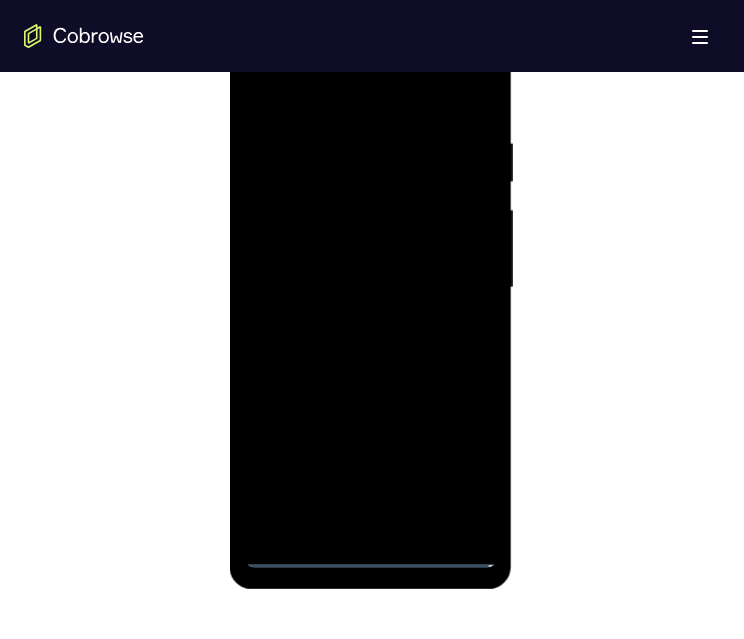 click at bounding box center [370, 288] 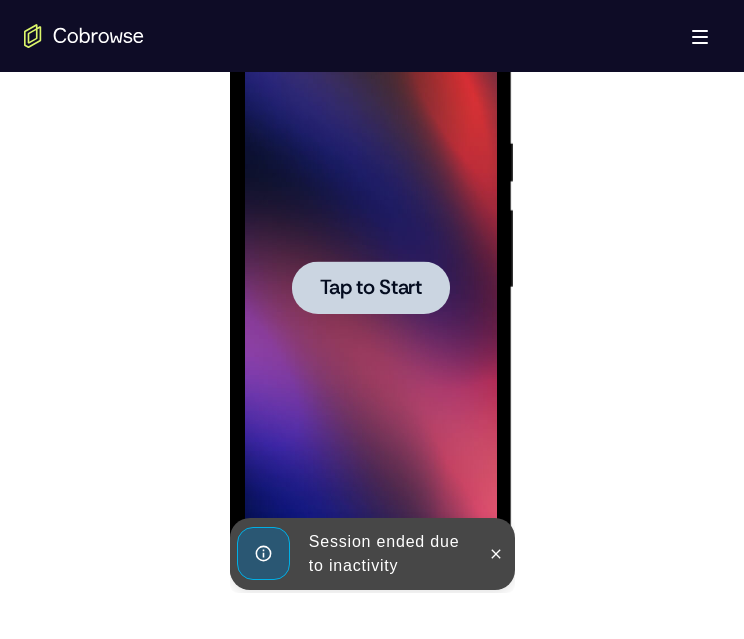 click on "Tap to Start" at bounding box center (370, 288) 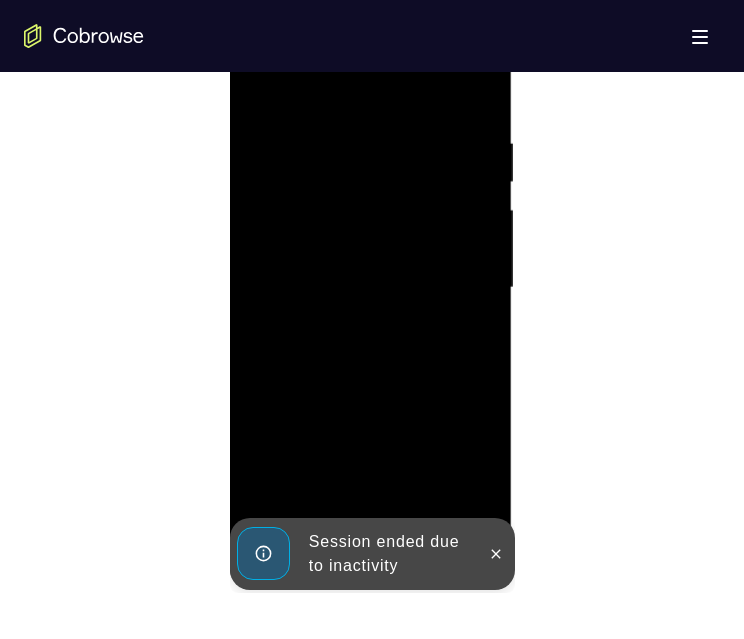 click at bounding box center [370, 288] 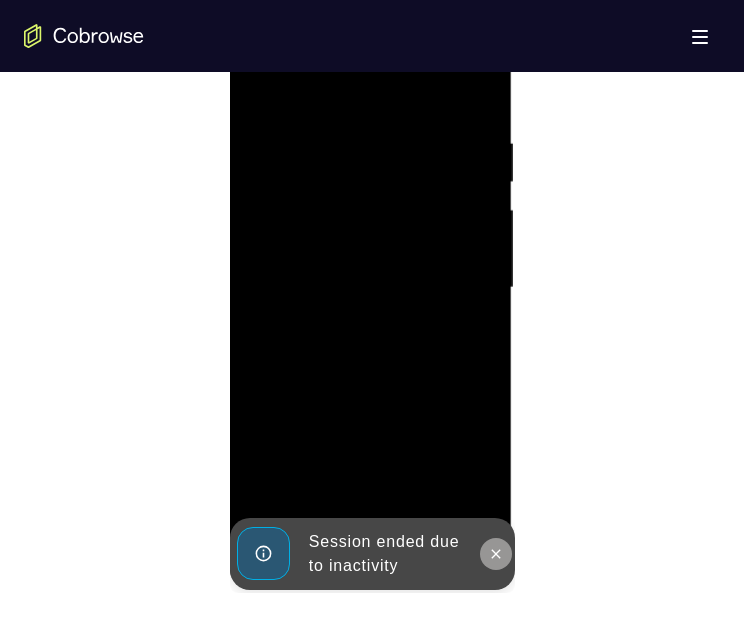 click at bounding box center [495, 554] 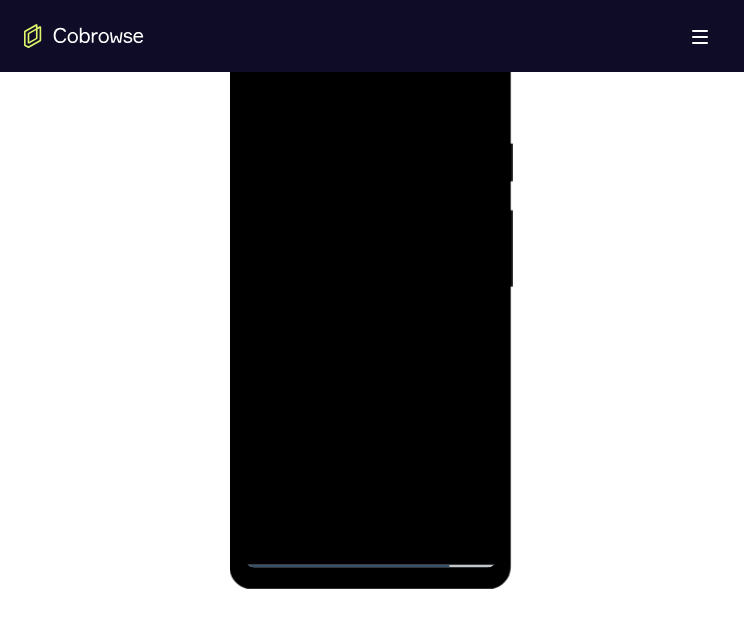click at bounding box center [370, 288] 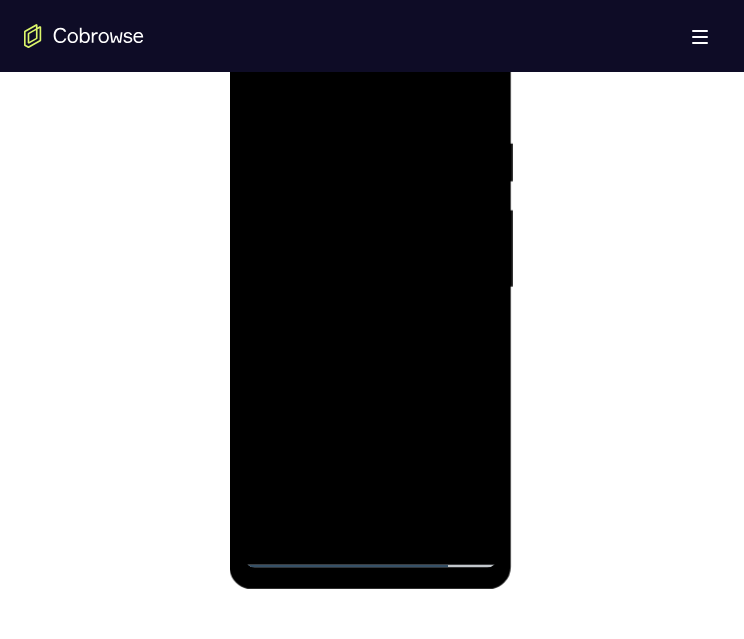 click at bounding box center [370, 288] 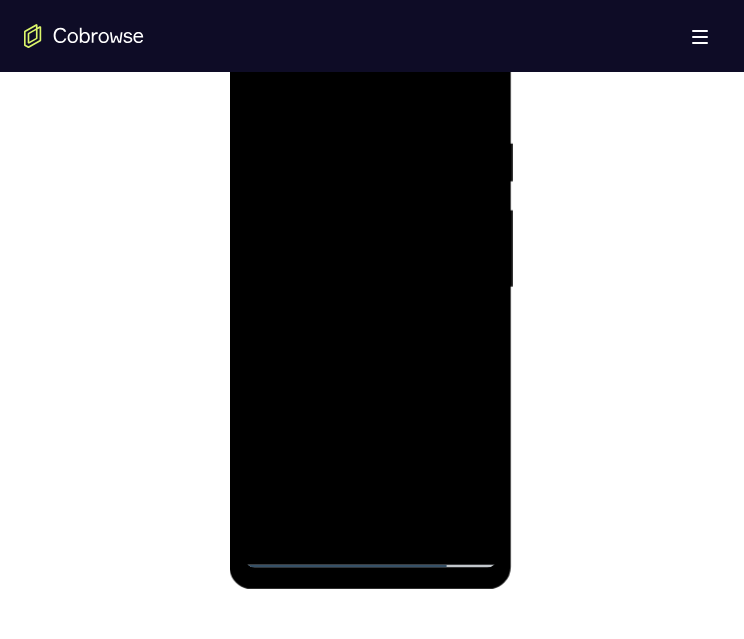 click at bounding box center [370, 288] 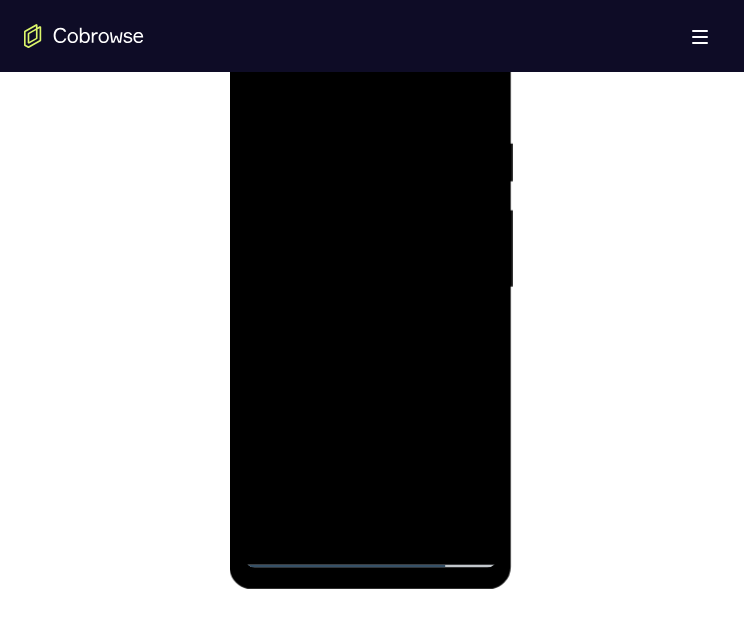 click at bounding box center [370, 288] 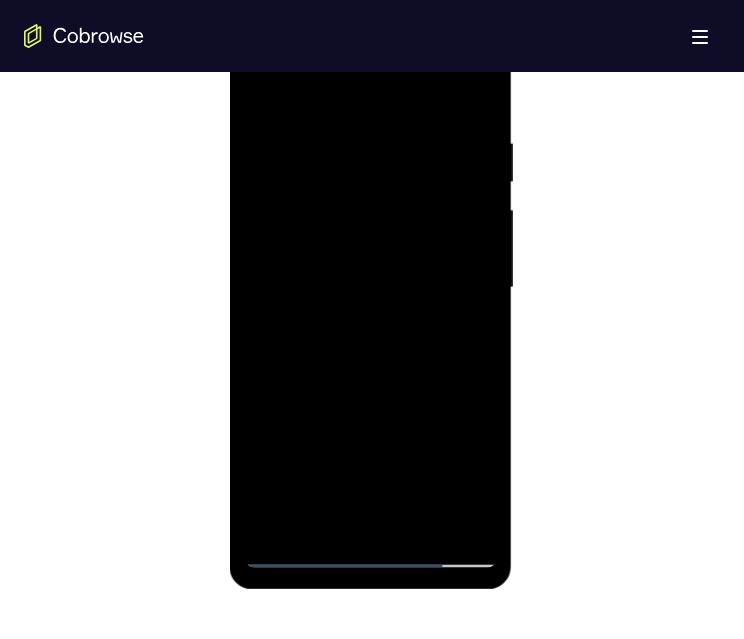 click at bounding box center [370, 288] 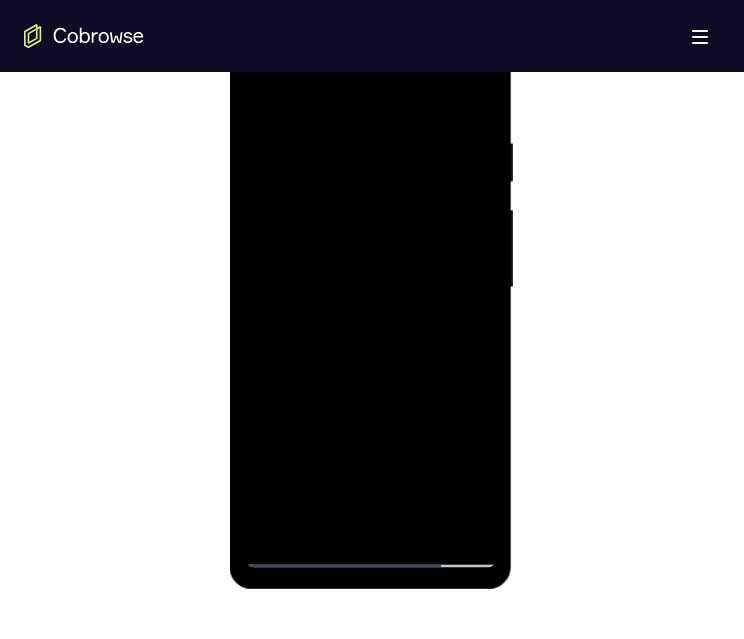 click at bounding box center [370, 288] 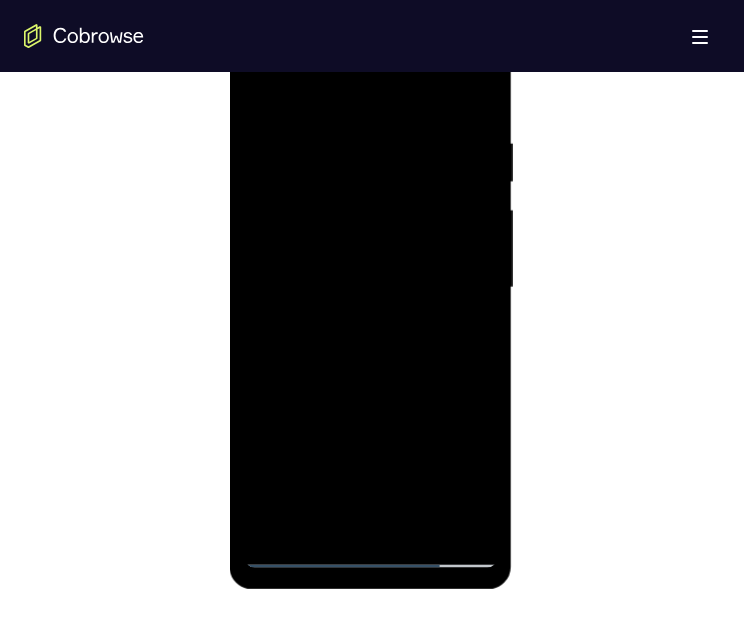 click at bounding box center [370, 288] 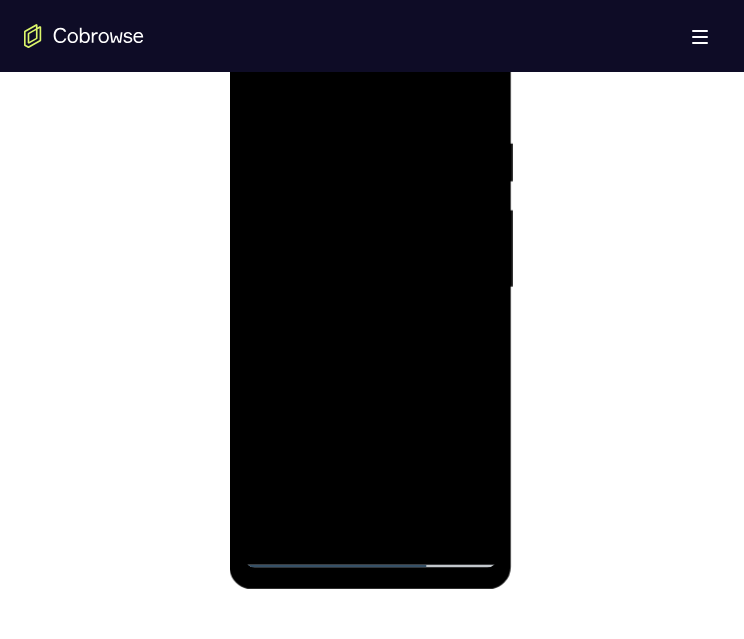 click at bounding box center (370, 288) 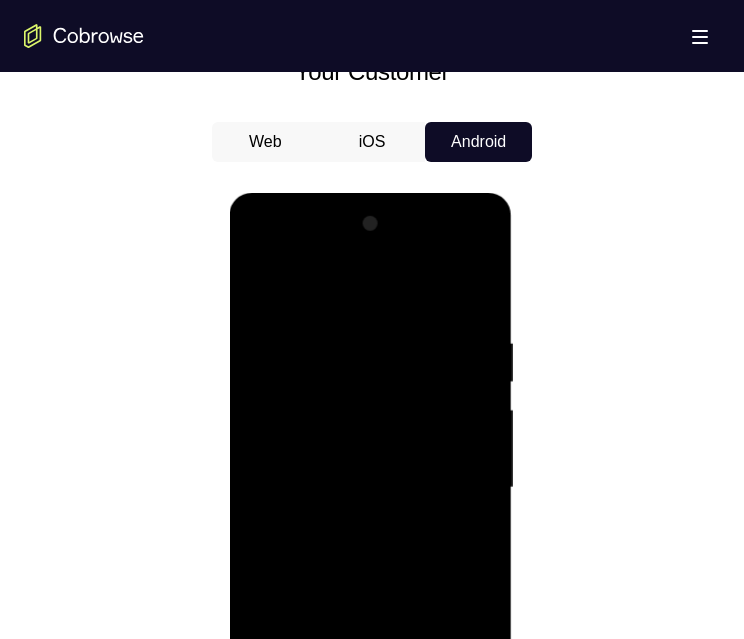 scroll, scrollTop: 1100, scrollLeft: 0, axis: vertical 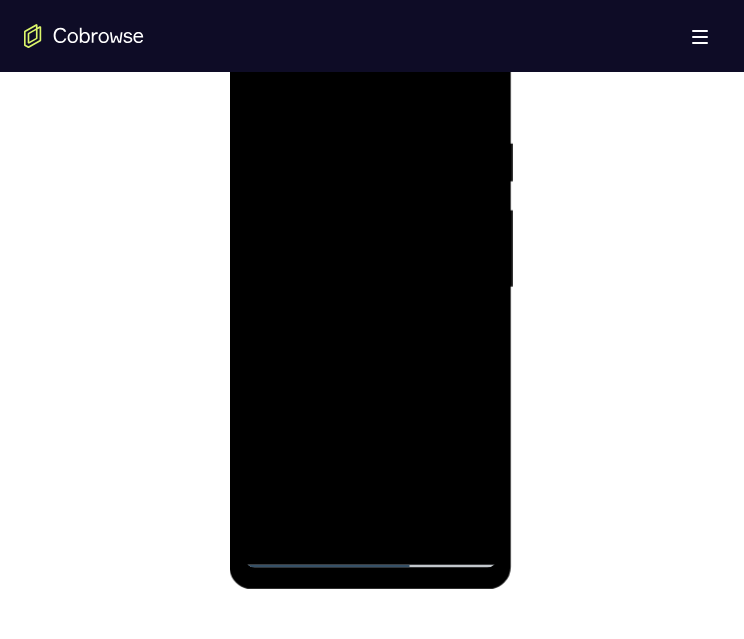 click at bounding box center [370, 288] 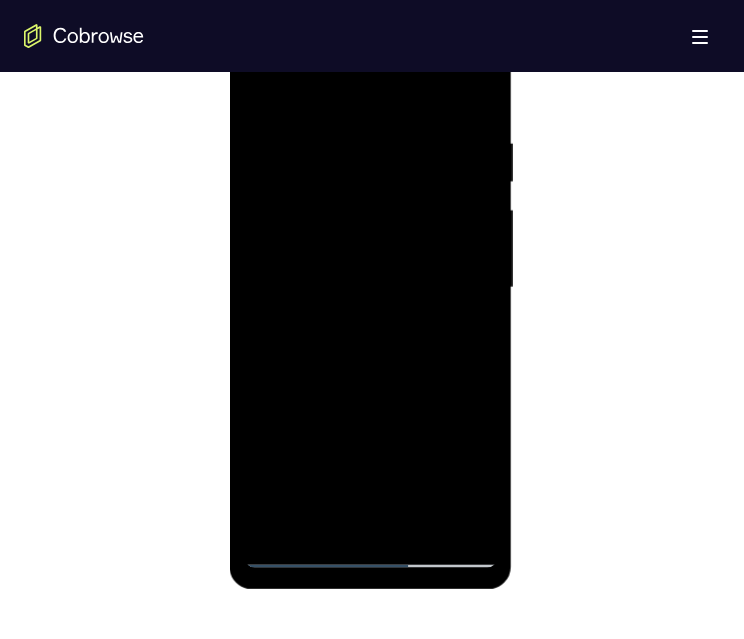 scroll, scrollTop: 1000, scrollLeft: 0, axis: vertical 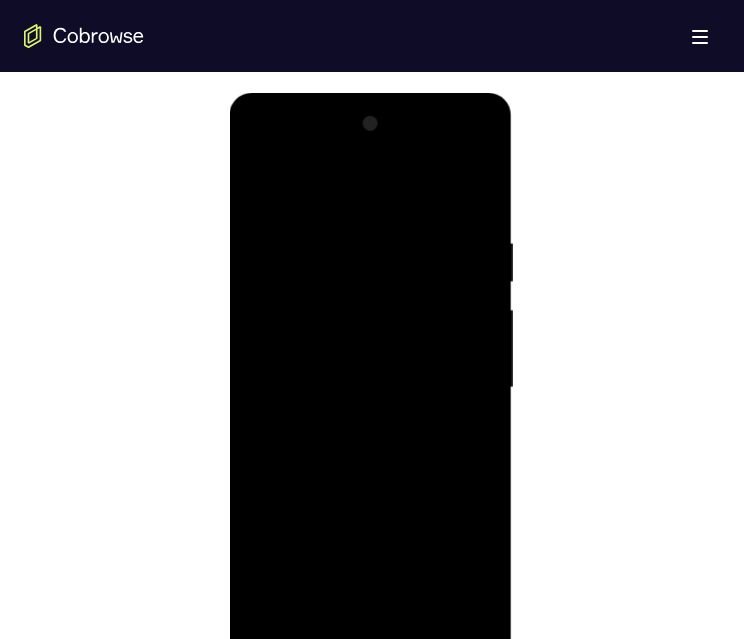 click at bounding box center (370, 388) 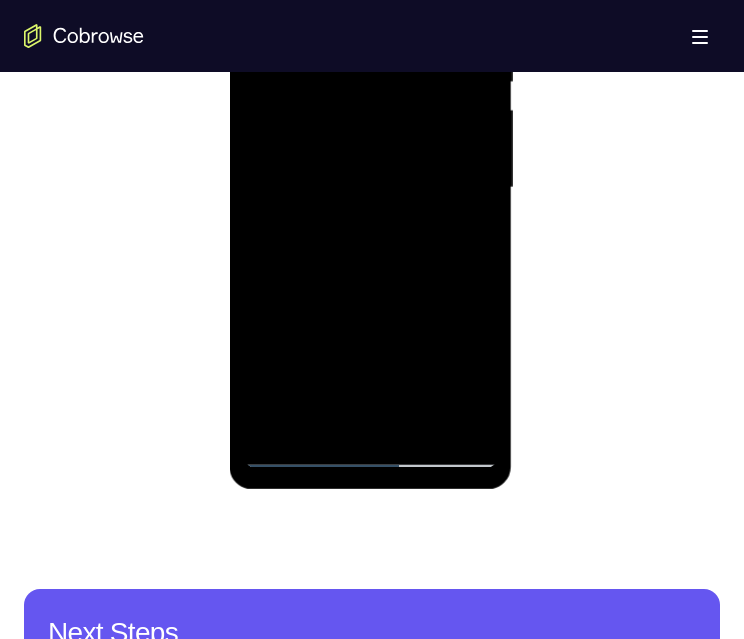 scroll, scrollTop: 1000, scrollLeft: 0, axis: vertical 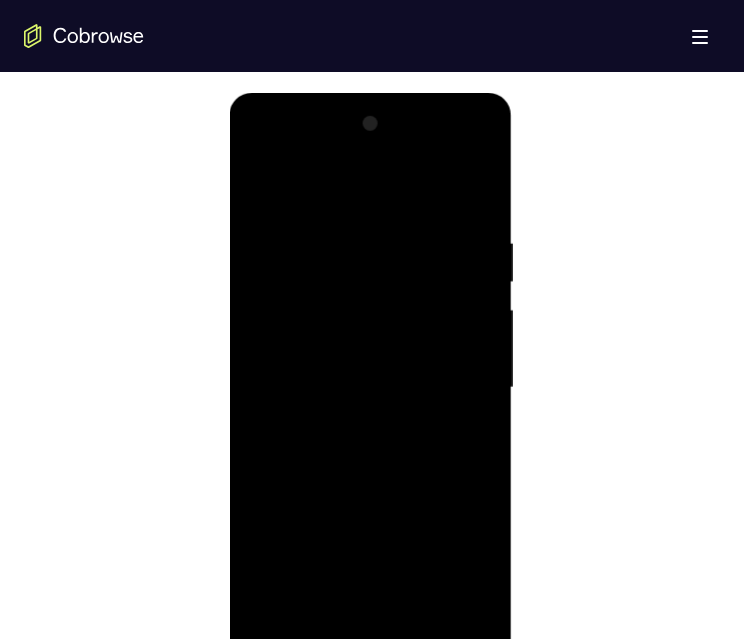 click at bounding box center [370, 388] 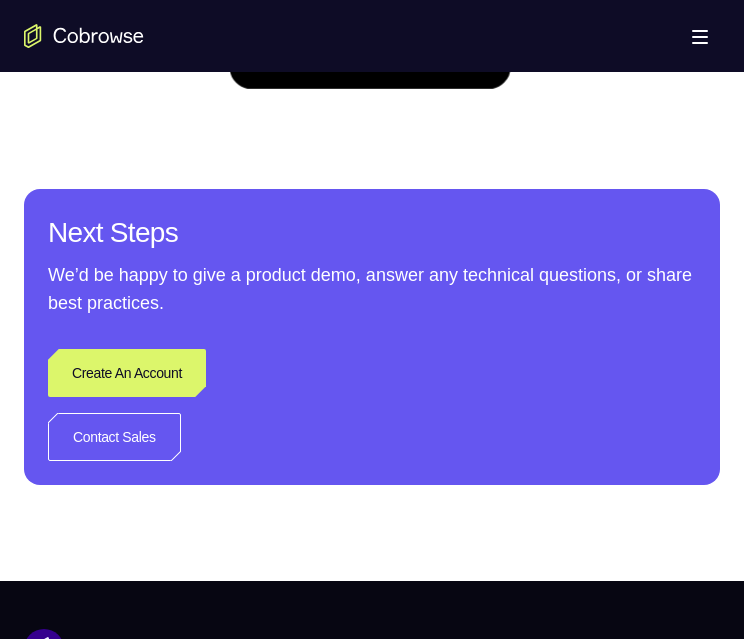 scroll, scrollTop: 1300, scrollLeft: 0, axis: vertical 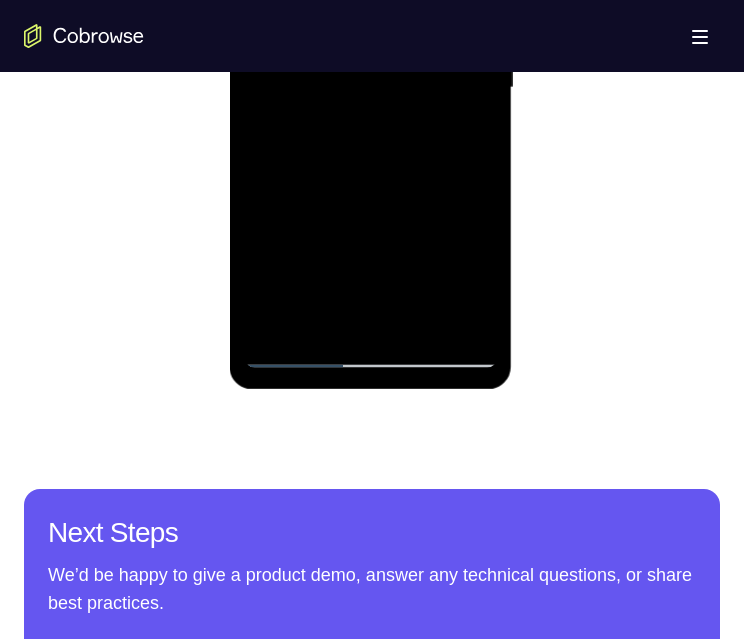 click on "Your Support Agent             Your Customer       Web   iOS   Android                         Next Steps   We’d be happy to give a product demo, answer any technical questions, or share best practices.          Create An Account             Contact Sales" at bounding box center [372, -174] 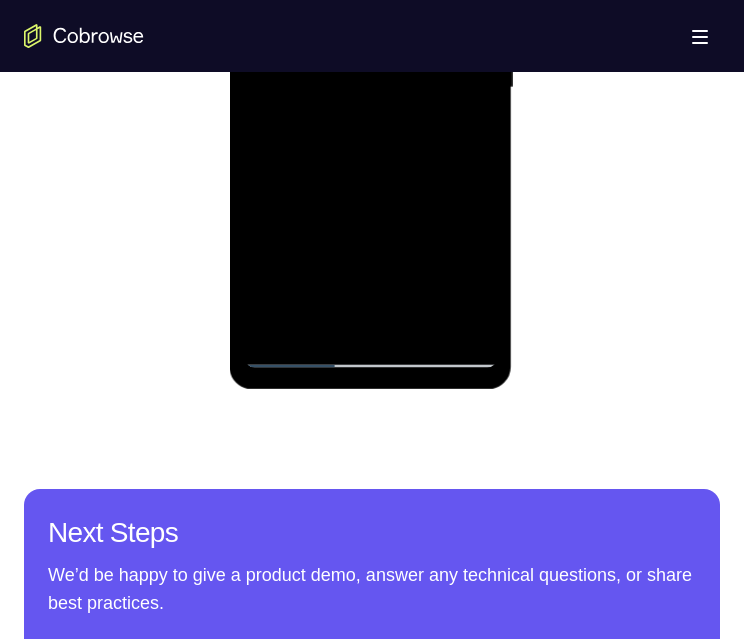 scroll, scrollTop: 1000, scrollLeft: 0, axis: vertical 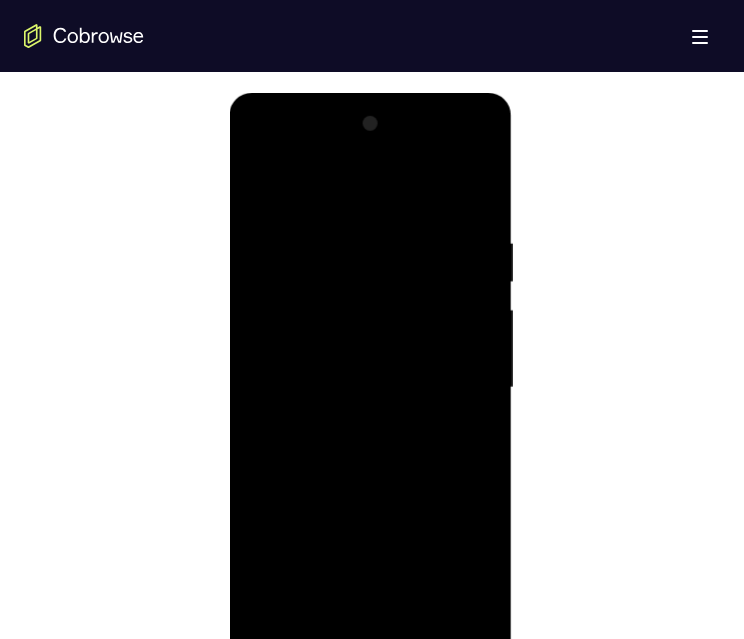 click at bounding box center [370, 388] 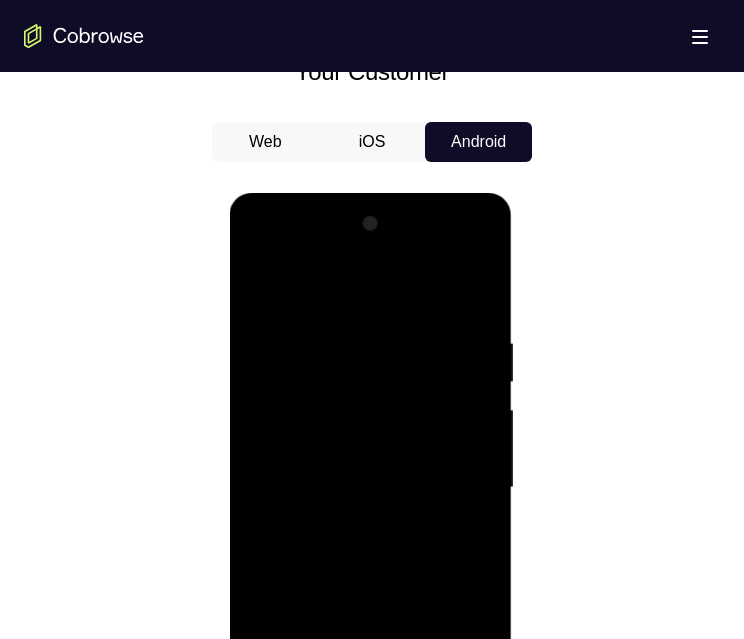 scroll, scrollTop: 1000, scrollLeft: 0, axis: vertical 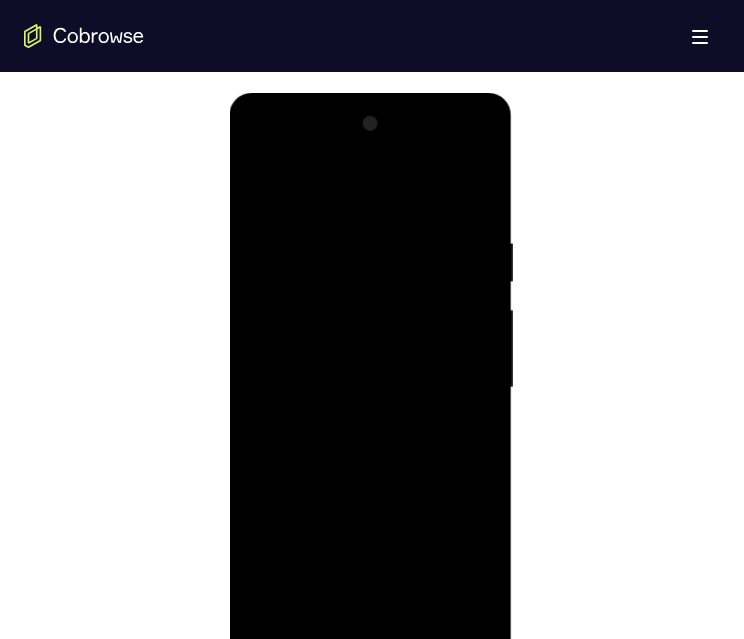 click at bounding box center (370, 388) 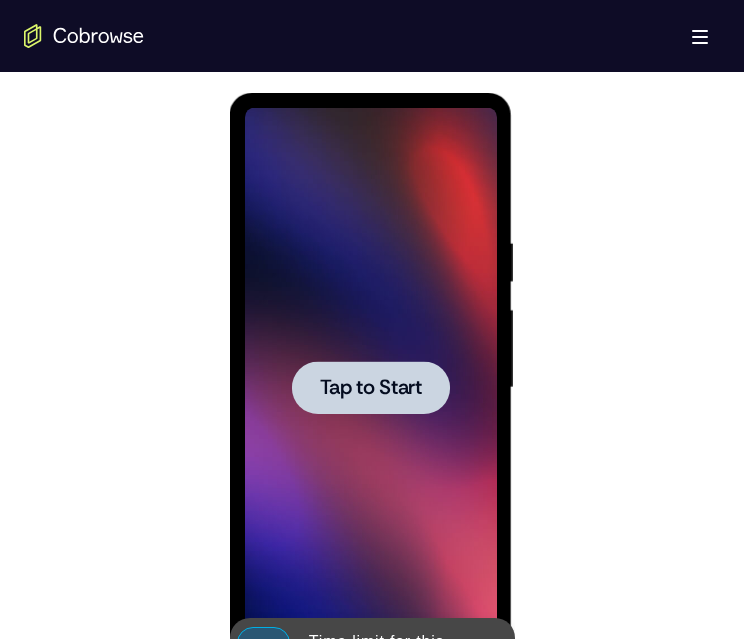 click at bounding box center (370, 387) 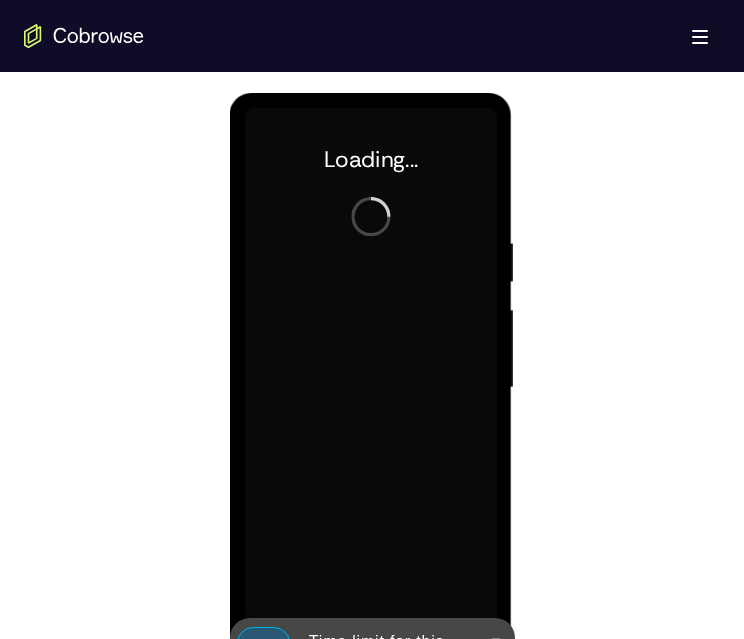 scroll, scrollTop: 1100, scrollLeft: 0, axis: vertical 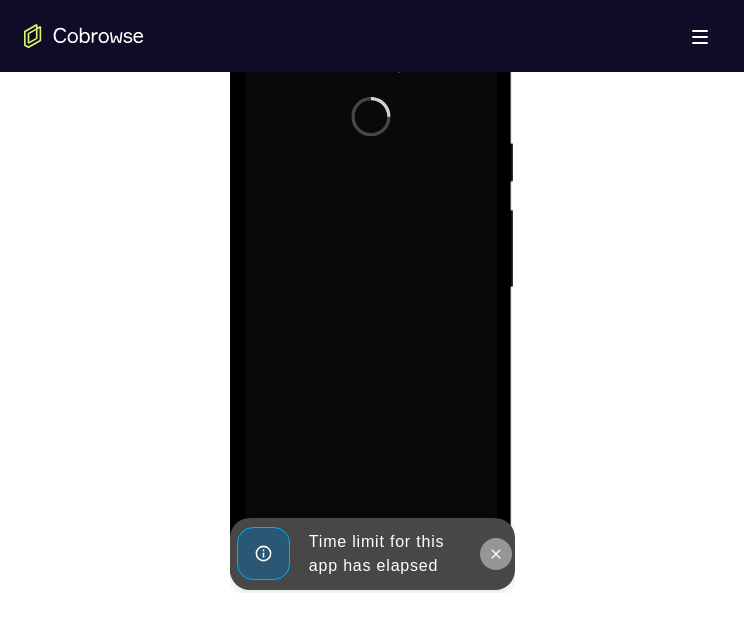 click 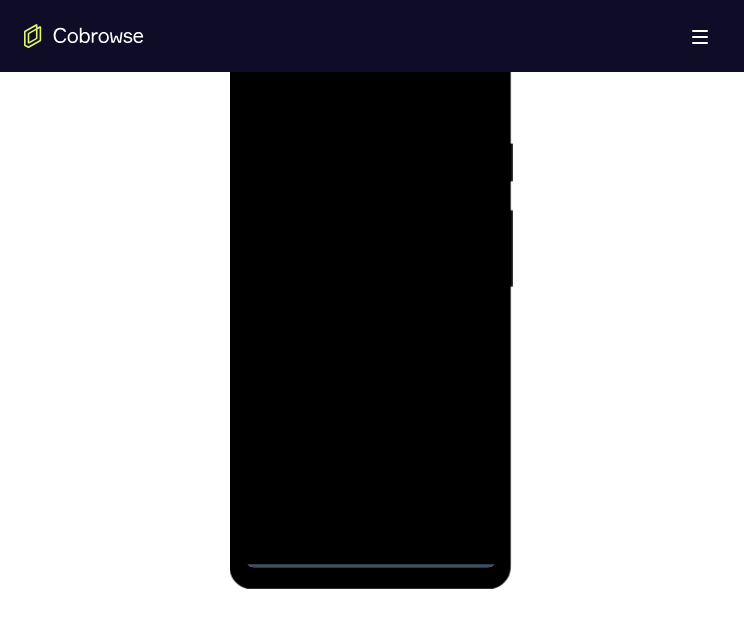 click at bounding box center [370, 288] 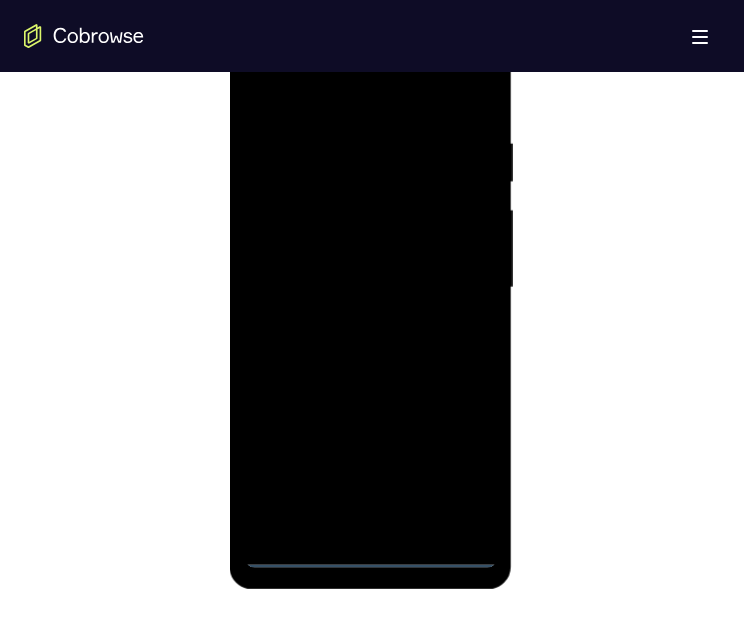 click at bounding box center [370, 288] 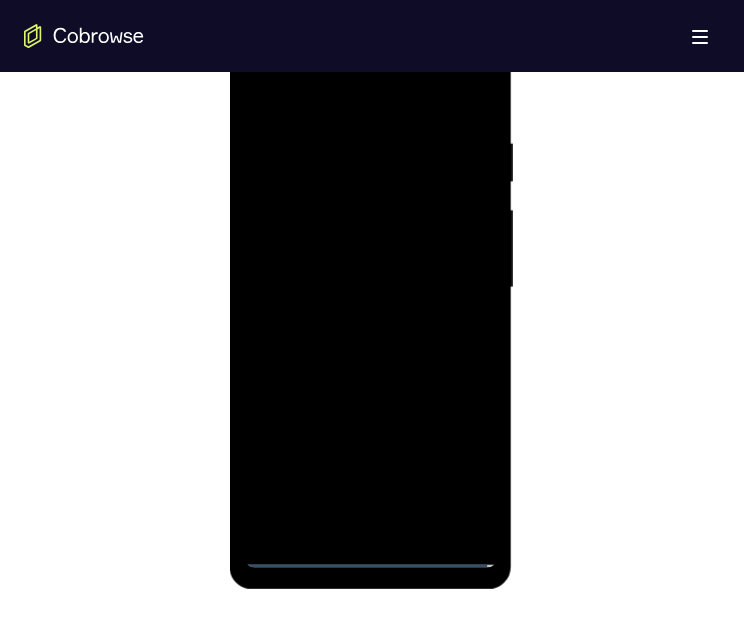 click at bounding box center [370, 288] 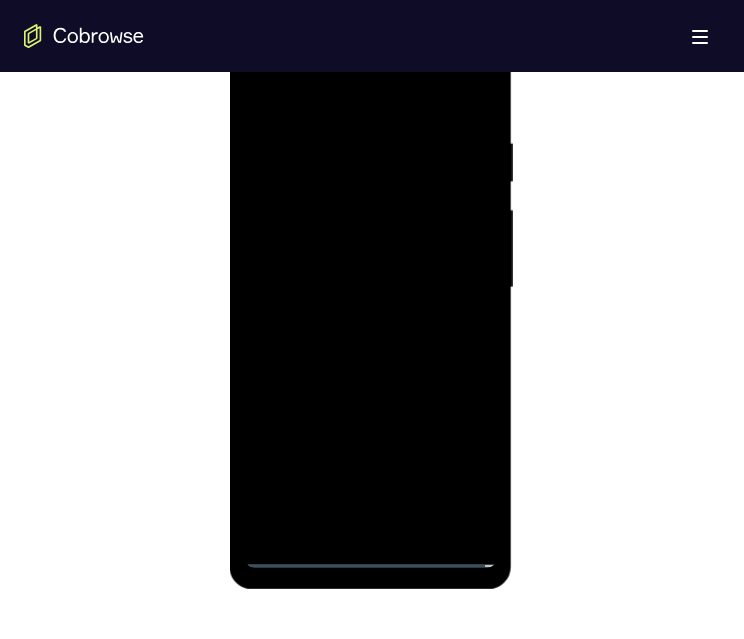 click at bounding box center (370, 288) 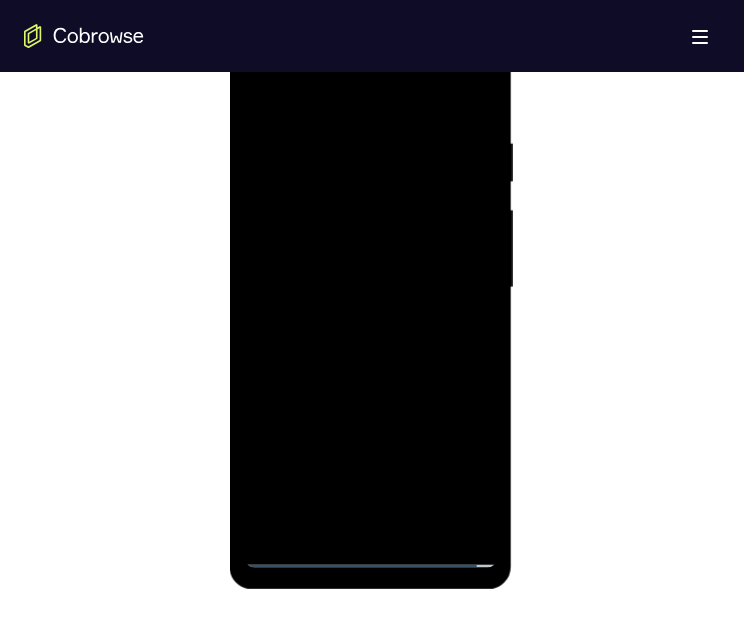 click at bounding box center [370, 288] 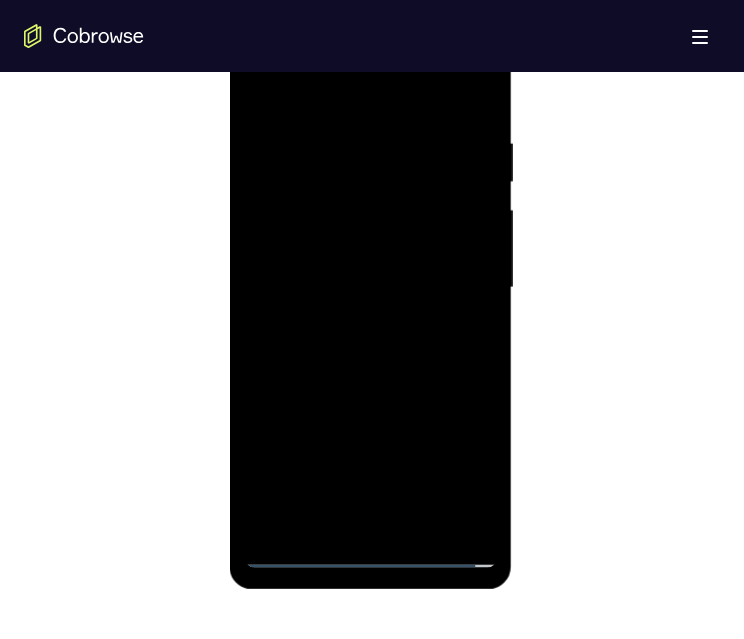 click at bounding box center (370, 288) 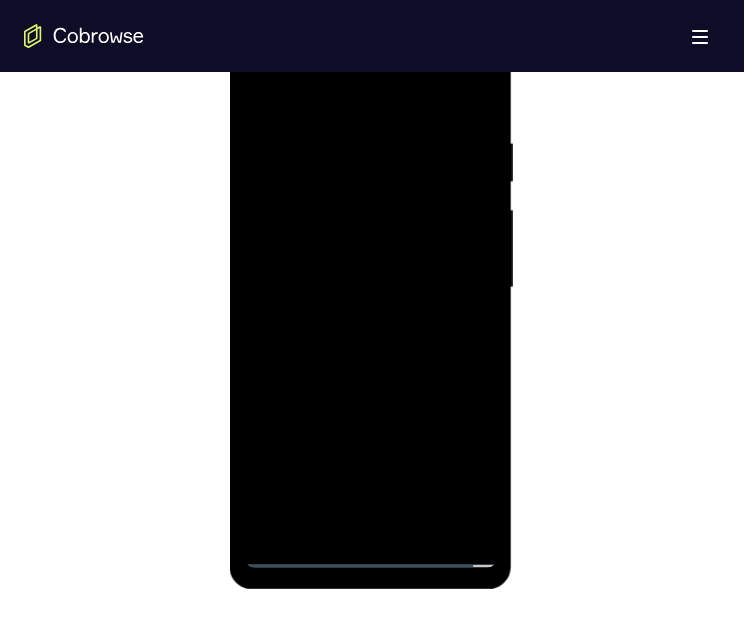 click at bounding box center (370, 288) 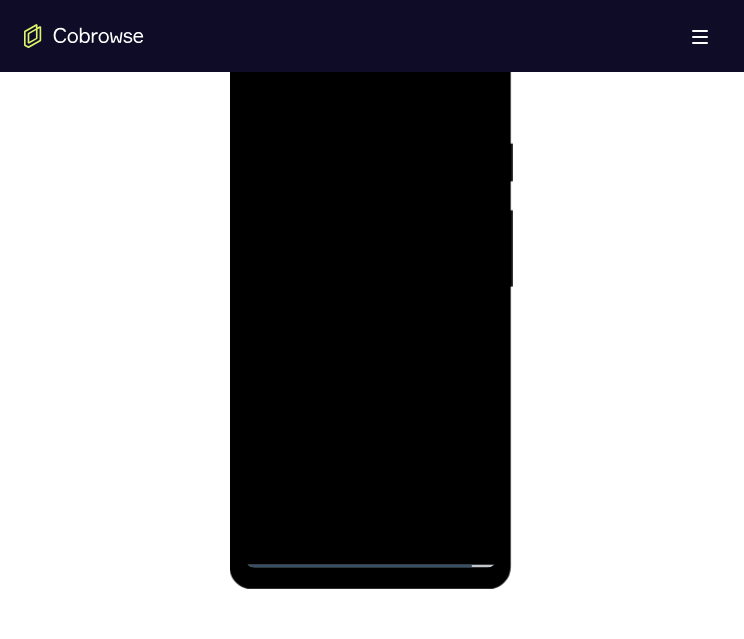 click at bounding box center [370, 288] 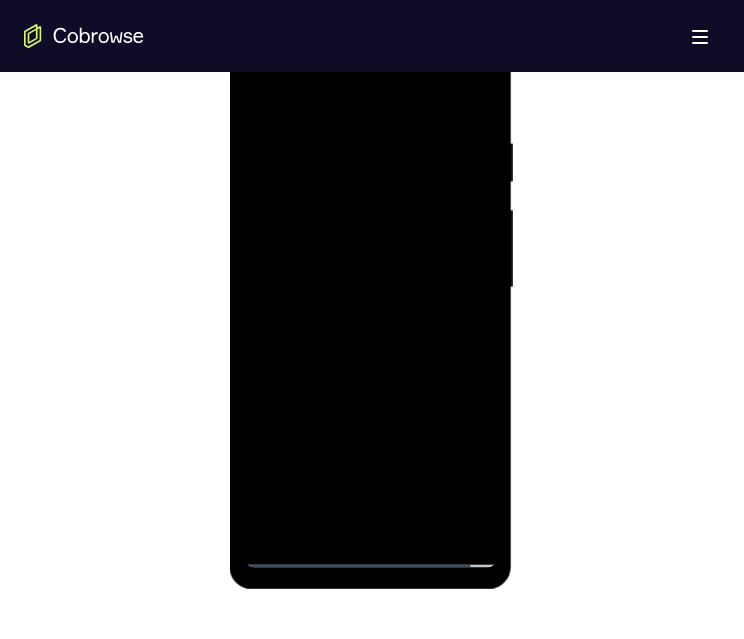 click at bounding box center (370, 288) 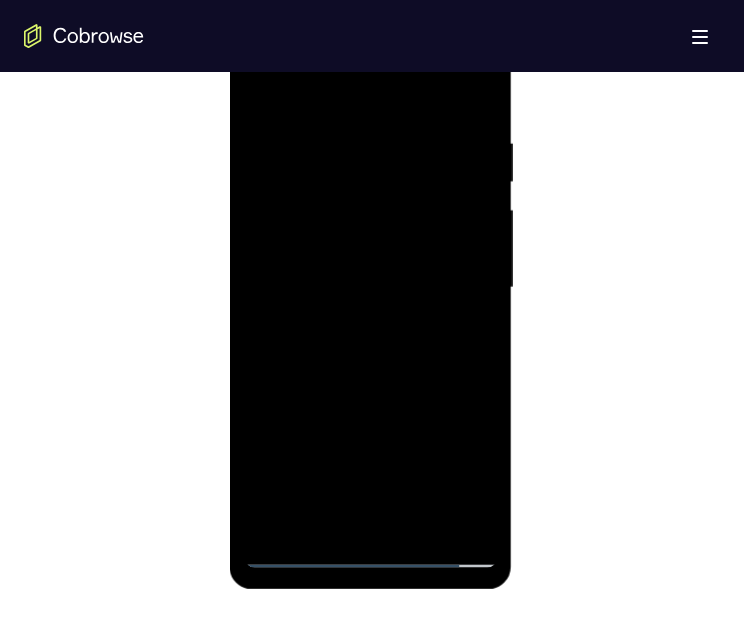 click at bounding box center [370, 288] 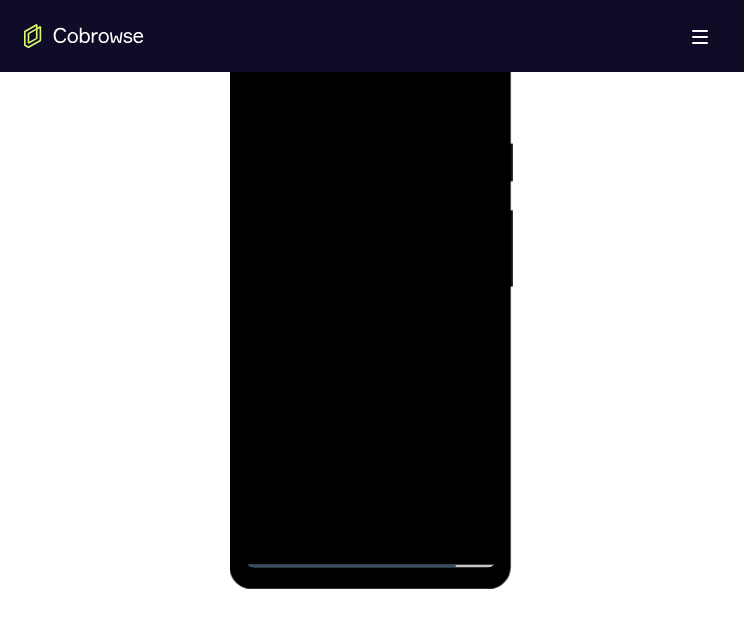 click at bounding box center [370, 288] 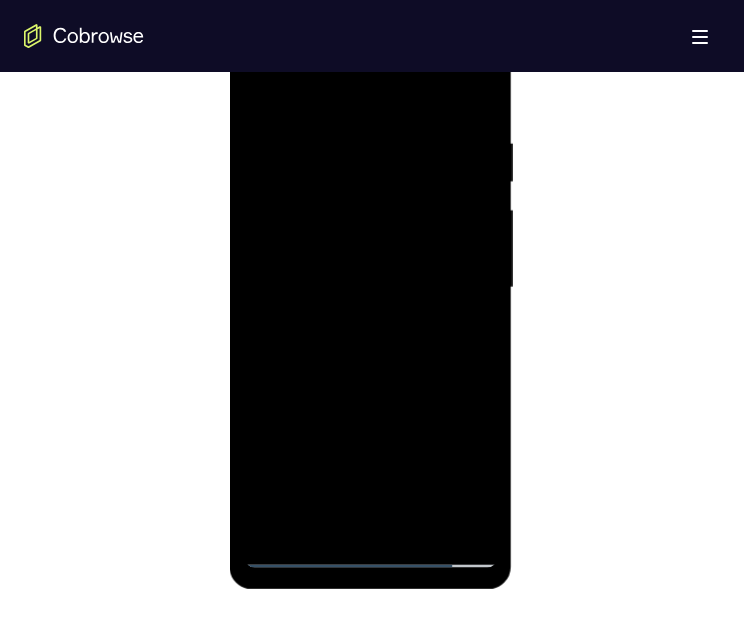 click at bounding box center (370, 288) 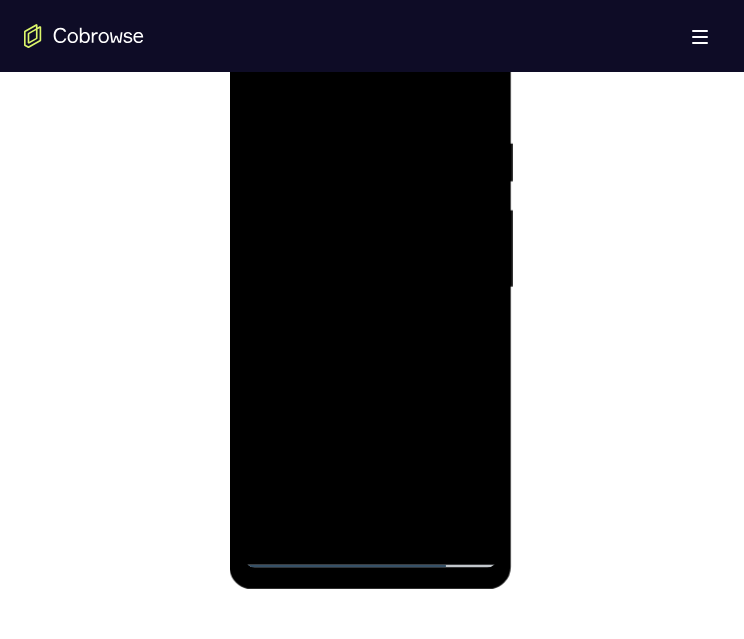 click at bounding box center [370, 288] 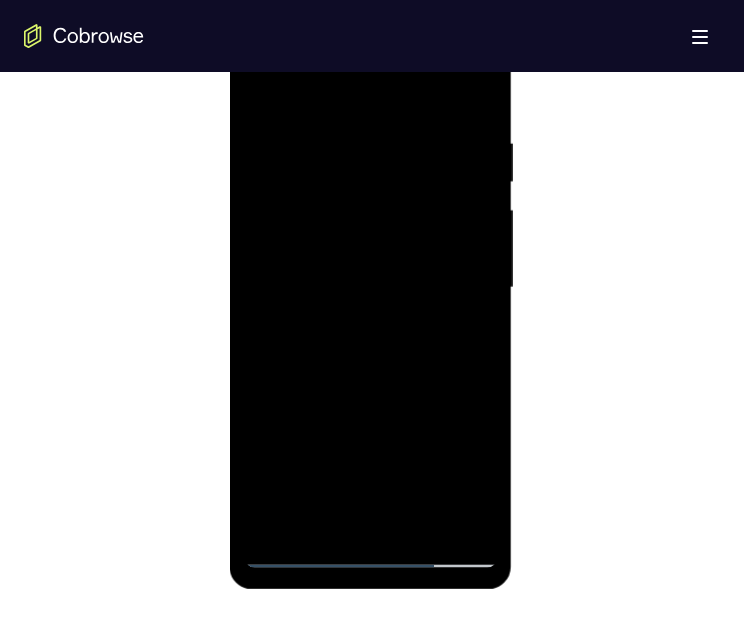 click at bounding box center [370, 288] 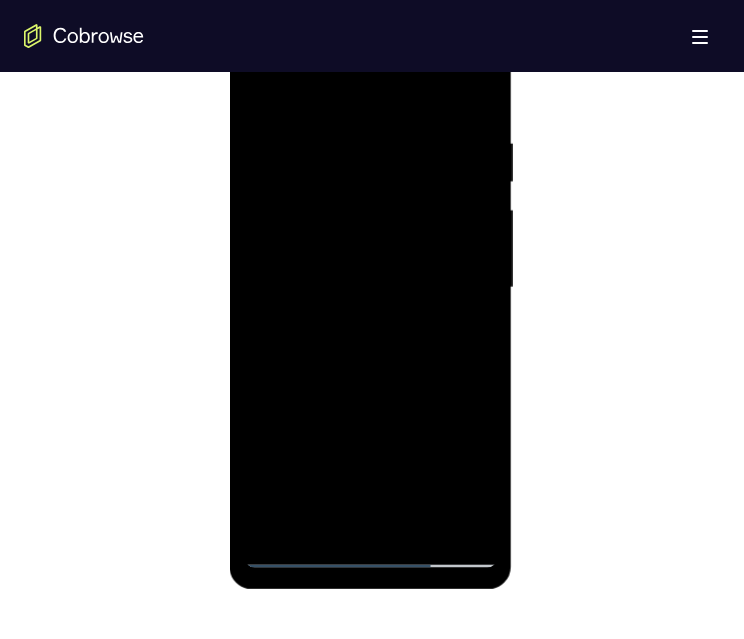 click at bounding box center (370, 288) 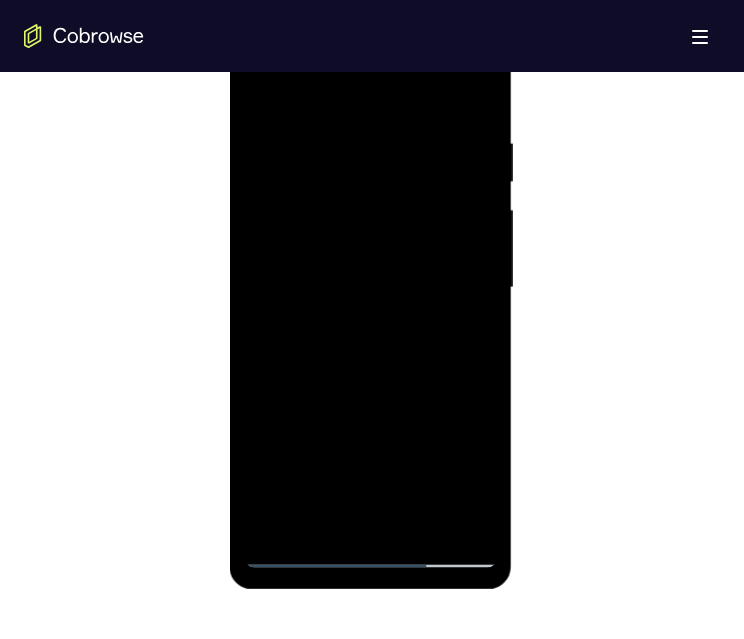 drag, startPoint x: 465, startPoint y: 480, endPoint x: 229, endPoint y: 168, distance: 391.20328 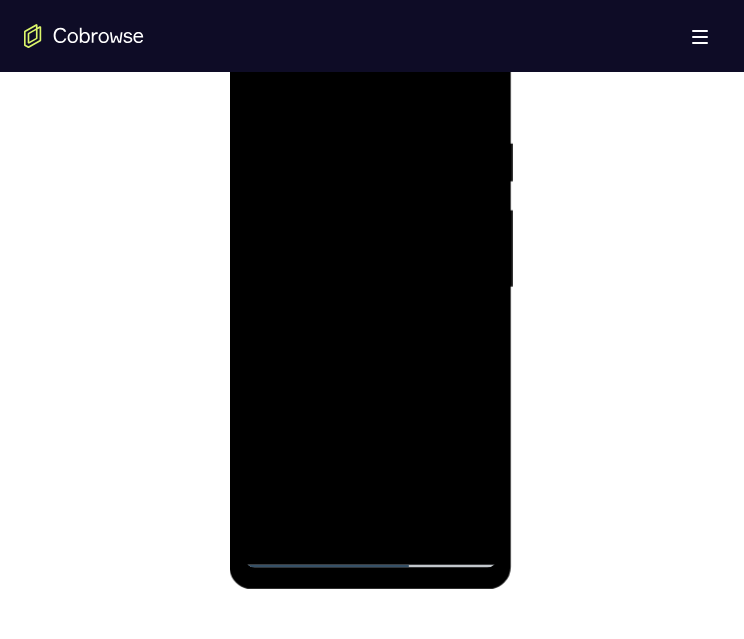 click at bounding box center [370, 288] 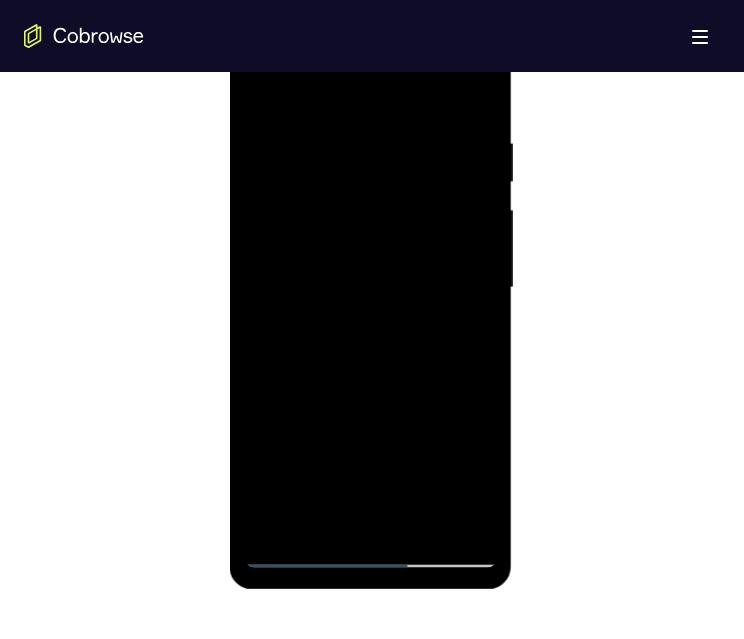 click at bounding box center [370, 288] 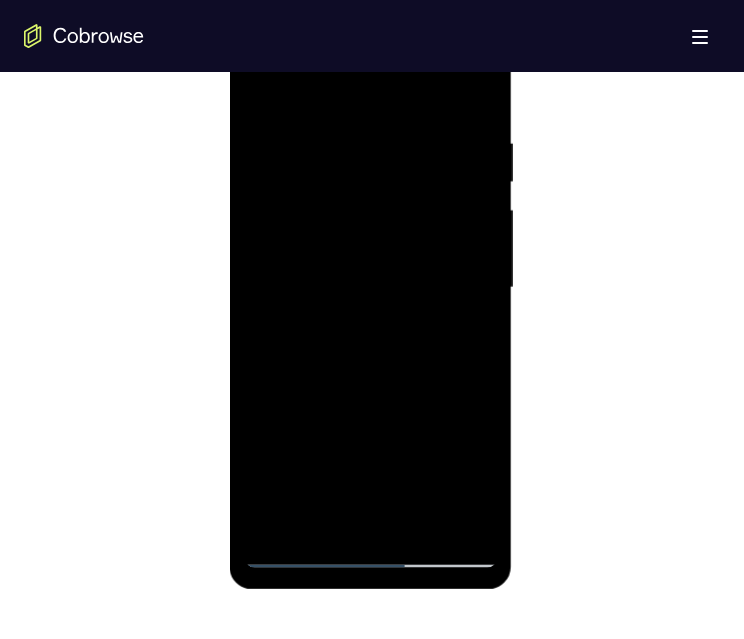 click at bounding box center (370, 288) 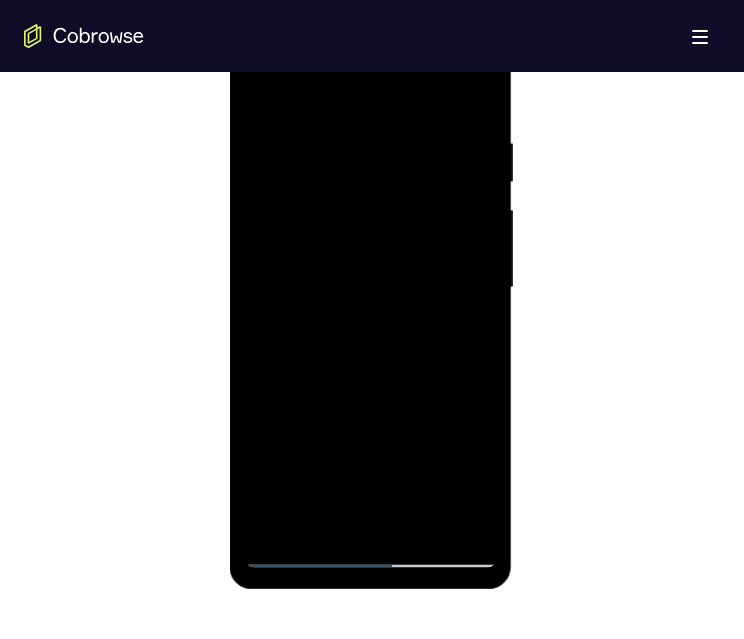 click at bounding box center [370, 288] 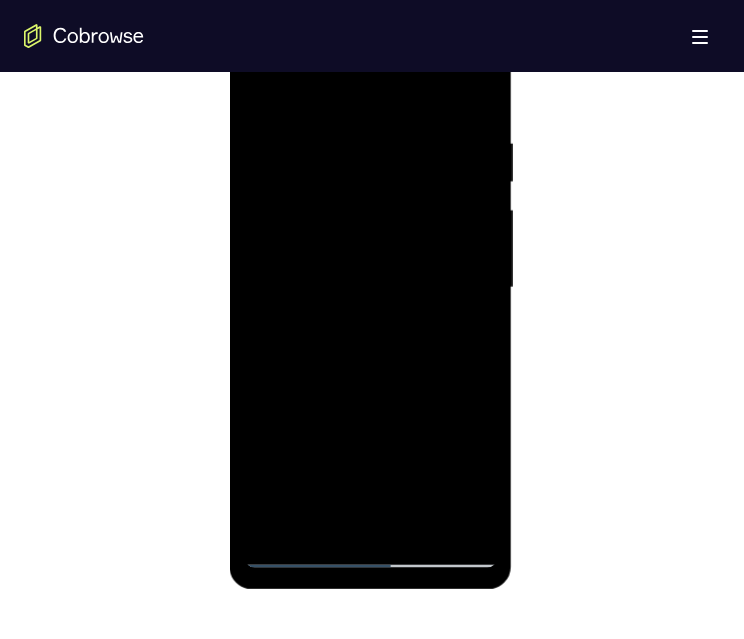 click at bounding box center [370, 288] 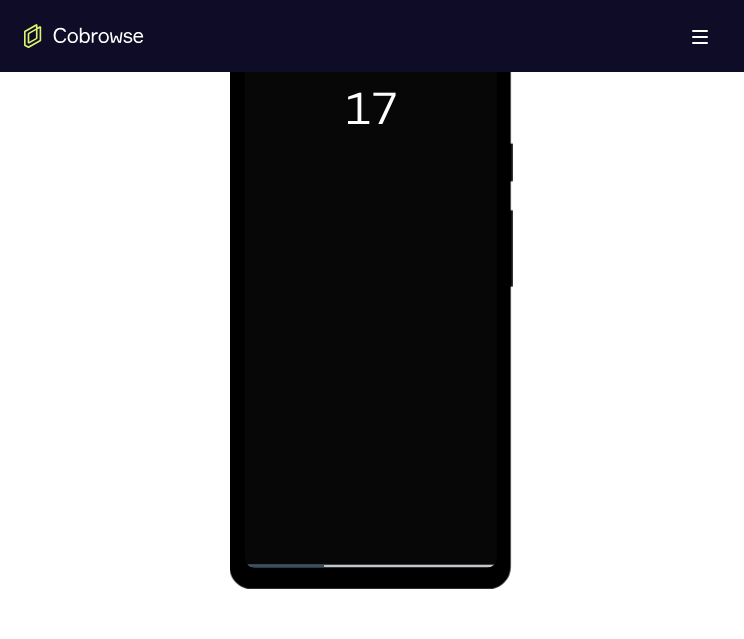click at bounding box center [370, 288] 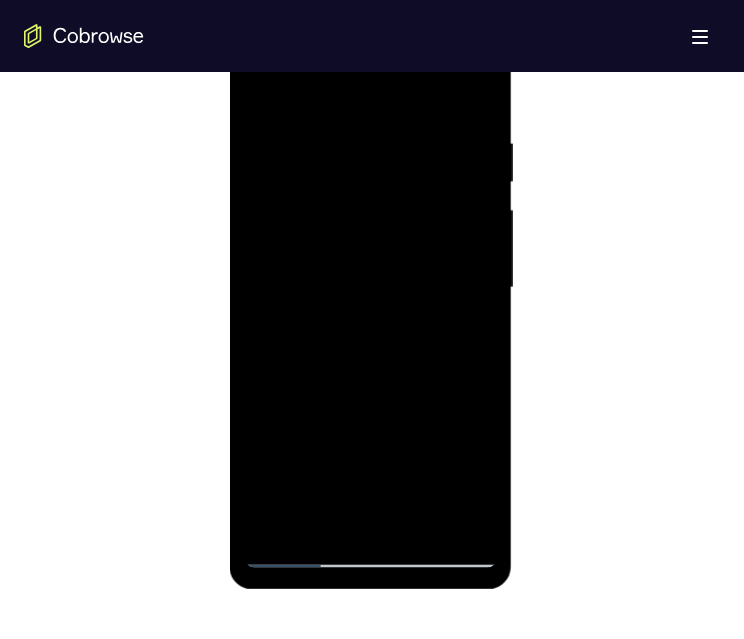 click at bounding box center [370, 288] 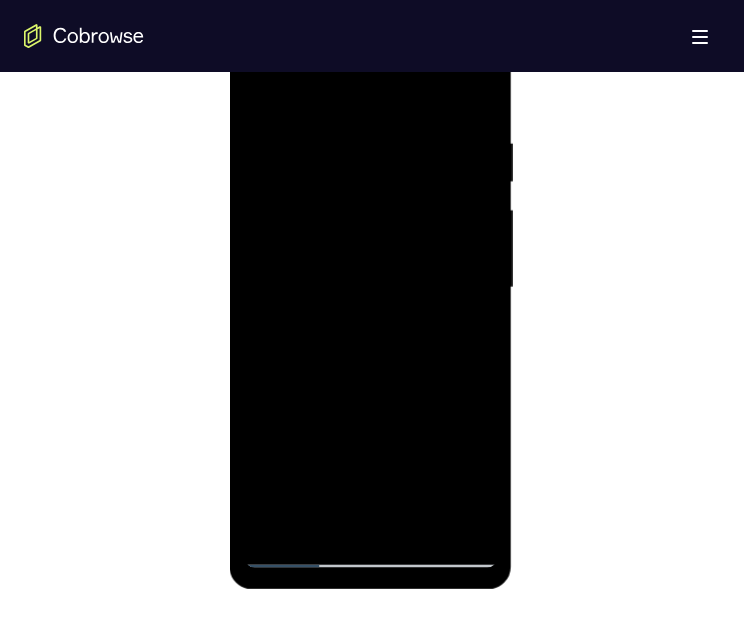 click at bounding box center [370, 288] 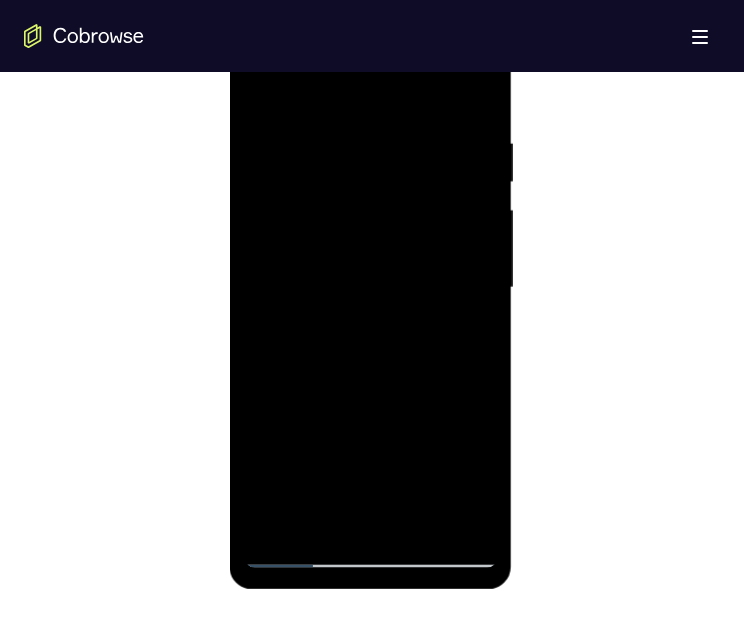 click at bounding box center (370, 288) 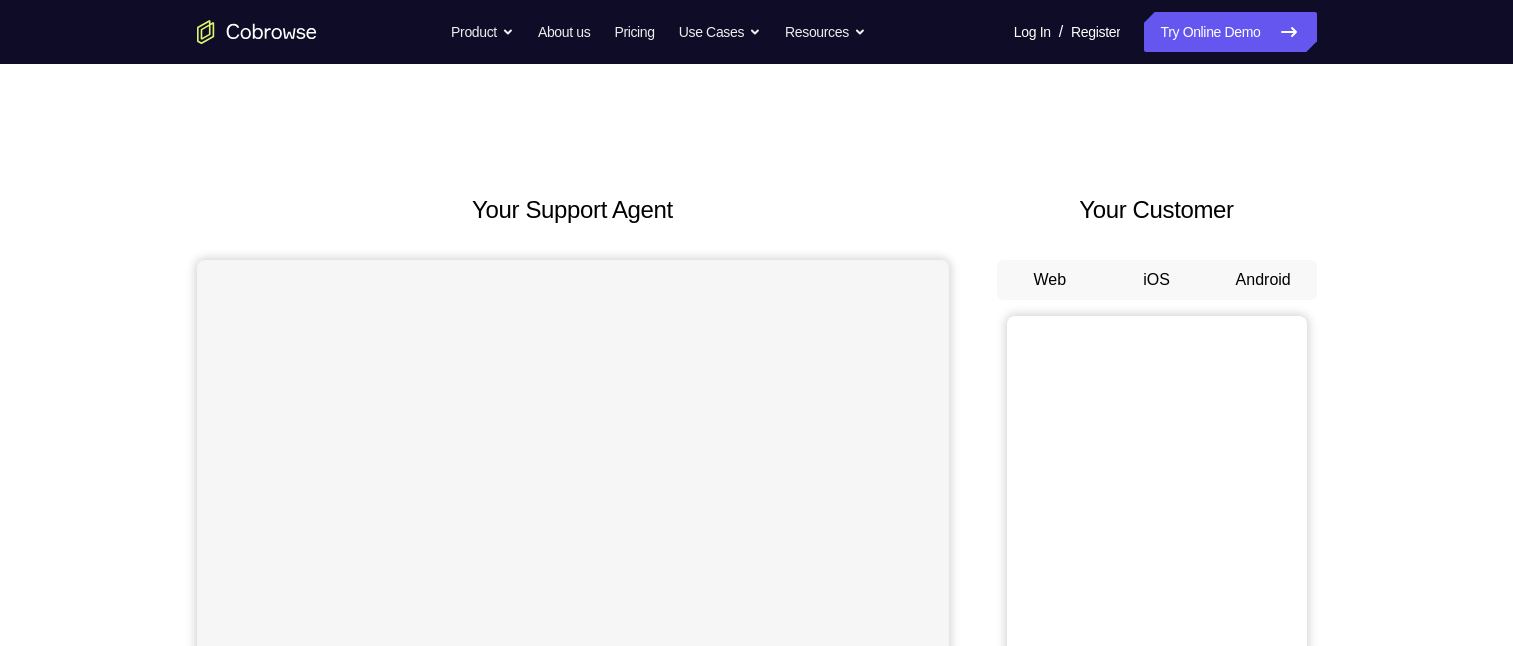 scroll, scrollTop: 100, scrollLeft: 0, axis: vertical 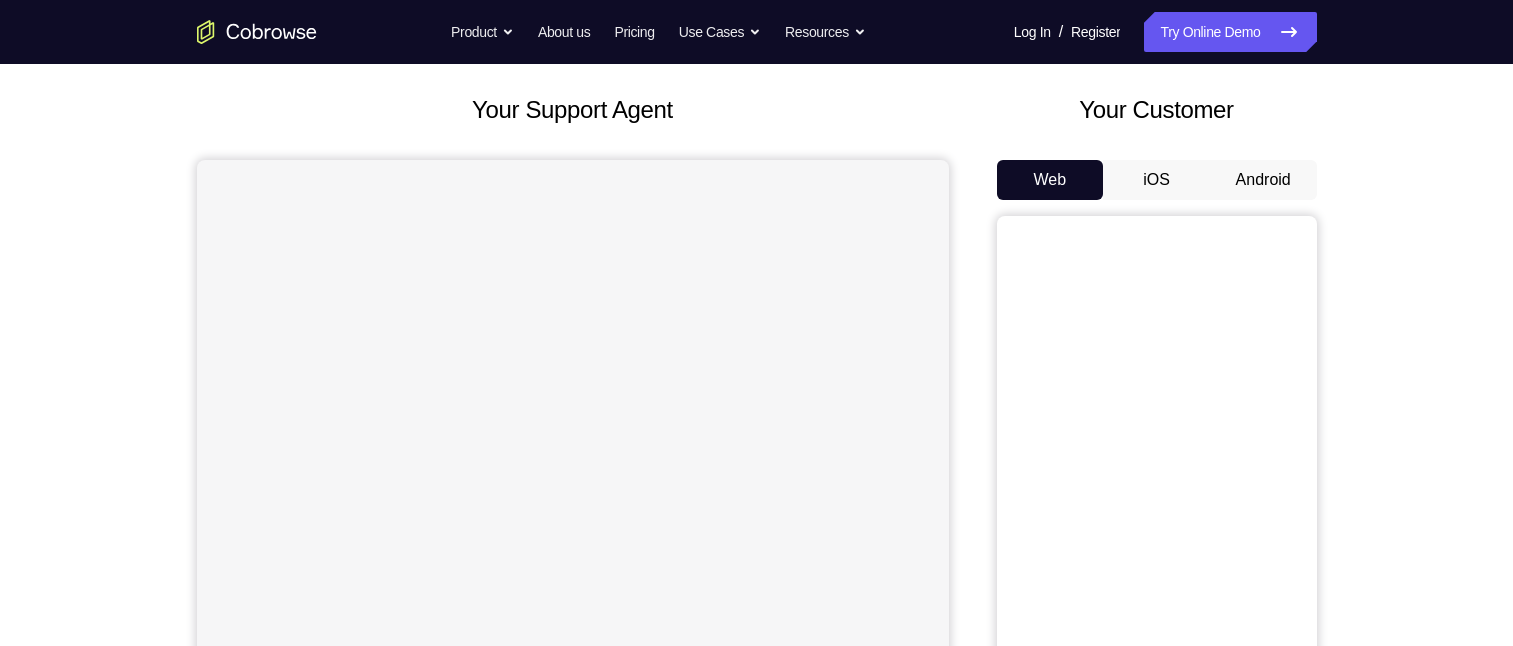 click on "Android" at bounding box center [1263, 180] 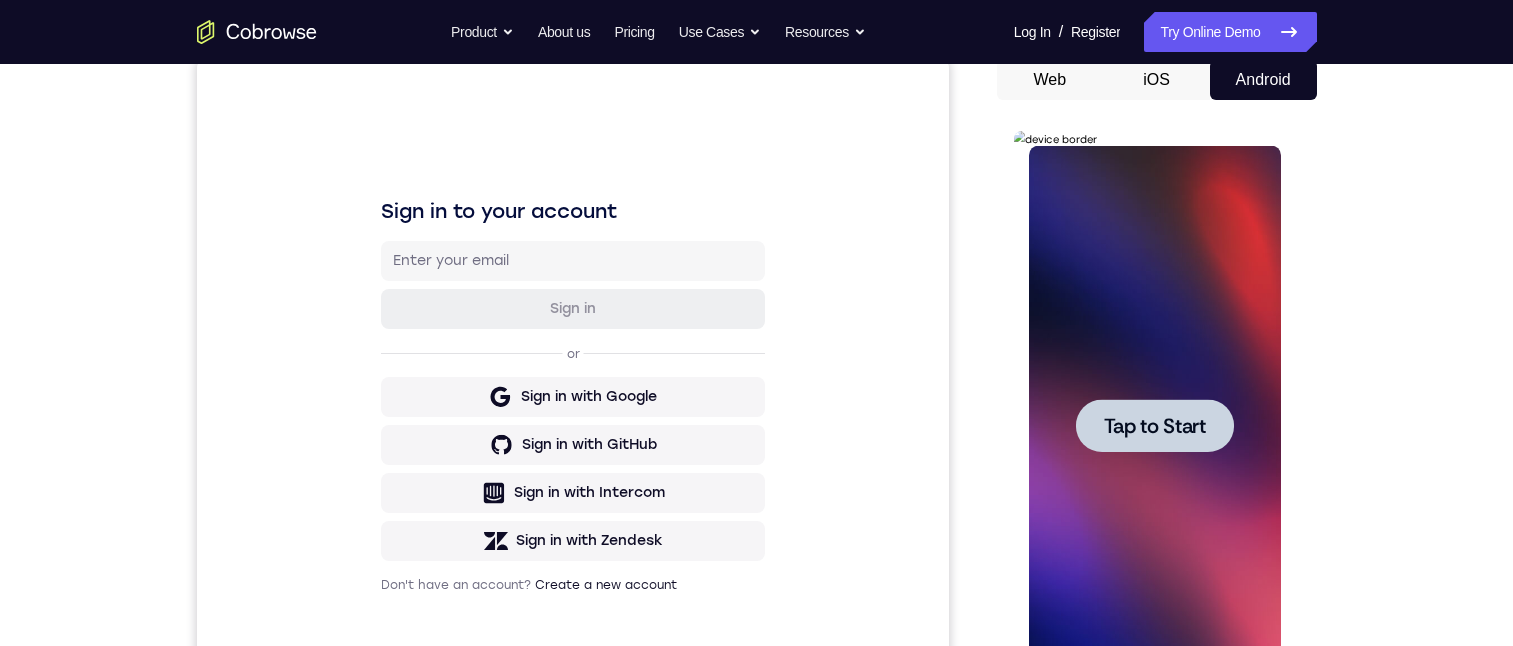 scroll, scrollTop: 0, scrollLeft: 0, axis: both 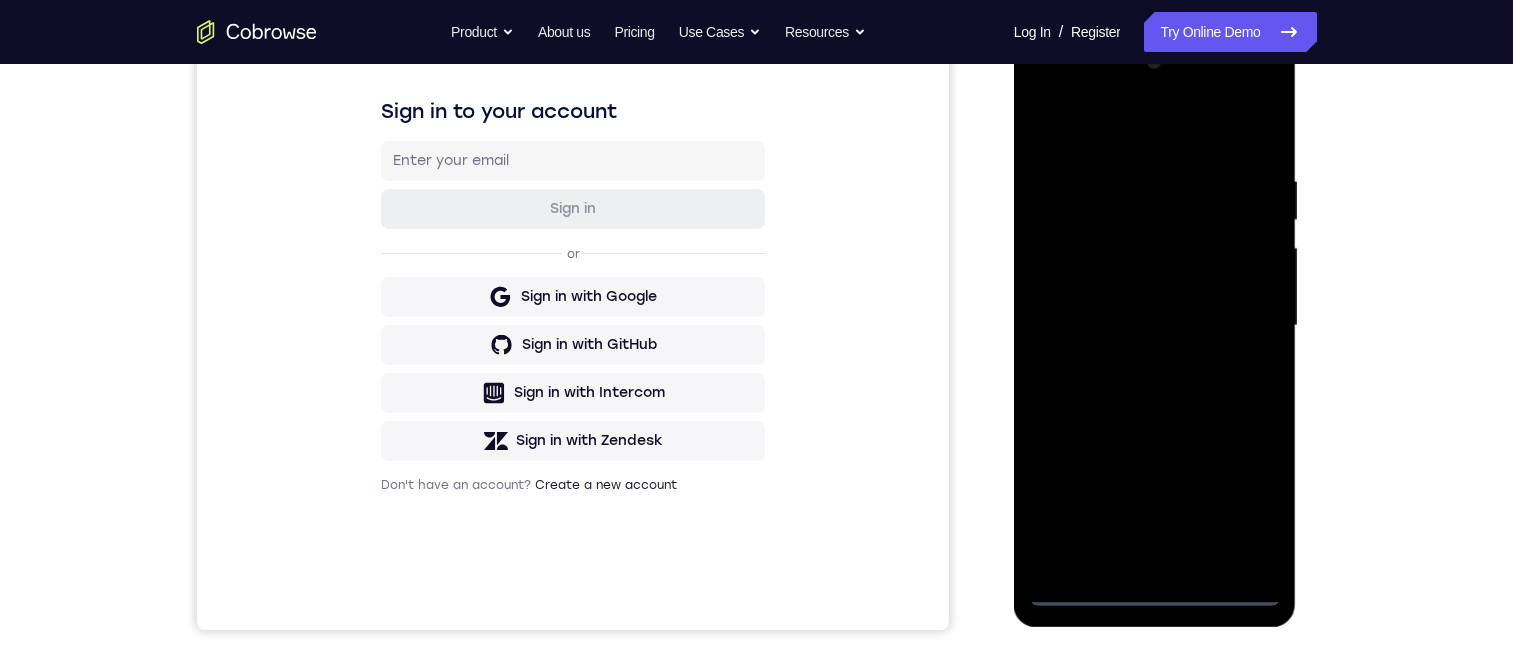 drag, startPoint x: 1152, startPoint y: 591, endPoint x: 1089, endPoint y: 553, distance: 73.57309 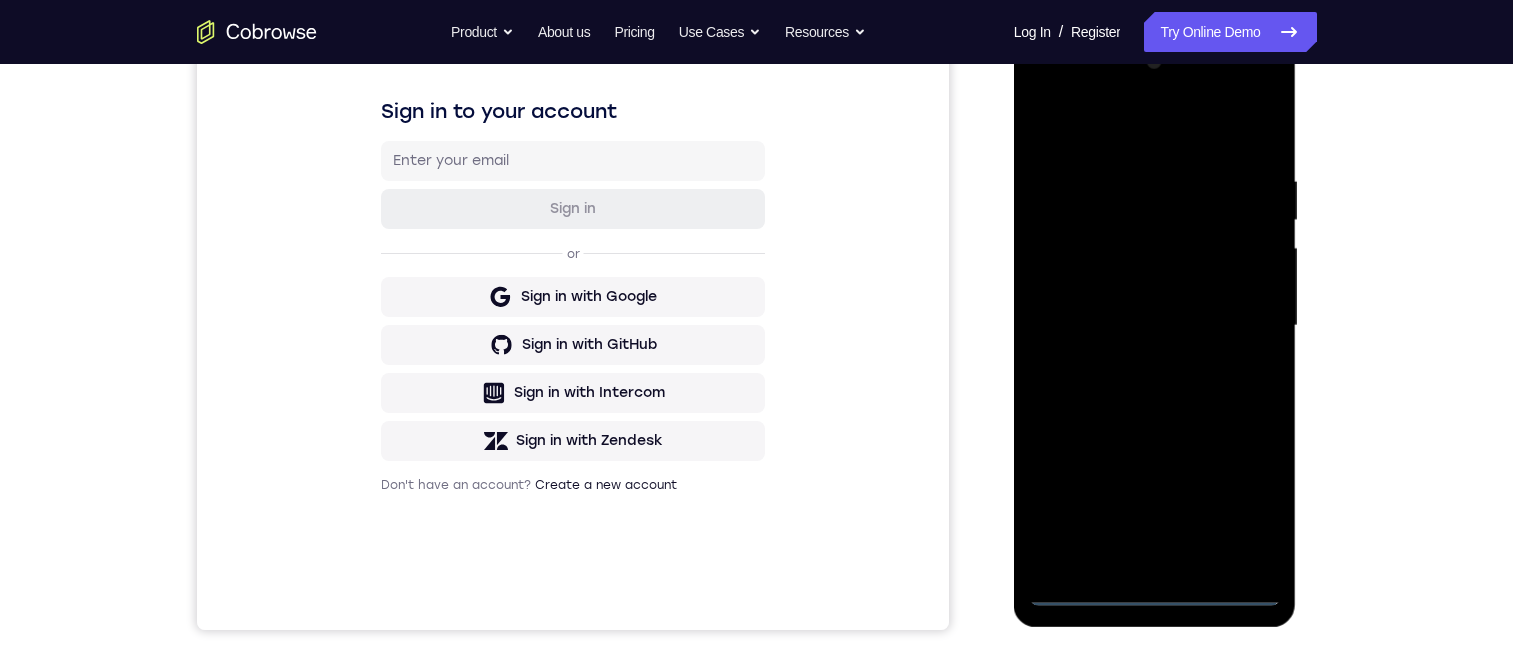 click at bounding box center [1155, 326] 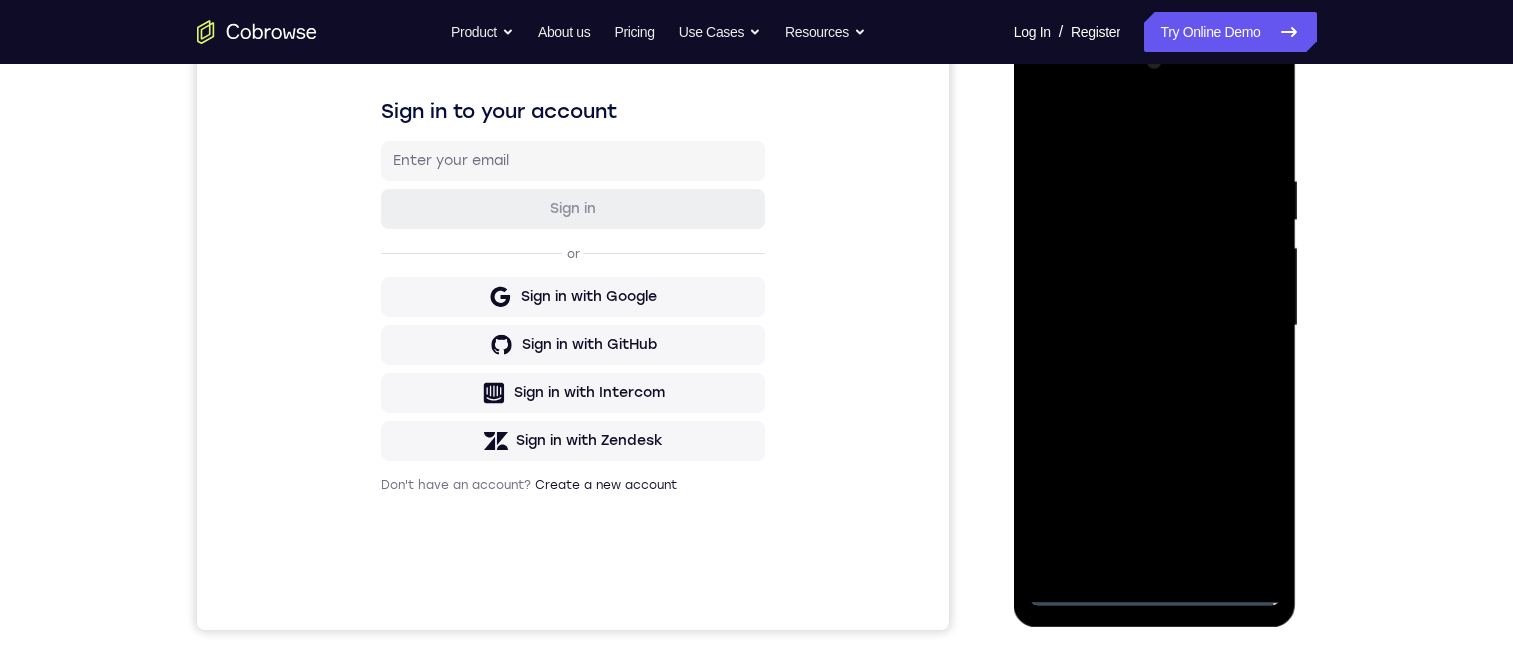 click at bounding box center [1155, 326] 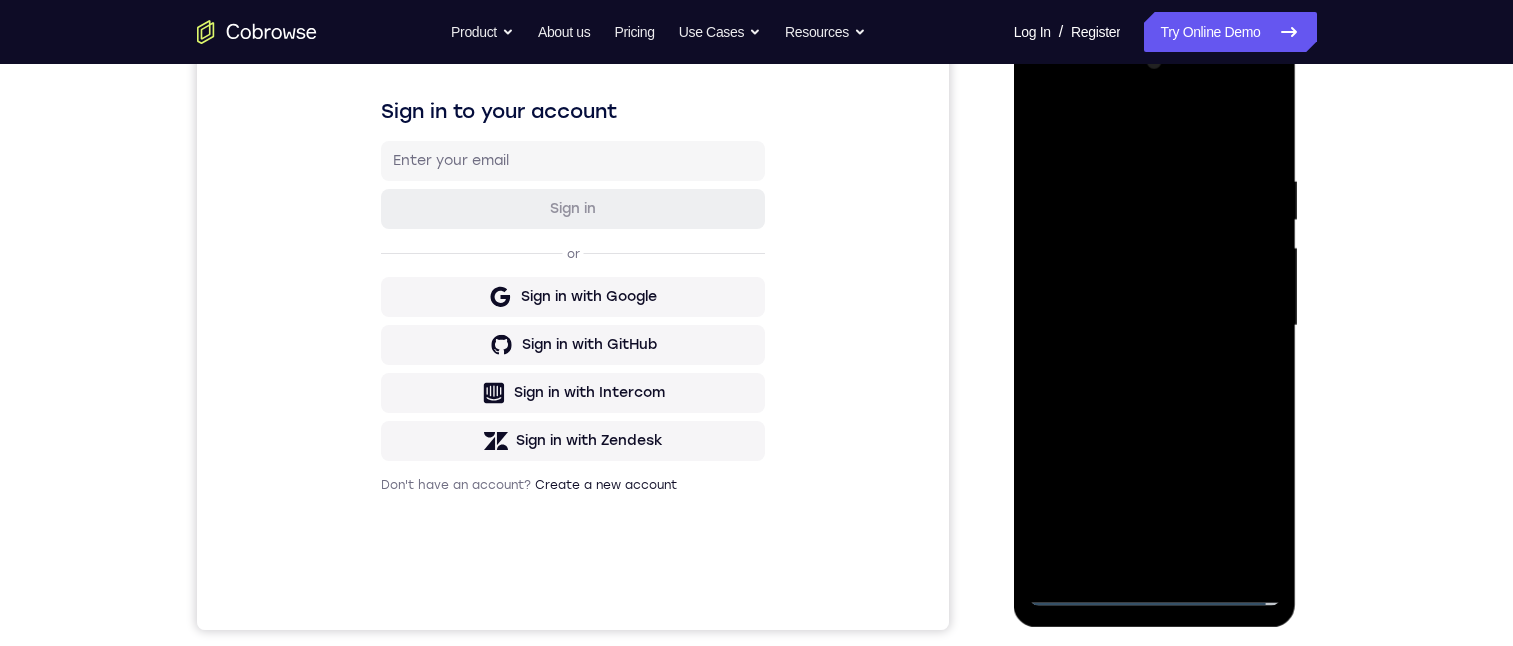 click at bounding box center [1155, 326] 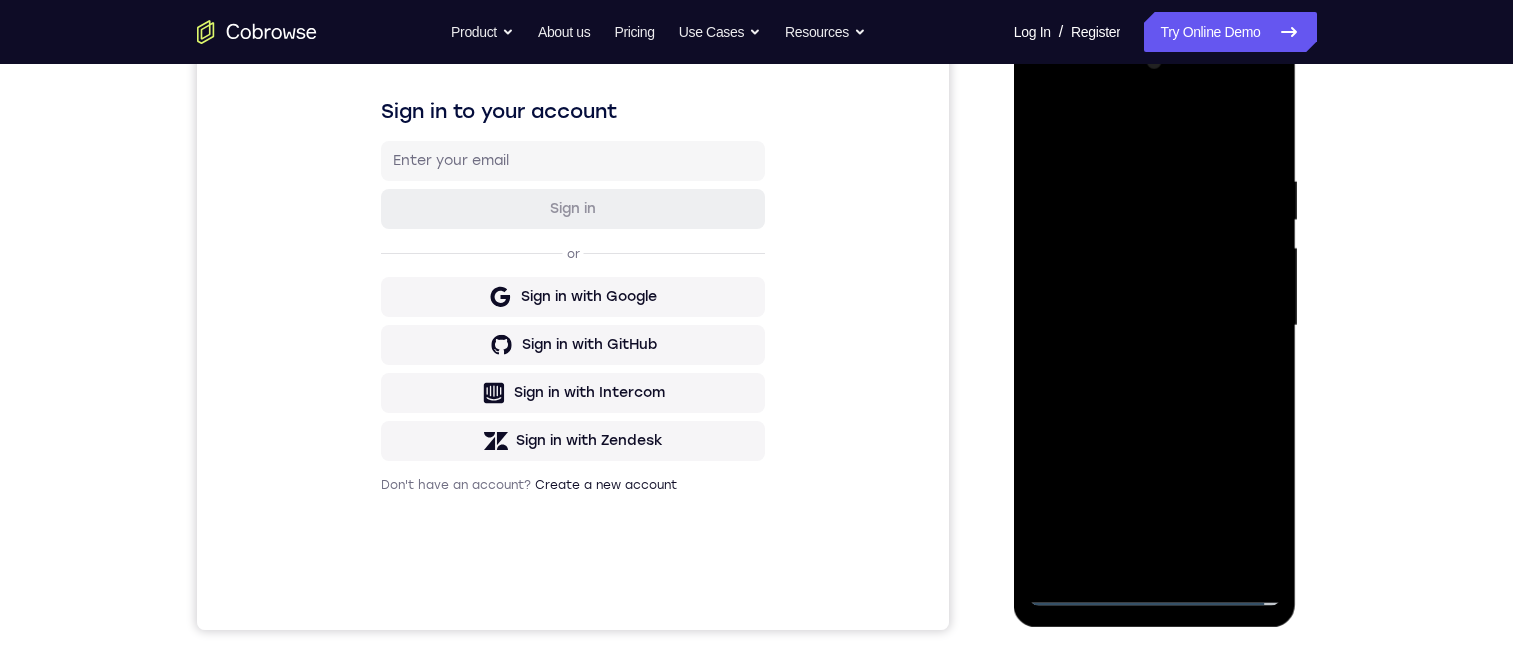click at bounding box center (1155, 326) 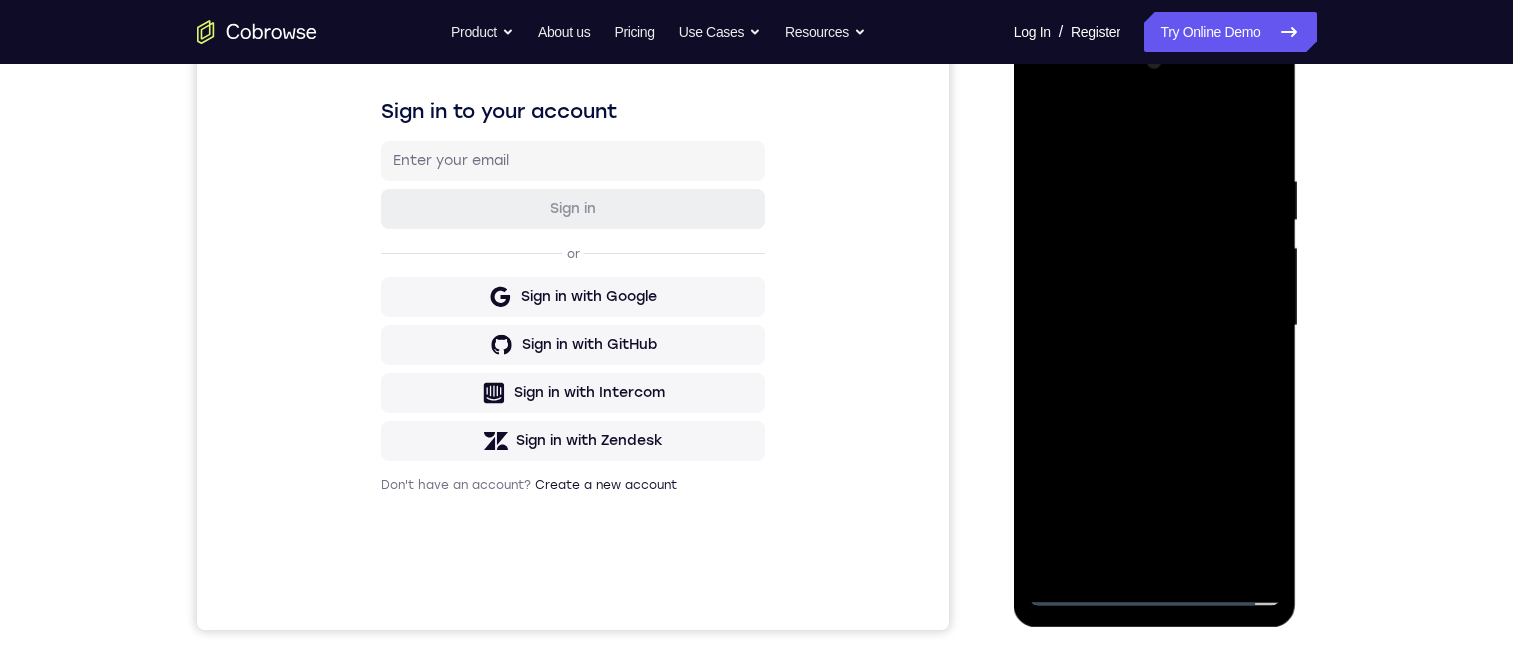 drag, startPoint x: 1173, startPoint y: 207, endPoint x: 1191, endPoint y: 319, distance: 113.43721 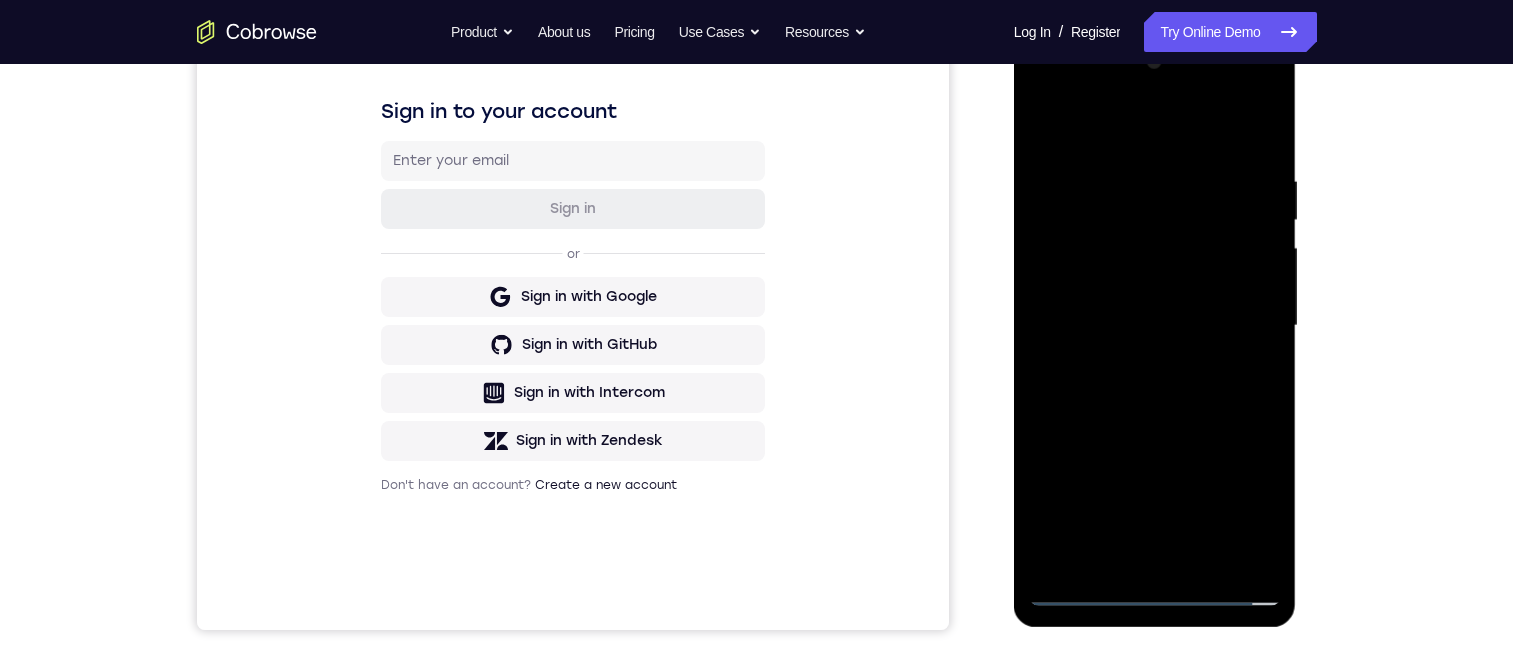 click at bounding box center [1155, 326] 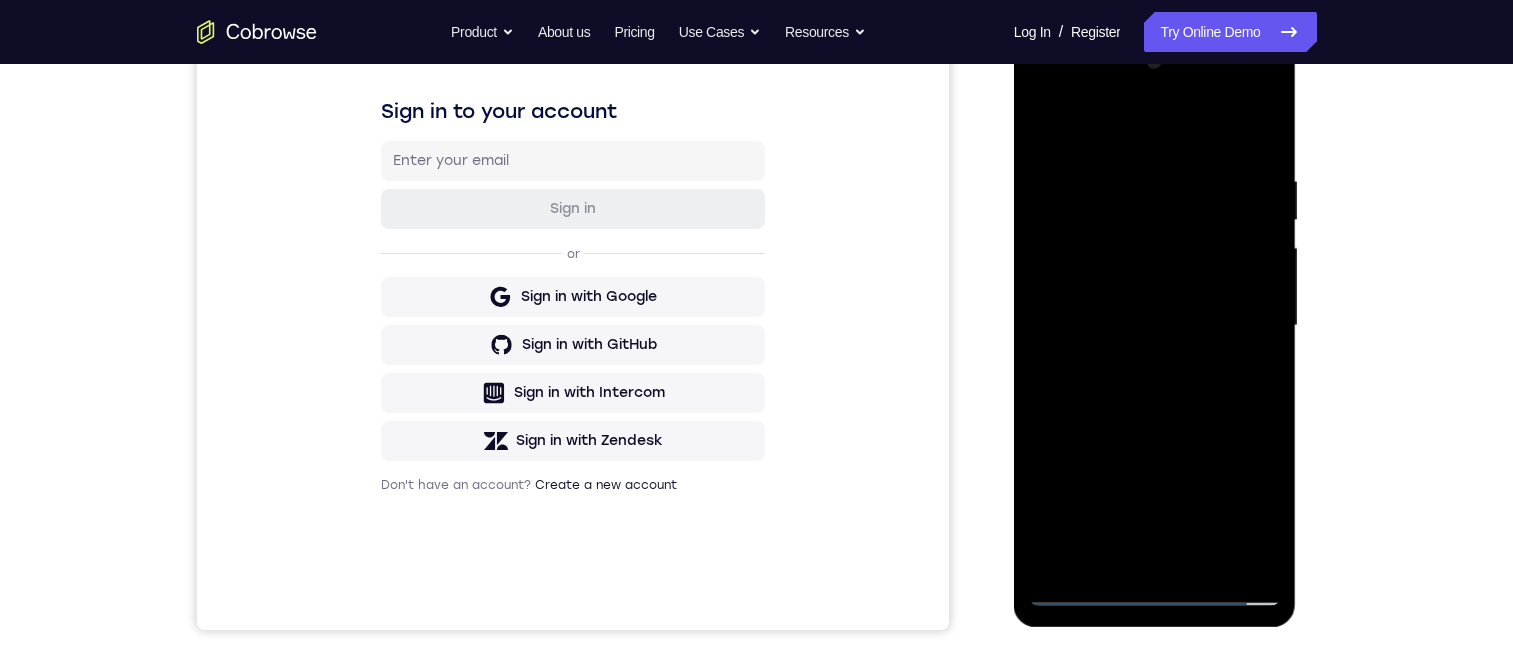 click at bounding box center [1155, 326] 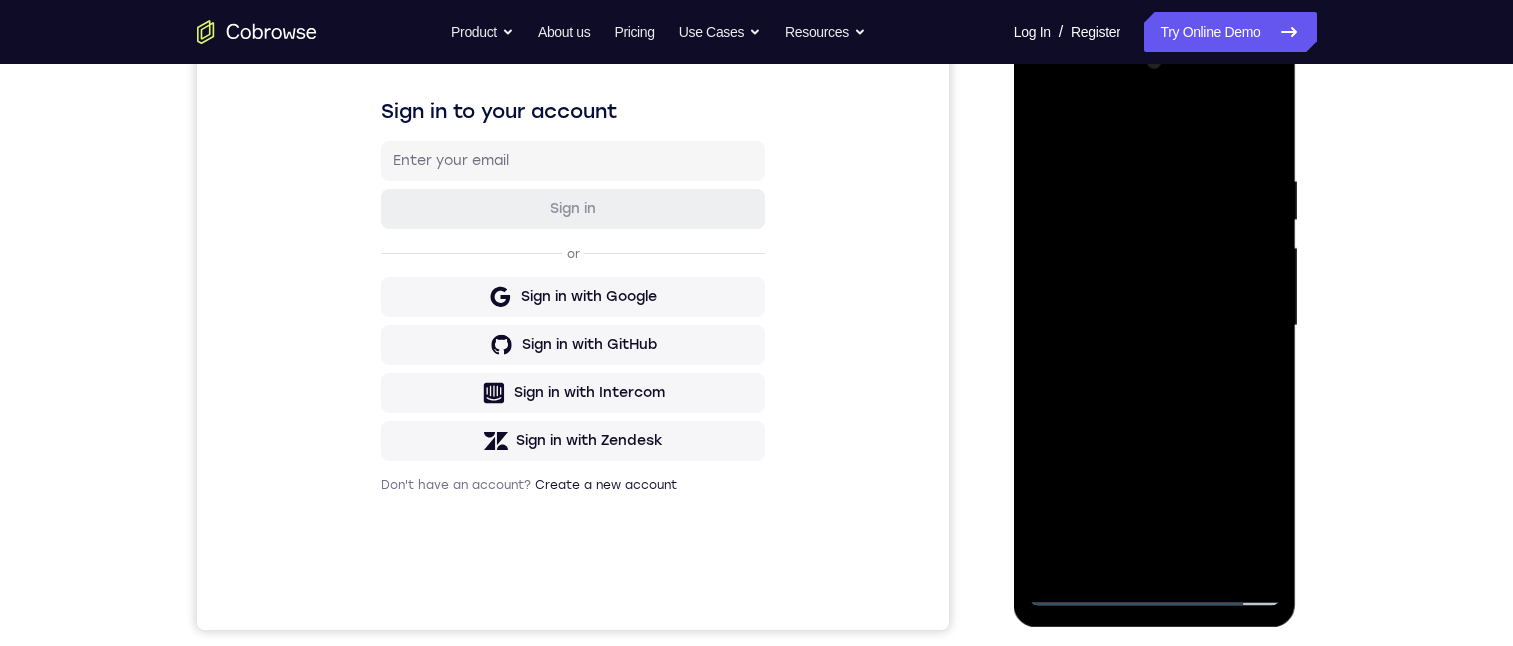 click at bounding box center [1155, 326] 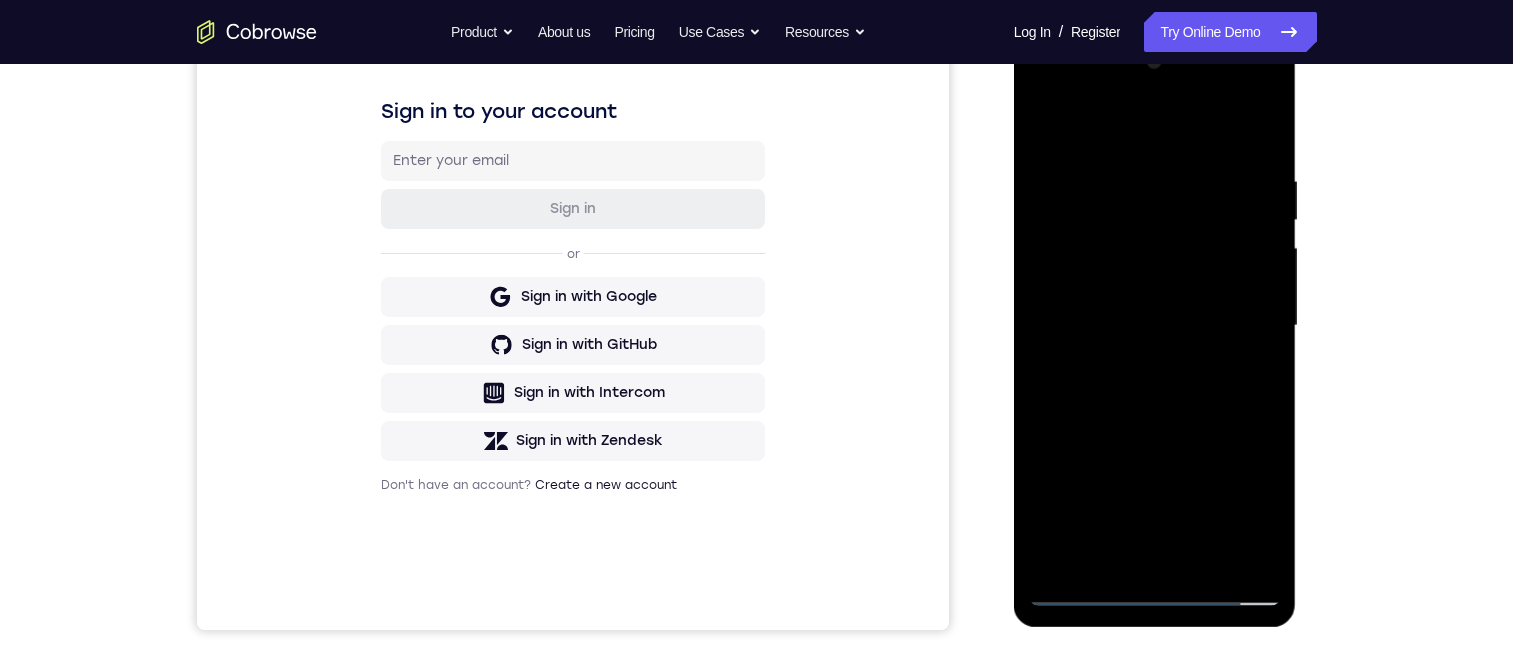 click at bounding box center (1155, 326) 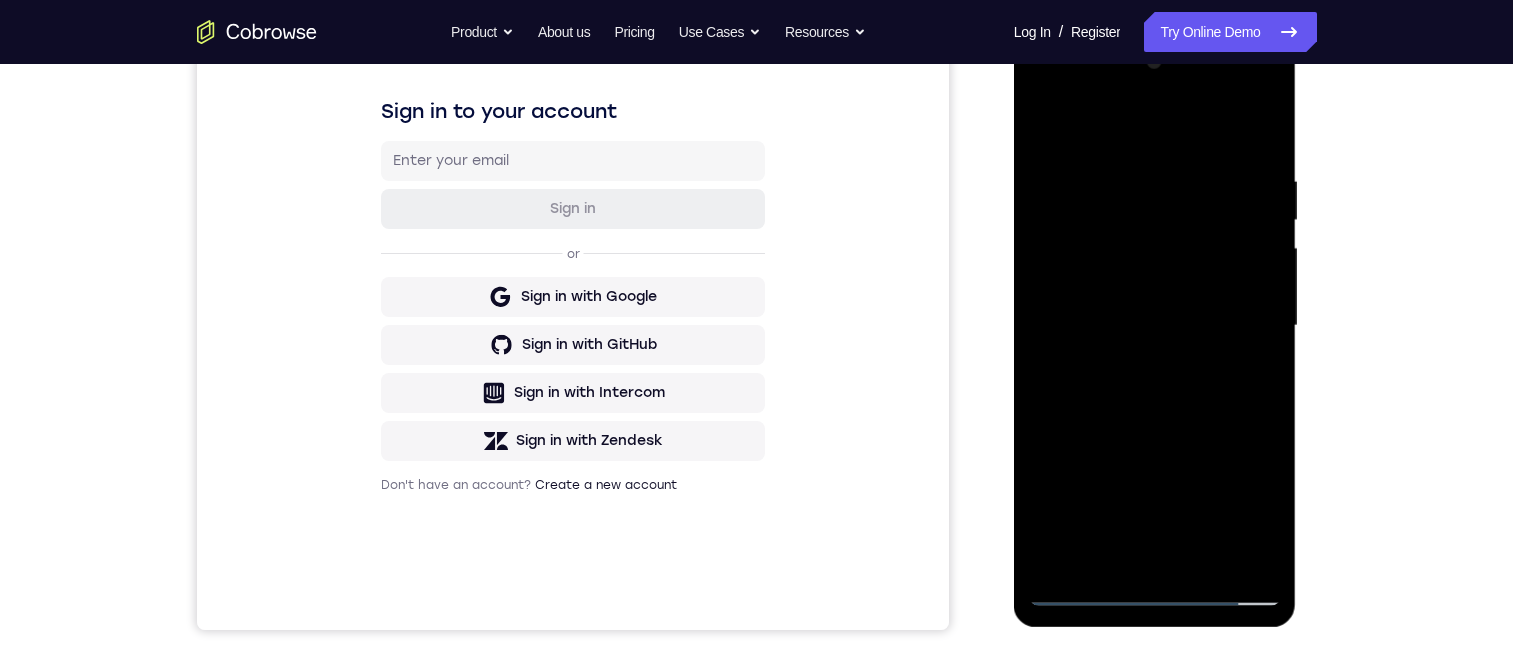click at bounding box center (1155, 326) 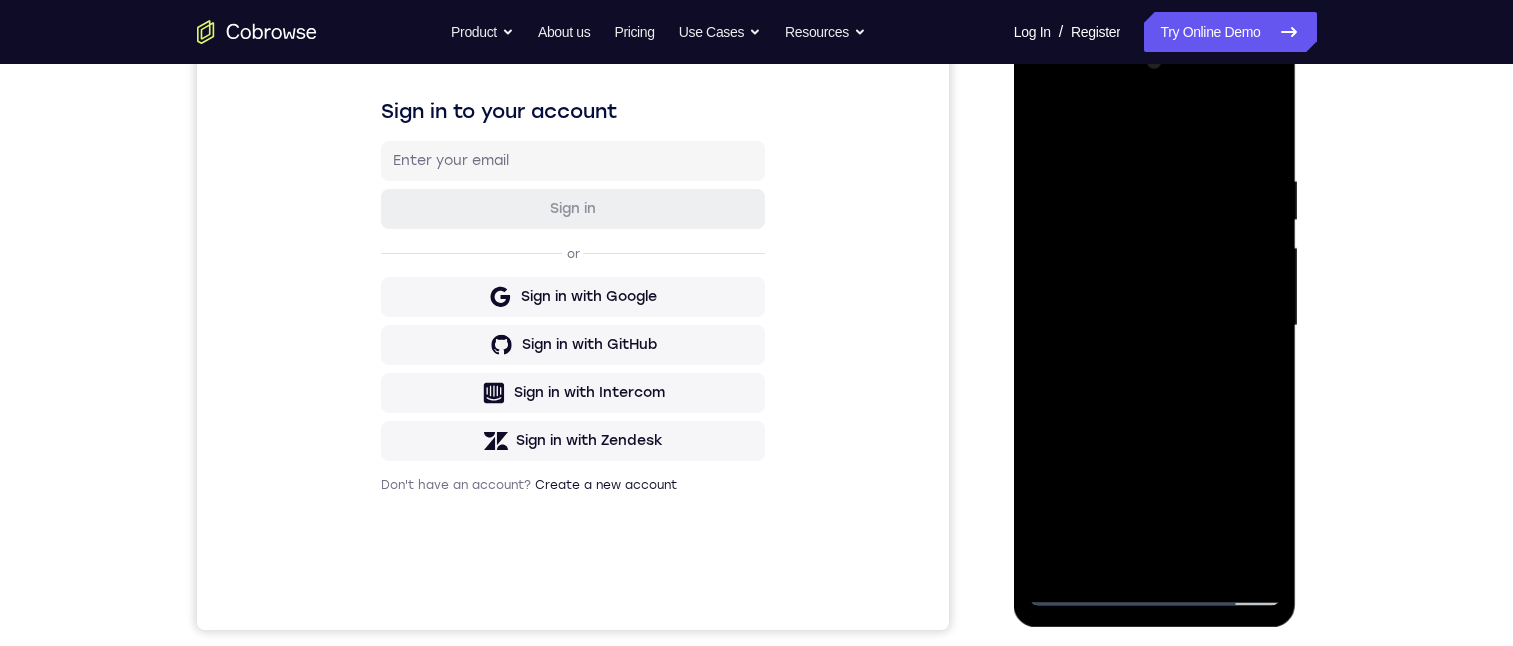 drag, startPoint x: 1099, startPoint y: 382, endPoint x: 1218, endPoint y: 393, distance: 119.507324 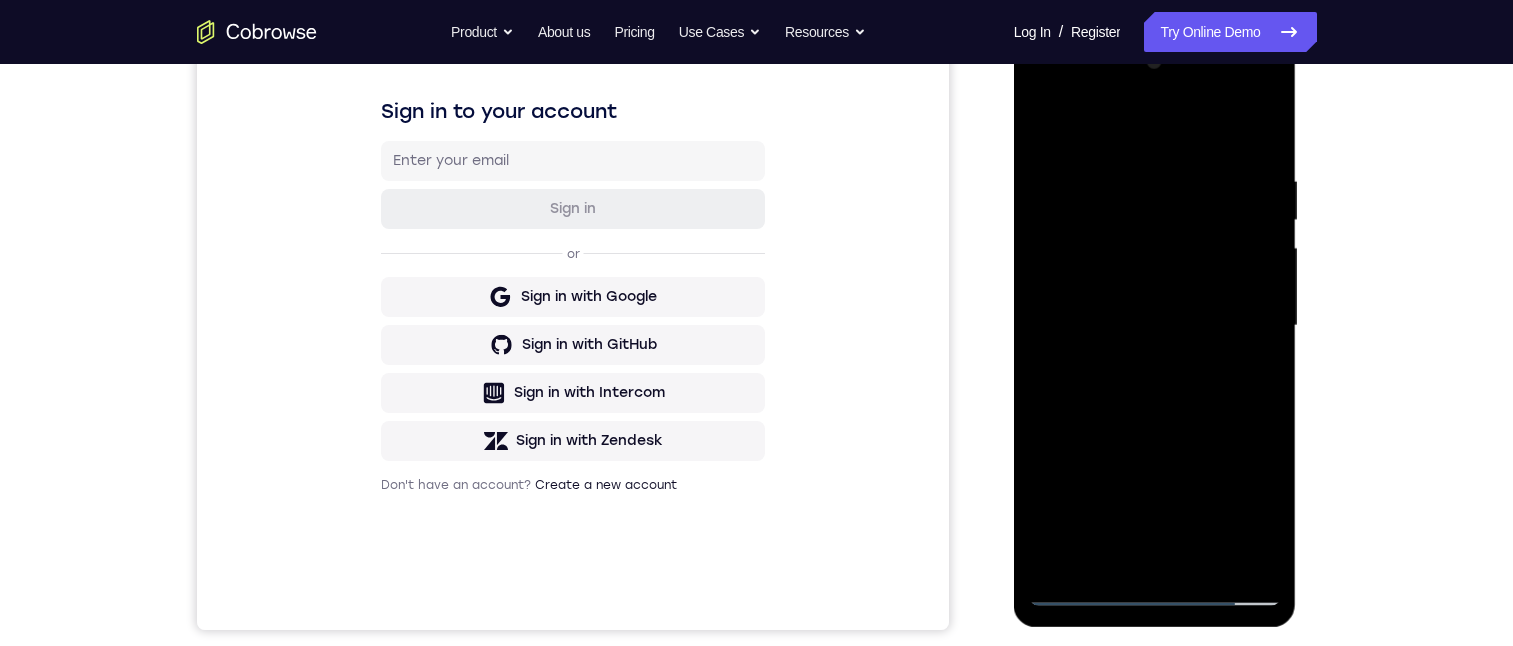 drag, startPoint x: 1120, startPoint y: 288, endPoint x: 1202, endPoint y: 259, distance: 86.977005 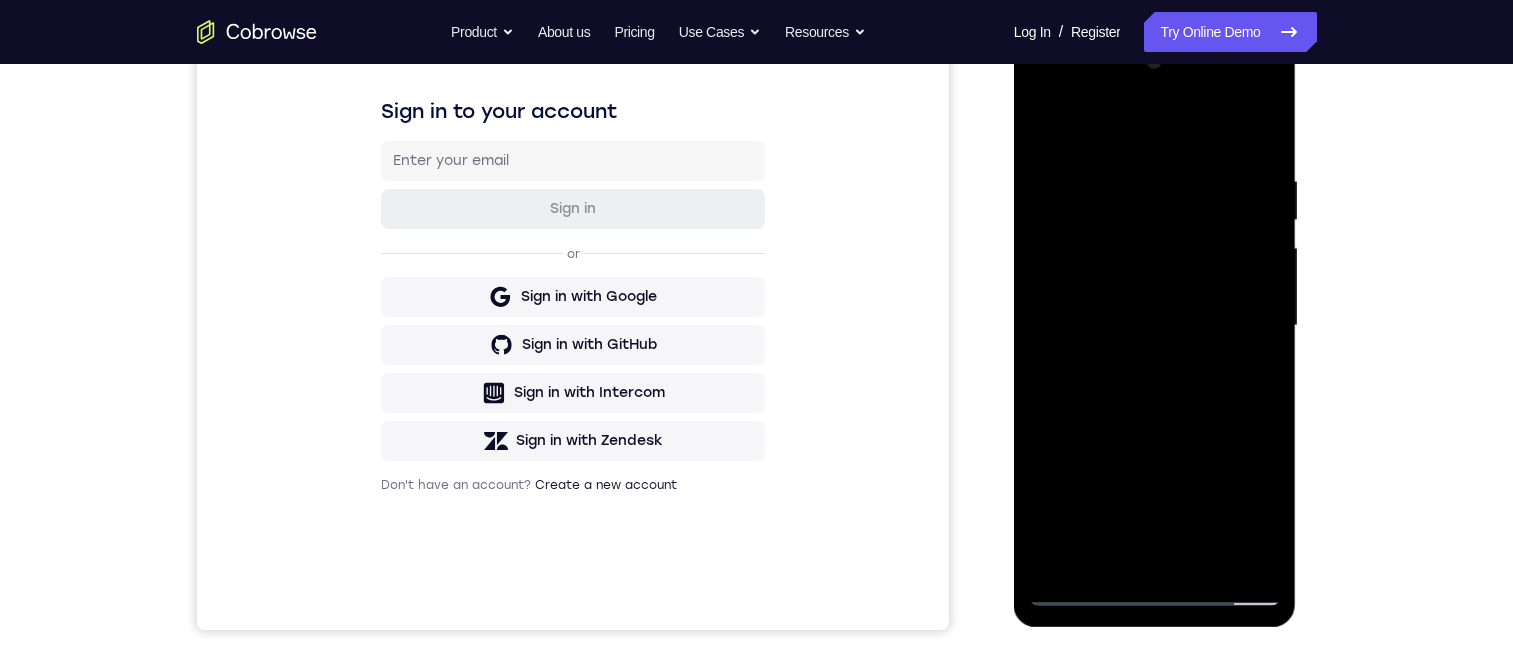 drag, startPoint x: 1185, startPoint y: 227, endPoint x: 1200, endPoint y: 203, distance: 28.301943 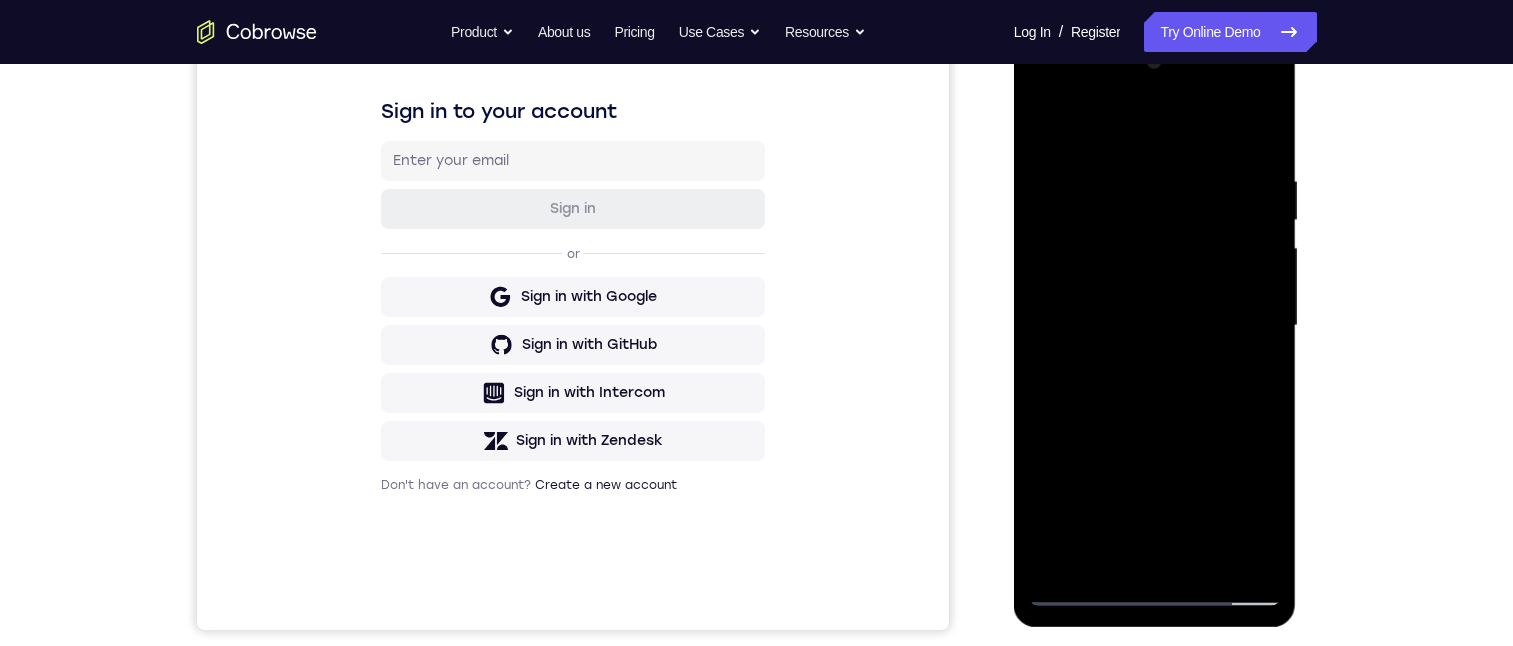 click at bounding box center (1155, 326) 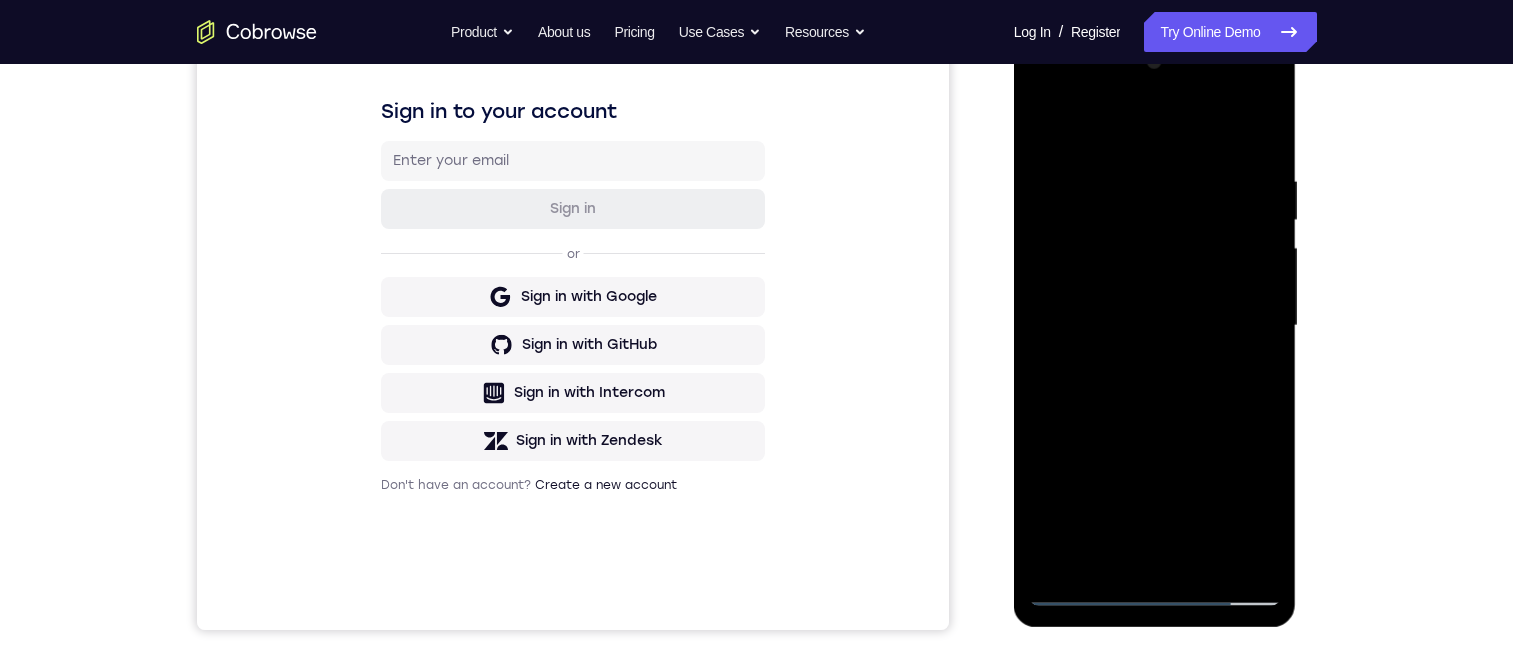 click at bounding box center (1155, 326) 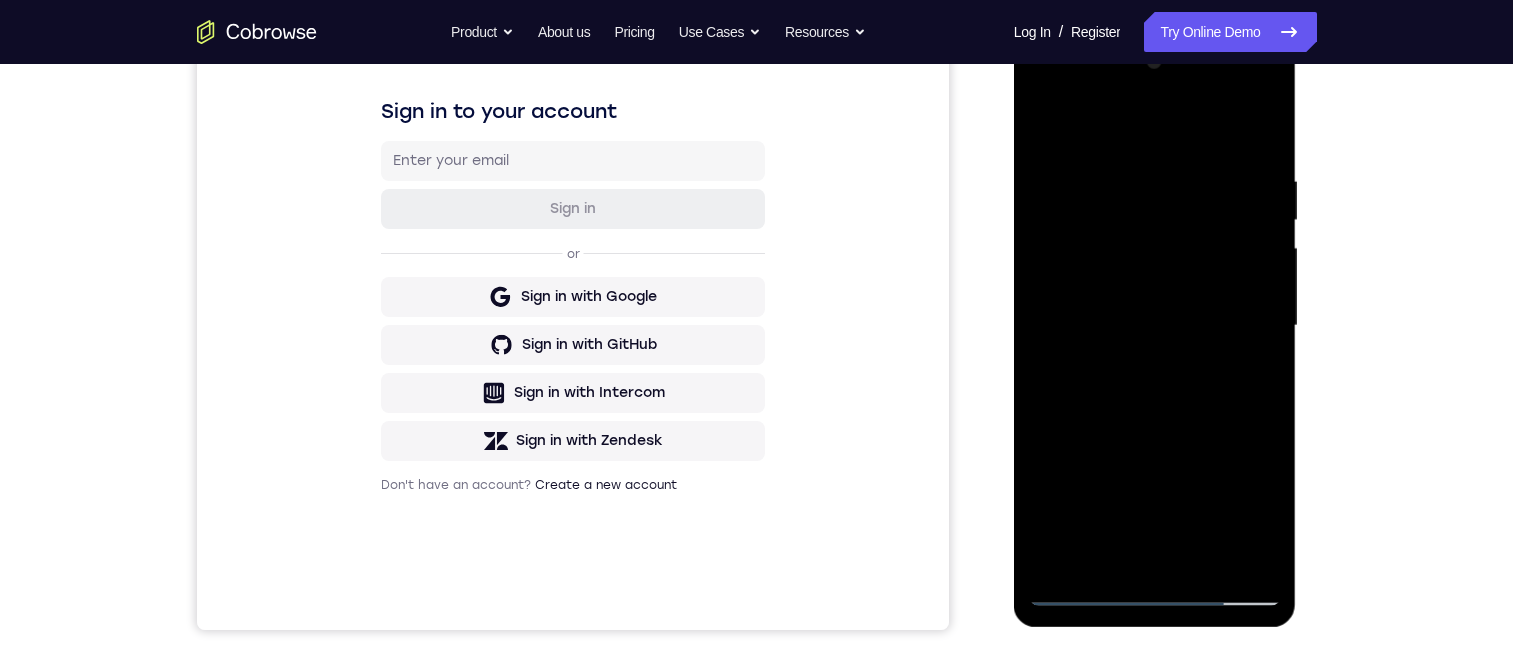 click at bounding box center [1155, 326] 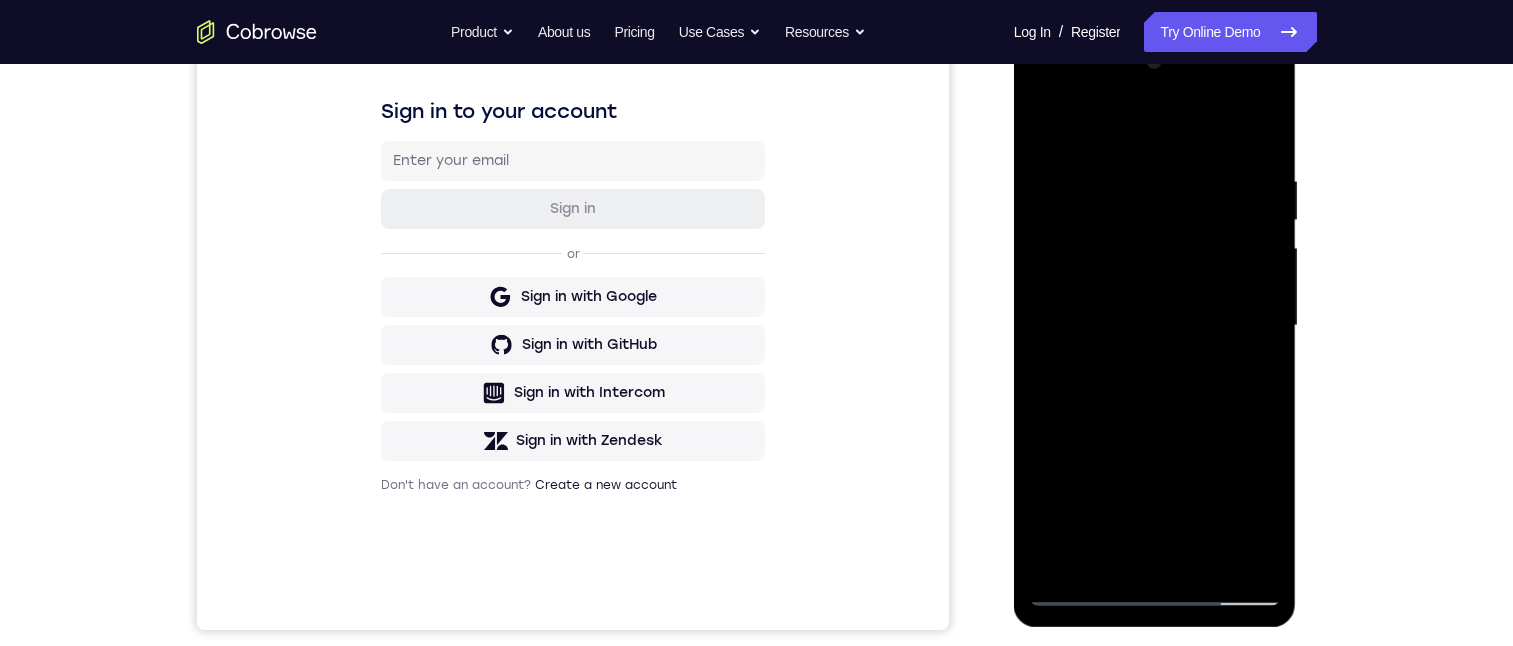 click at bounding box center [1155, 326] 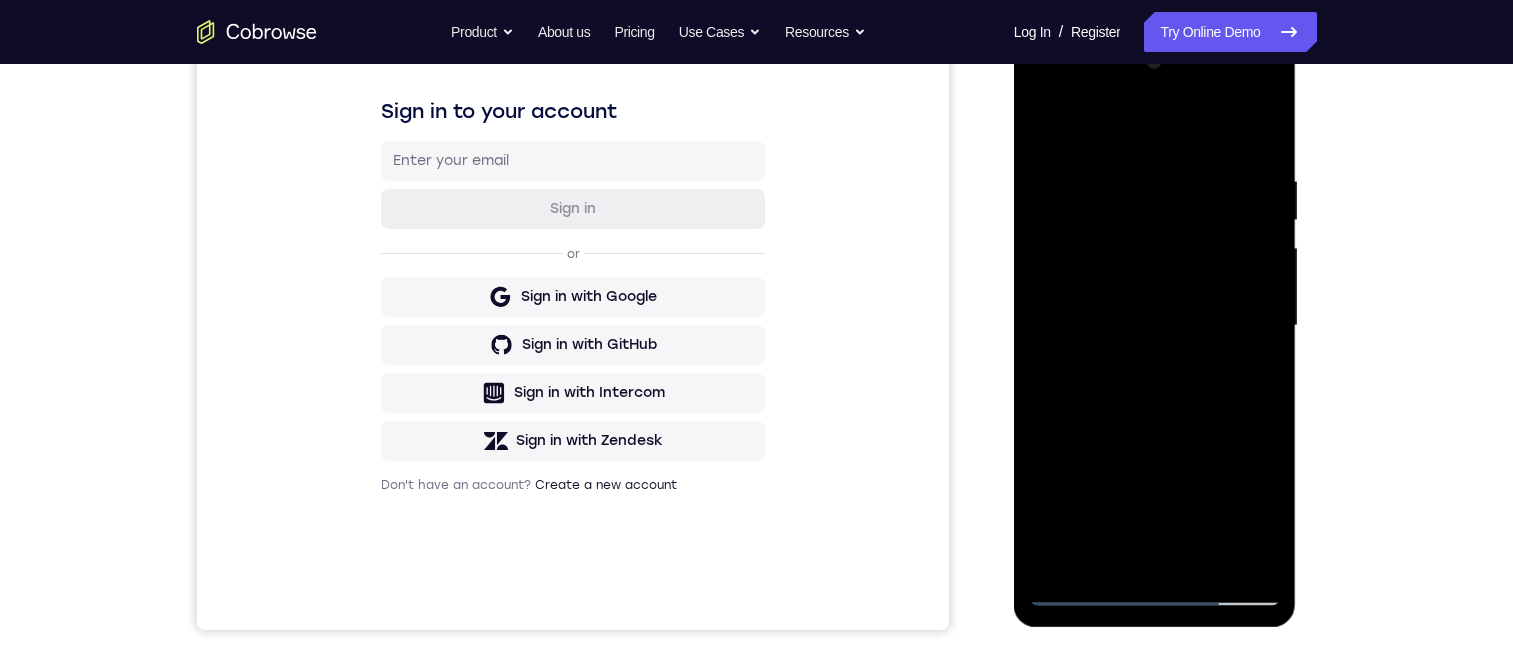 click at bounding box center [1155, 326] 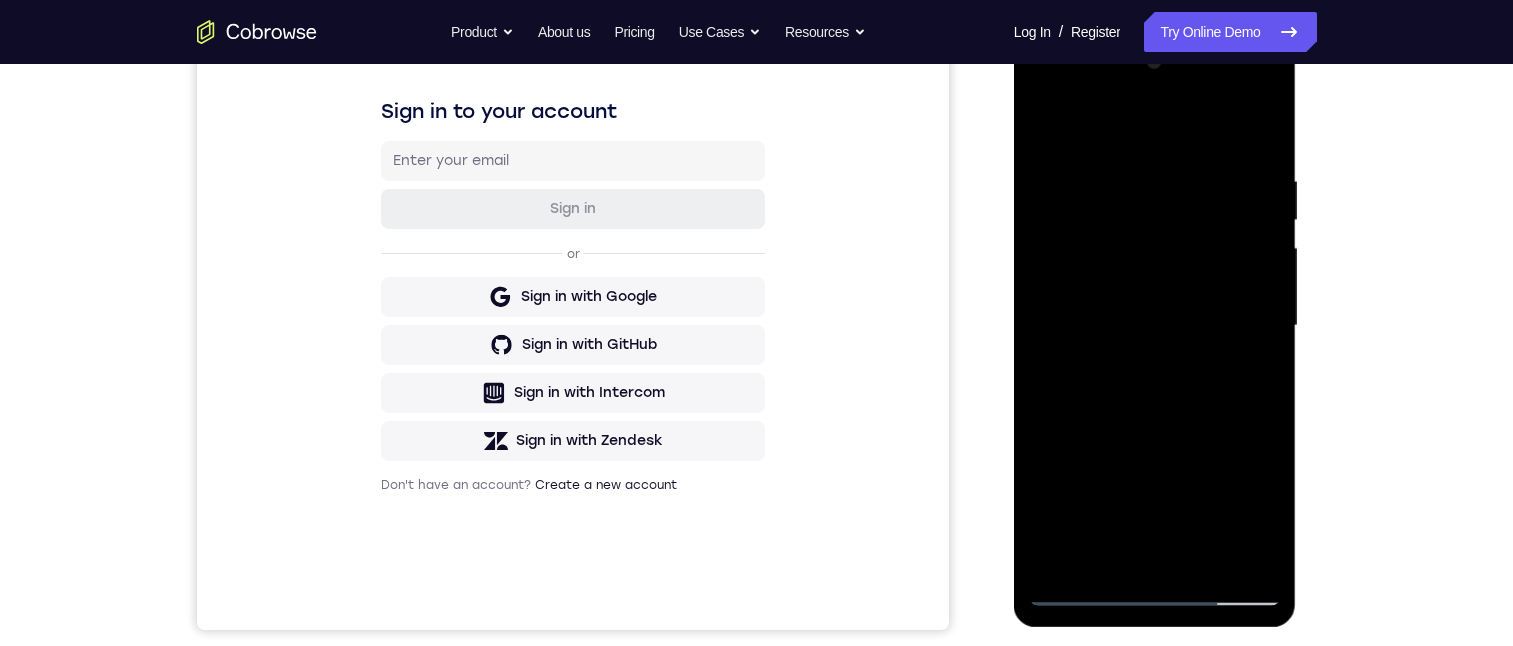 drag, startPoint x: 1064, startPoint y: 431, endPoint x: 1082, endPoint y: 433, distance: 18.110771 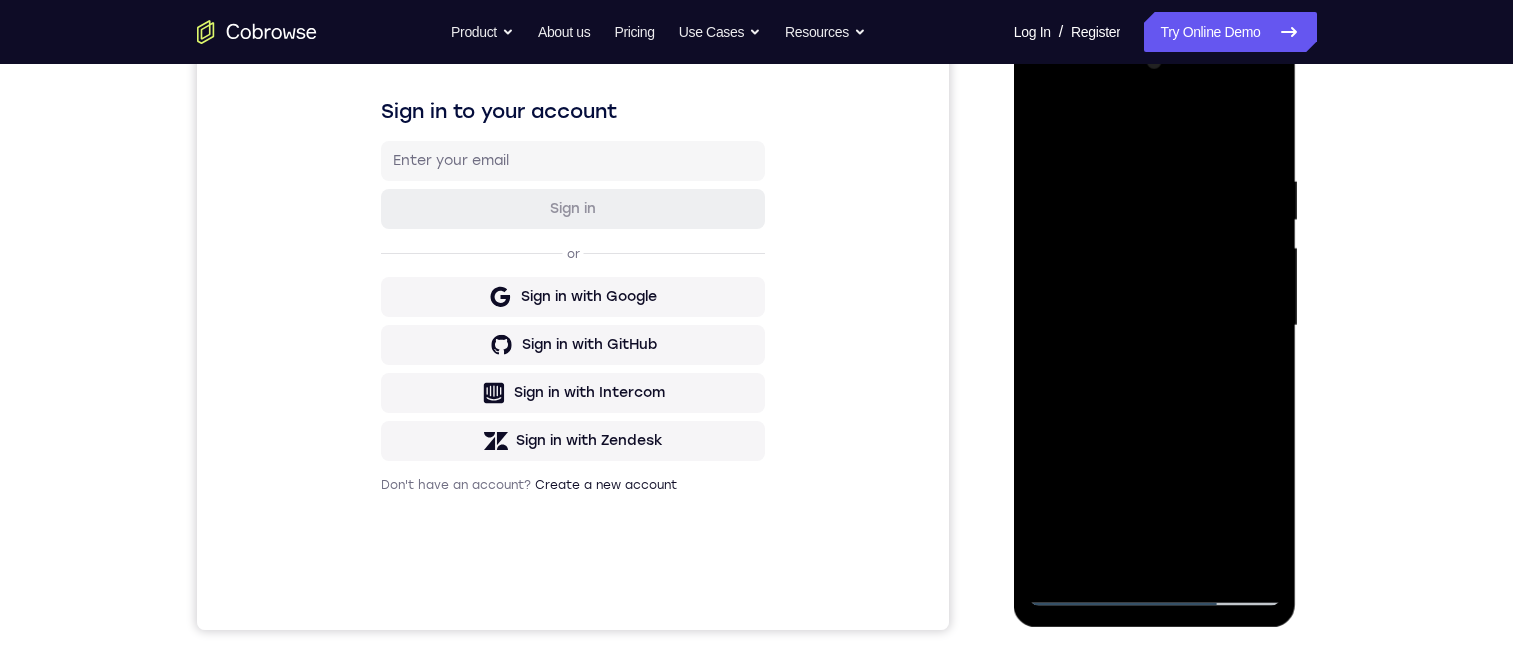 click on "Online web based iOS Simulators and Android Emulators. Run iPhone, iPad, Mobile Safari, APK, mobile apps in your browser with HTML5 and Javascript. For mobile app customer support, training, app previews, testing, and much more." at bounding box center [1156, 331] 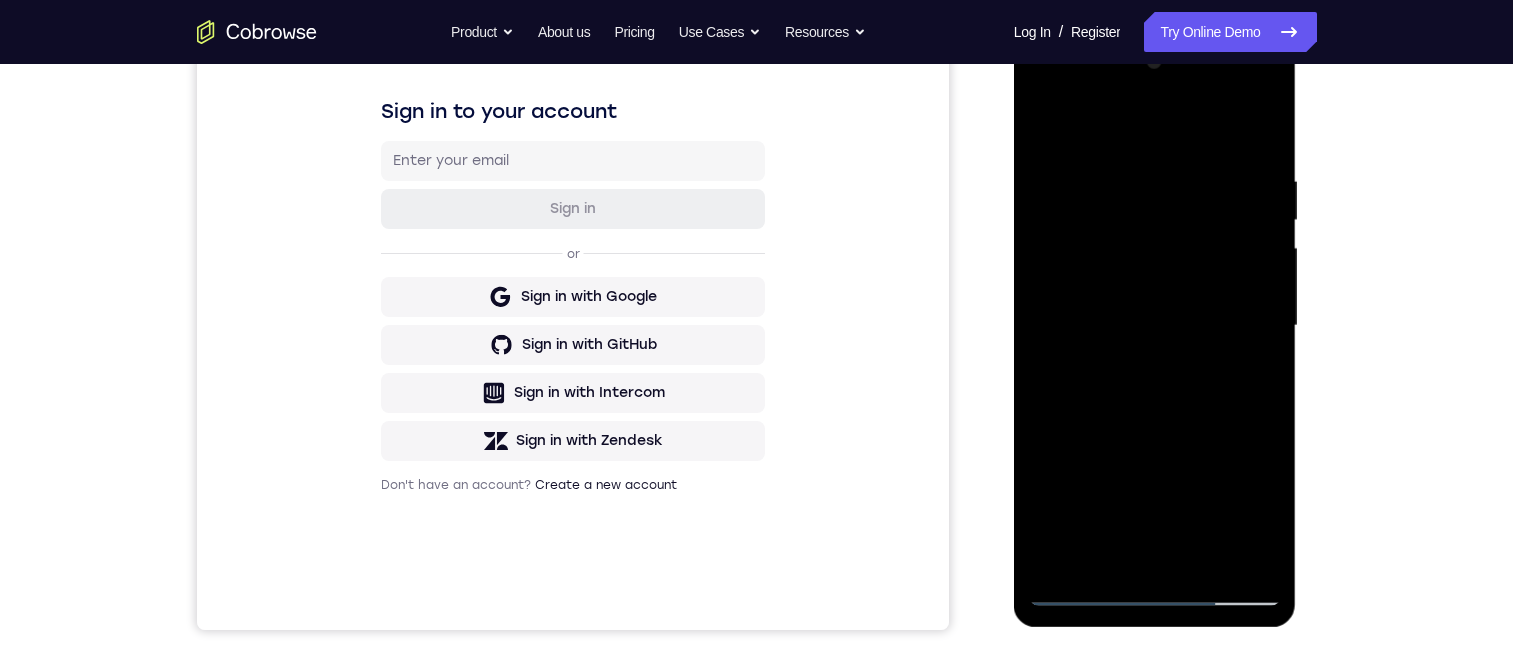 drag, startPoint x: 1159, startPoint y: 391, endPoint x: 1017, endPoint y: 398, distance: 142.17242 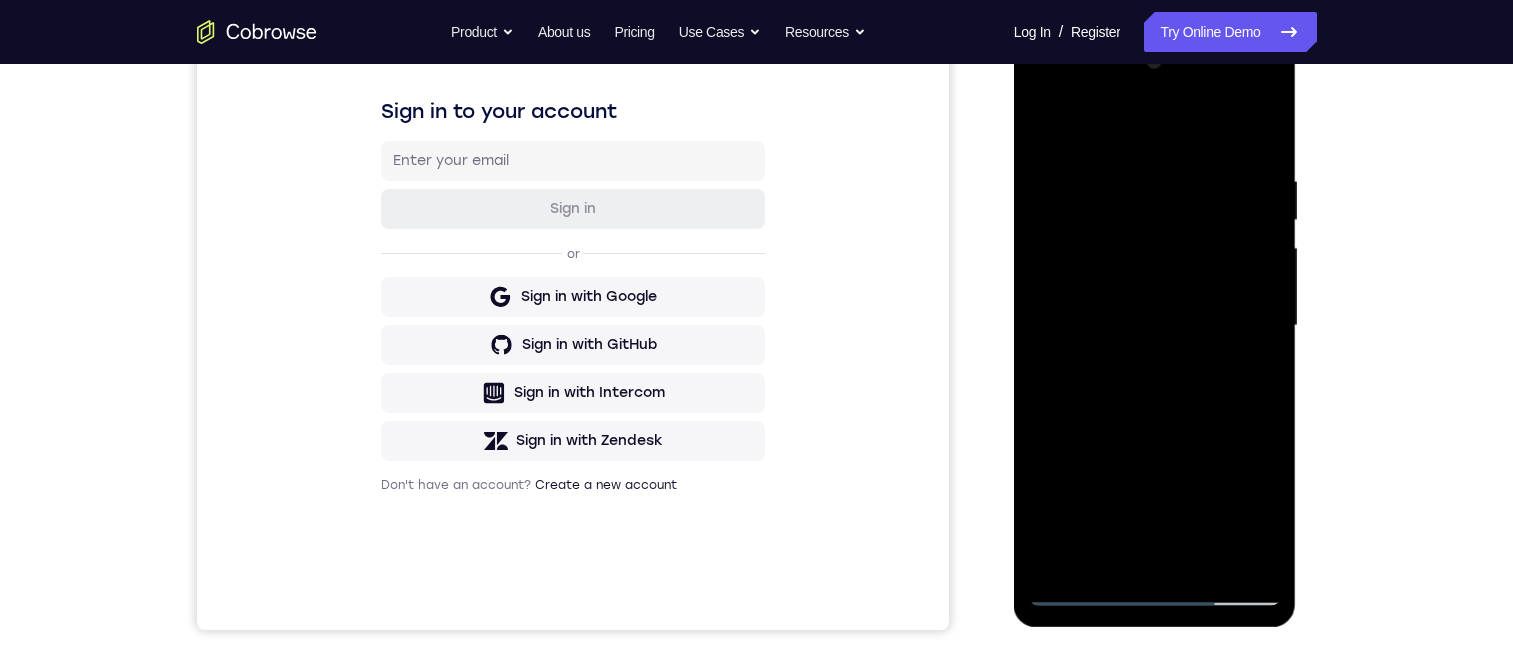 drag, startPoint x: 1136, startPoint y: 400, endPoint x: 1017, endPoint y: 391, distance: 119.33985 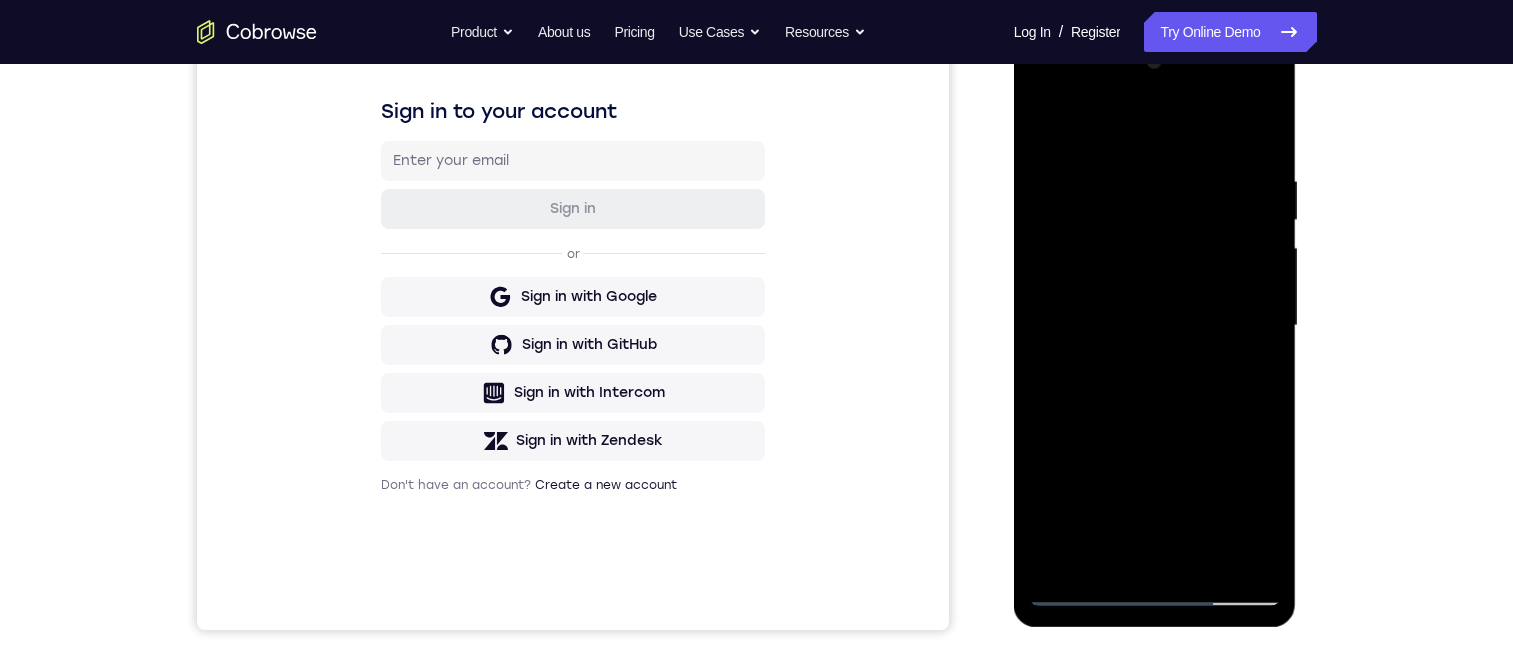 click at bounding box center [1155, 326] 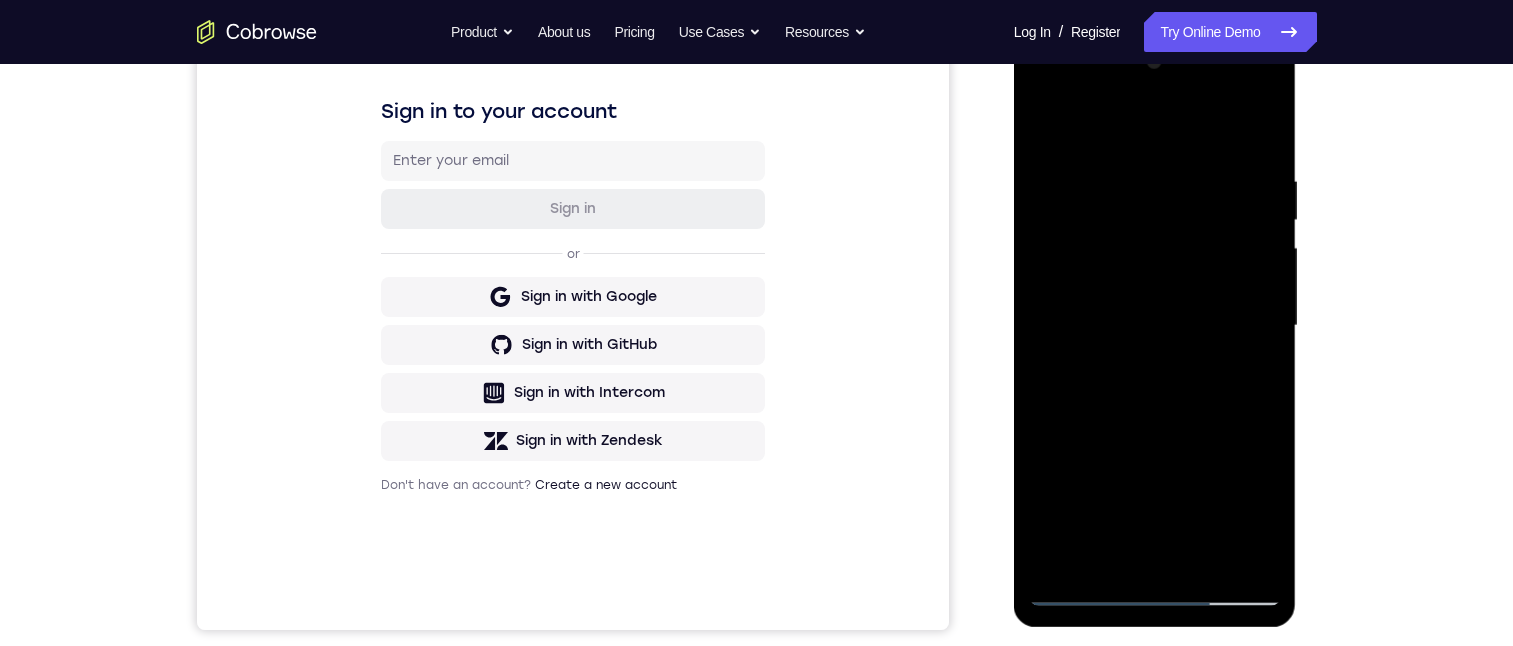 click at bounding box center [1155, 326] 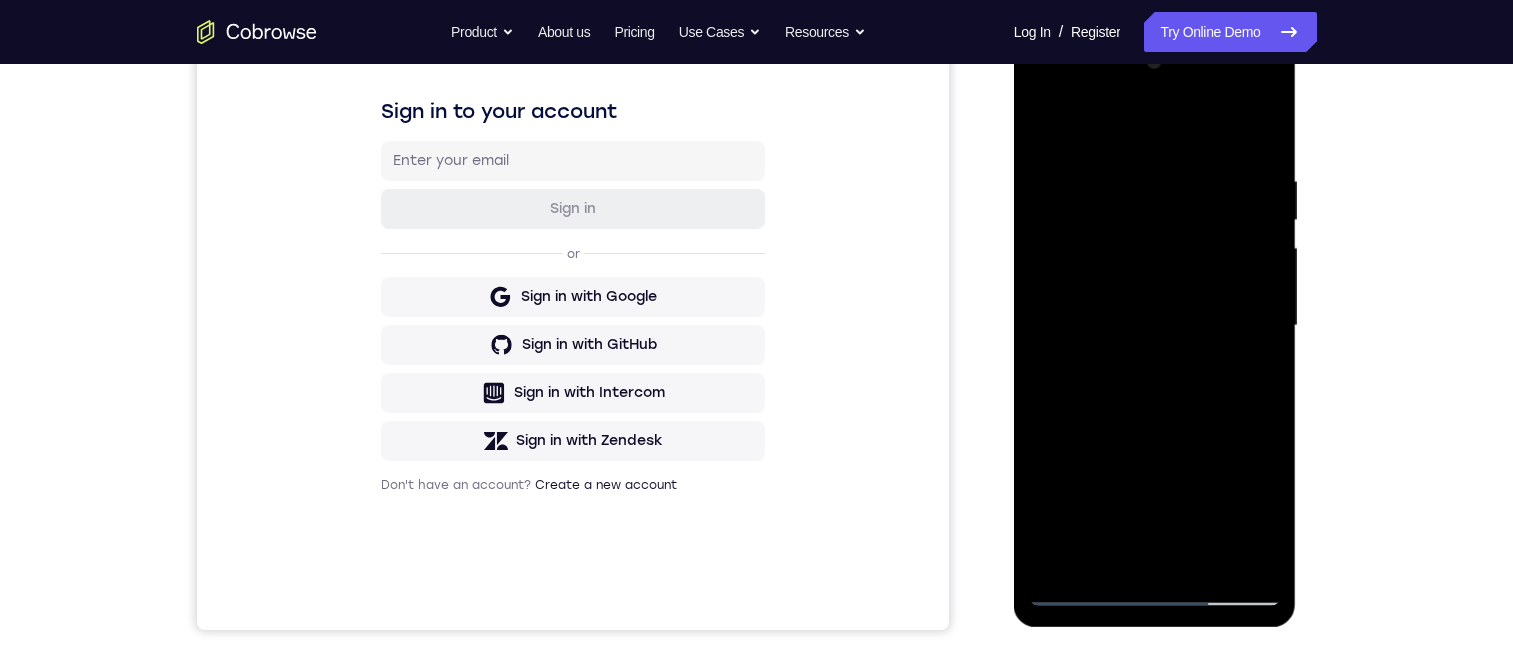 click at bounding box center [1155, 326] 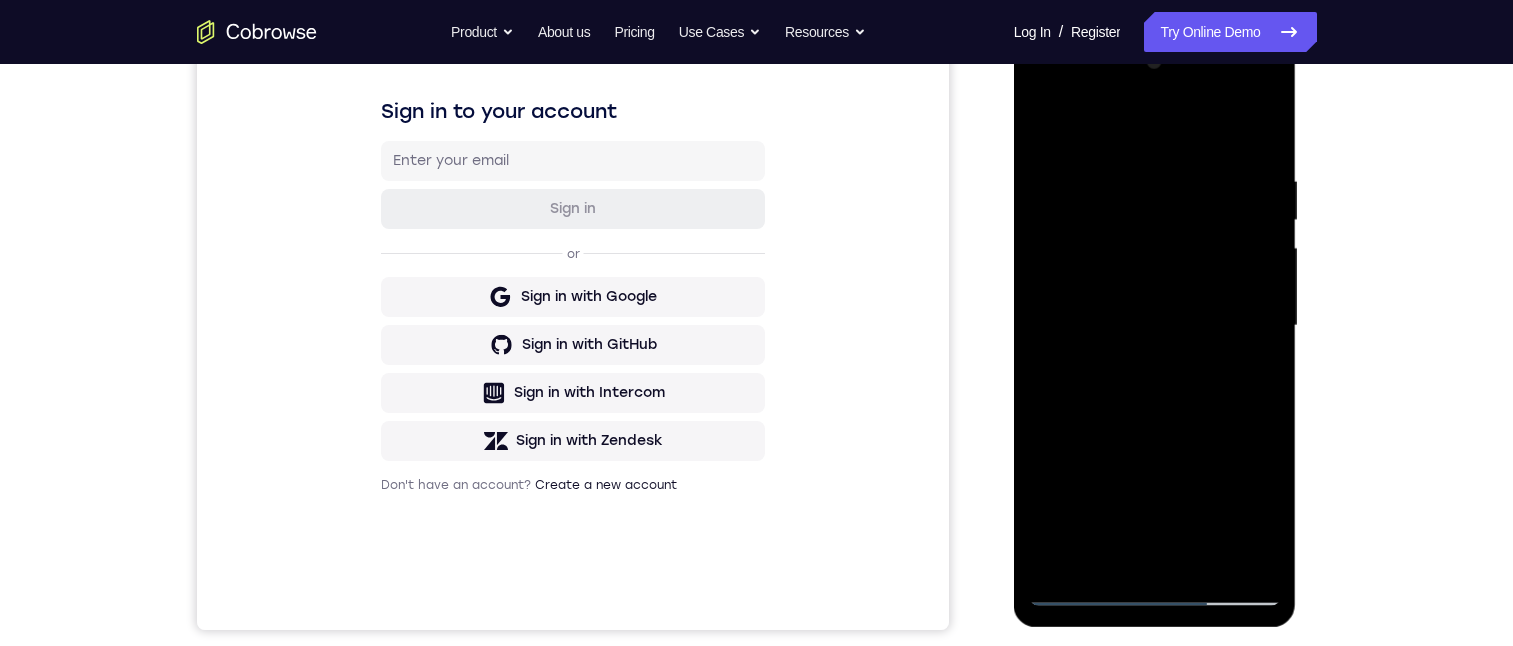 drag, startPoint x: 1168, startPoint y: 442, endPoint x: 1168, endPoint y: 350, distance: 92 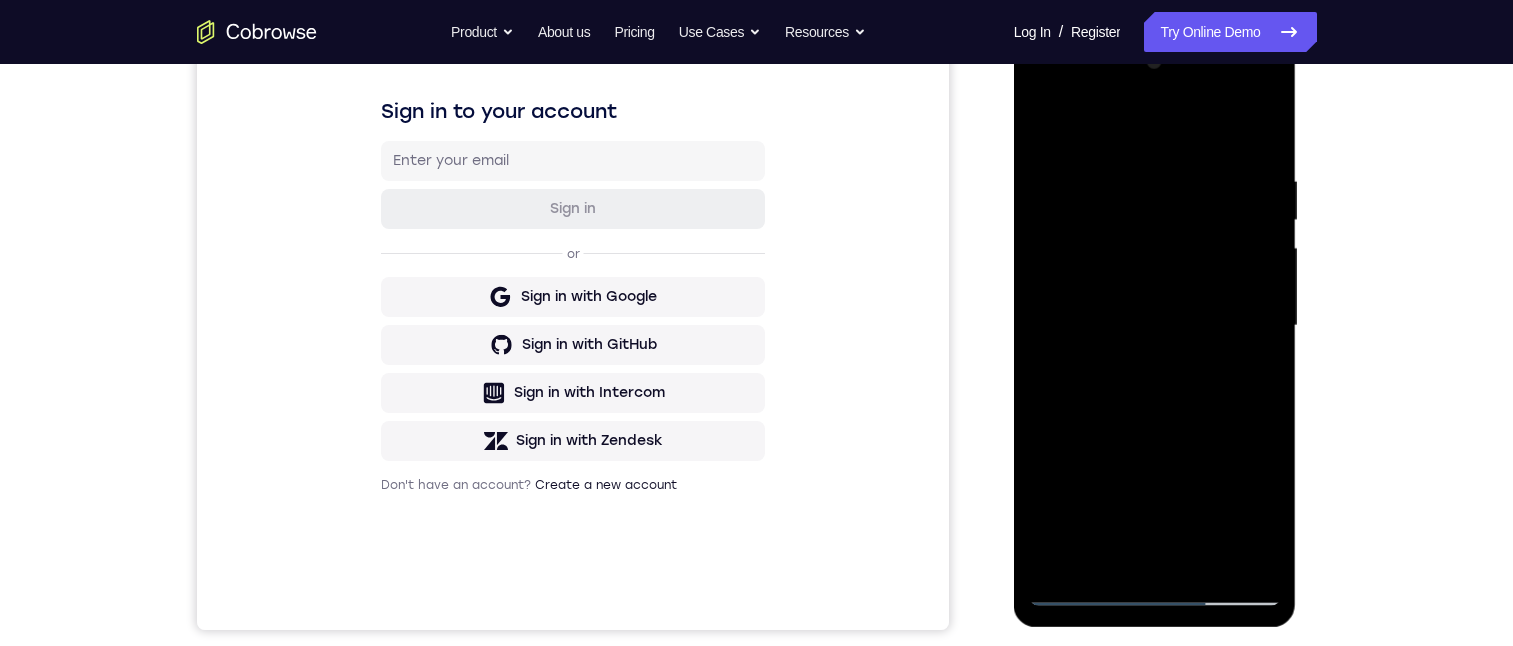 click at bounding box center (1155, 326) 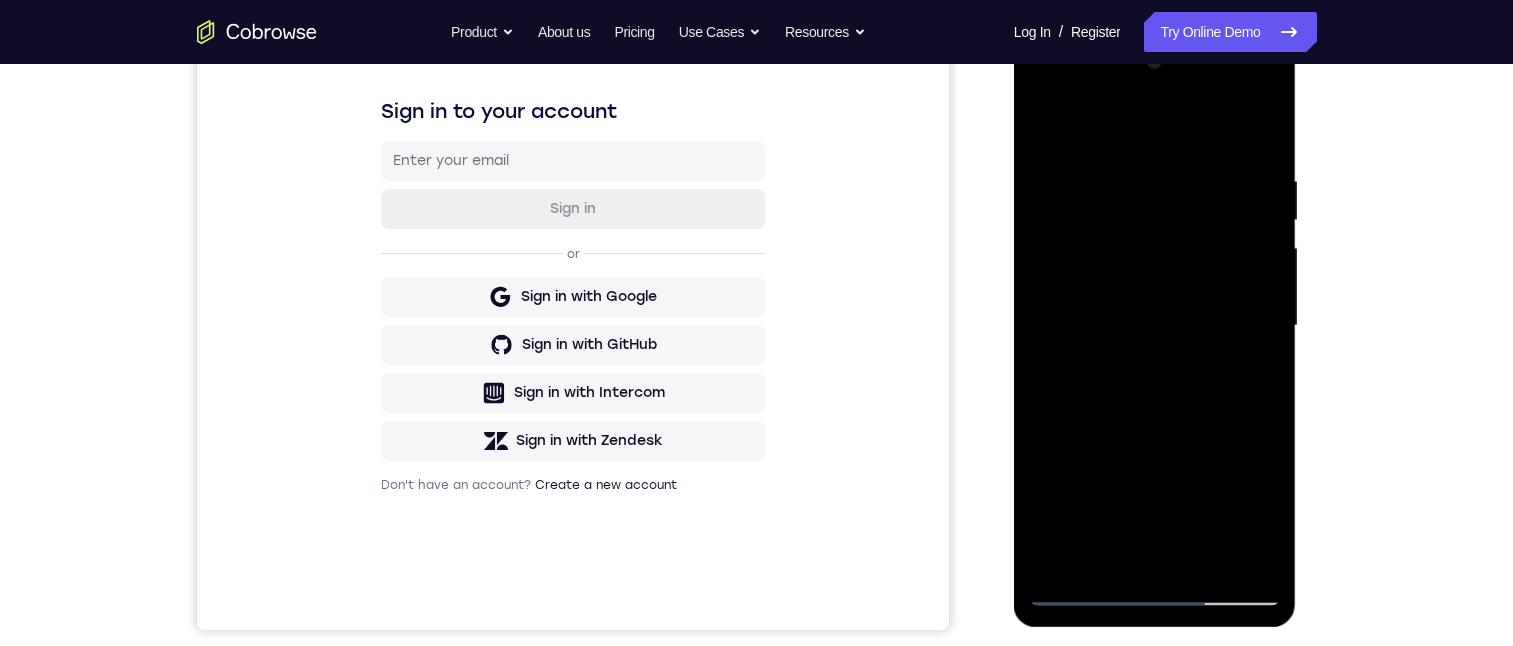 click at bounding box center [1155, 326] 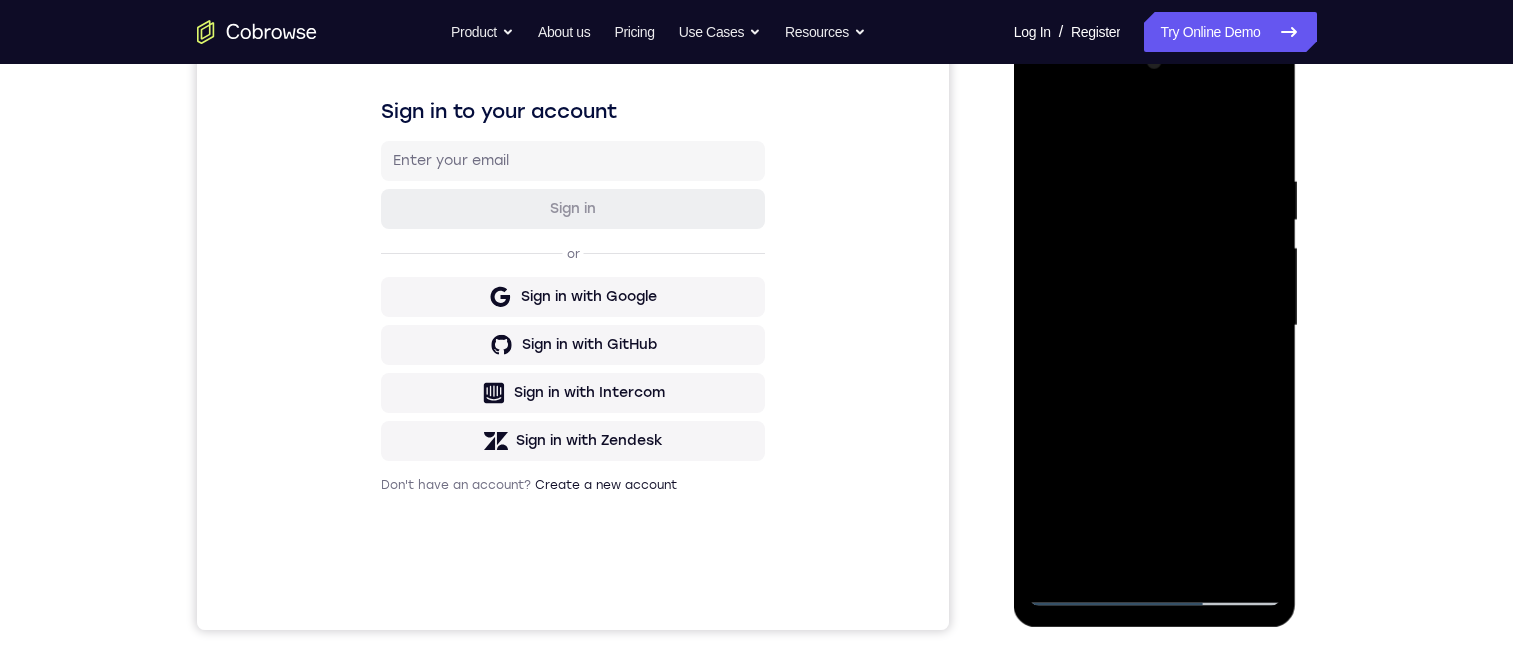 drag, startPoint x: 1292, startPoint y: 412, endPoint x: 1025, endPoint y: 397, distance: 267.42102 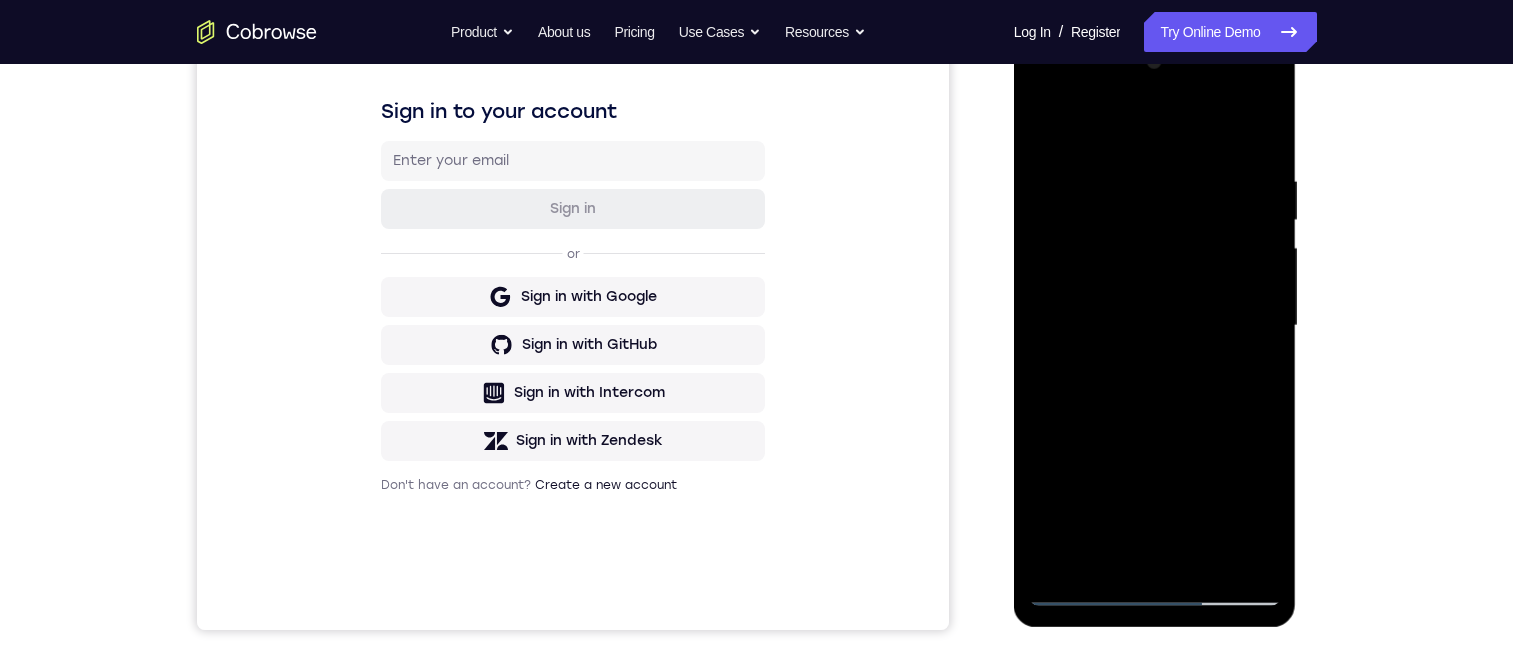 drag, startPoint x: 1250, startPoint y: -53, endPoint x: 1176, endPoint y: 75, distance: 147.85127 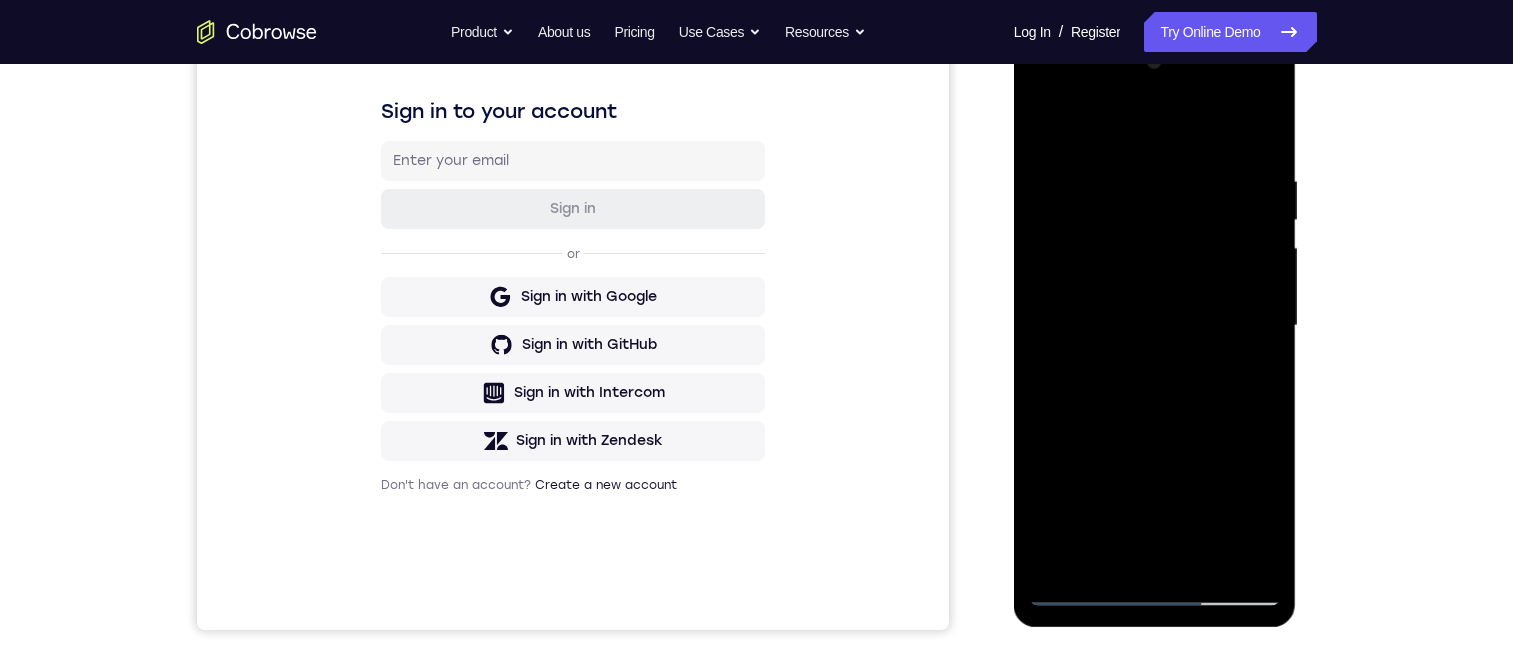 click at bounding box center (1155, 326) 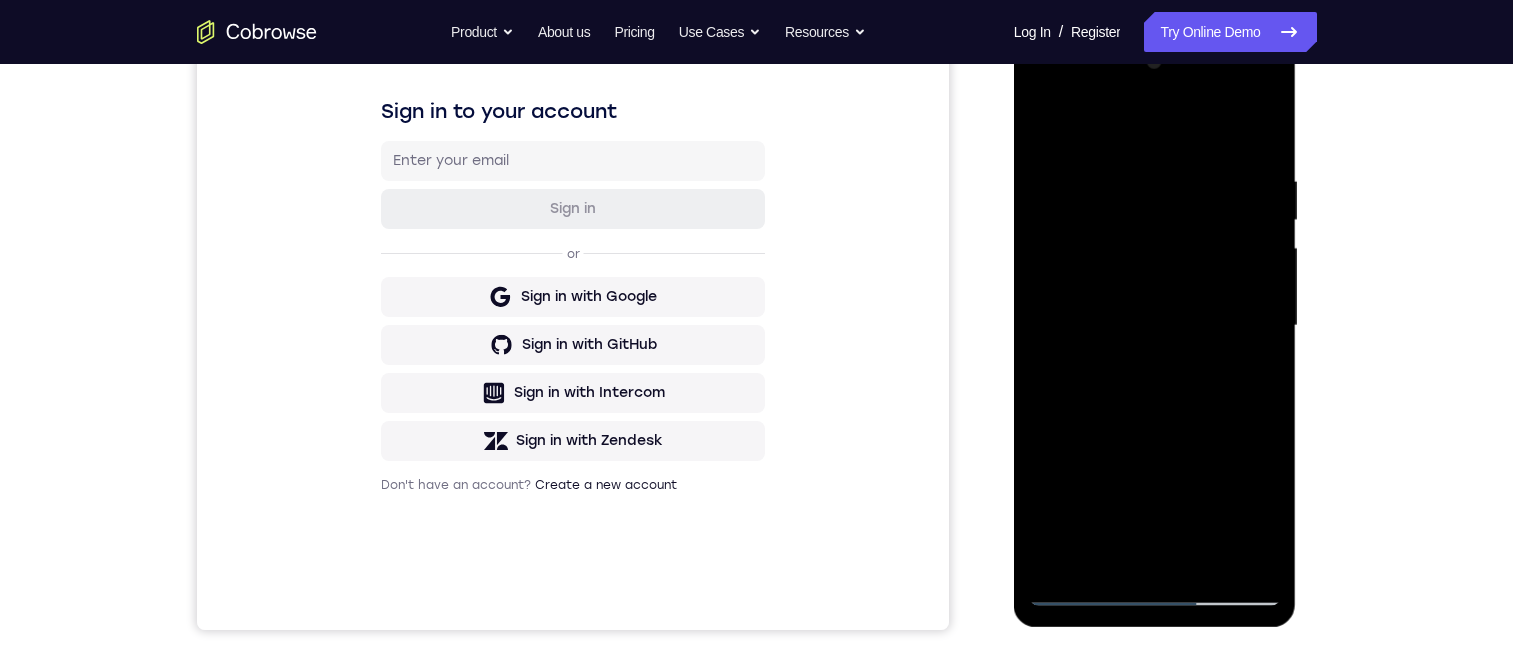 click at bounding box center [1155, 326] 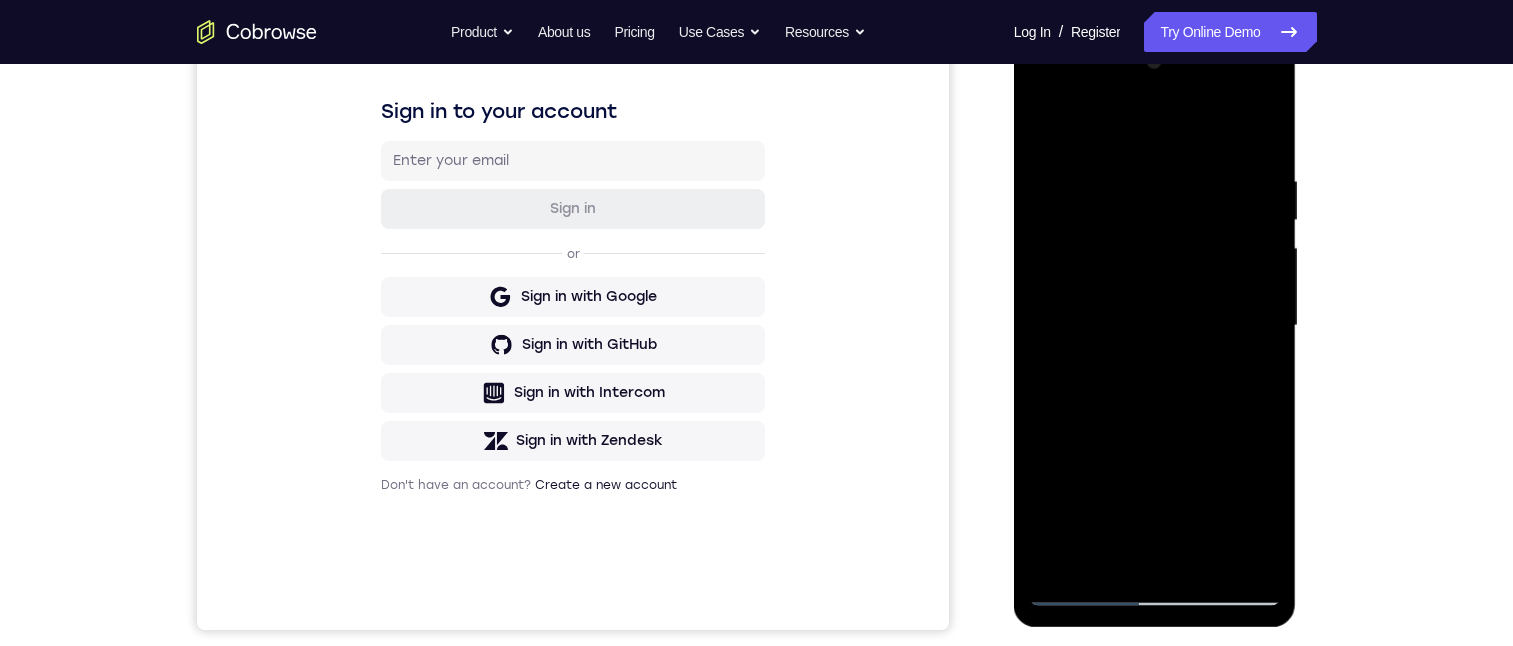 click at bounding box center [1155, 326] 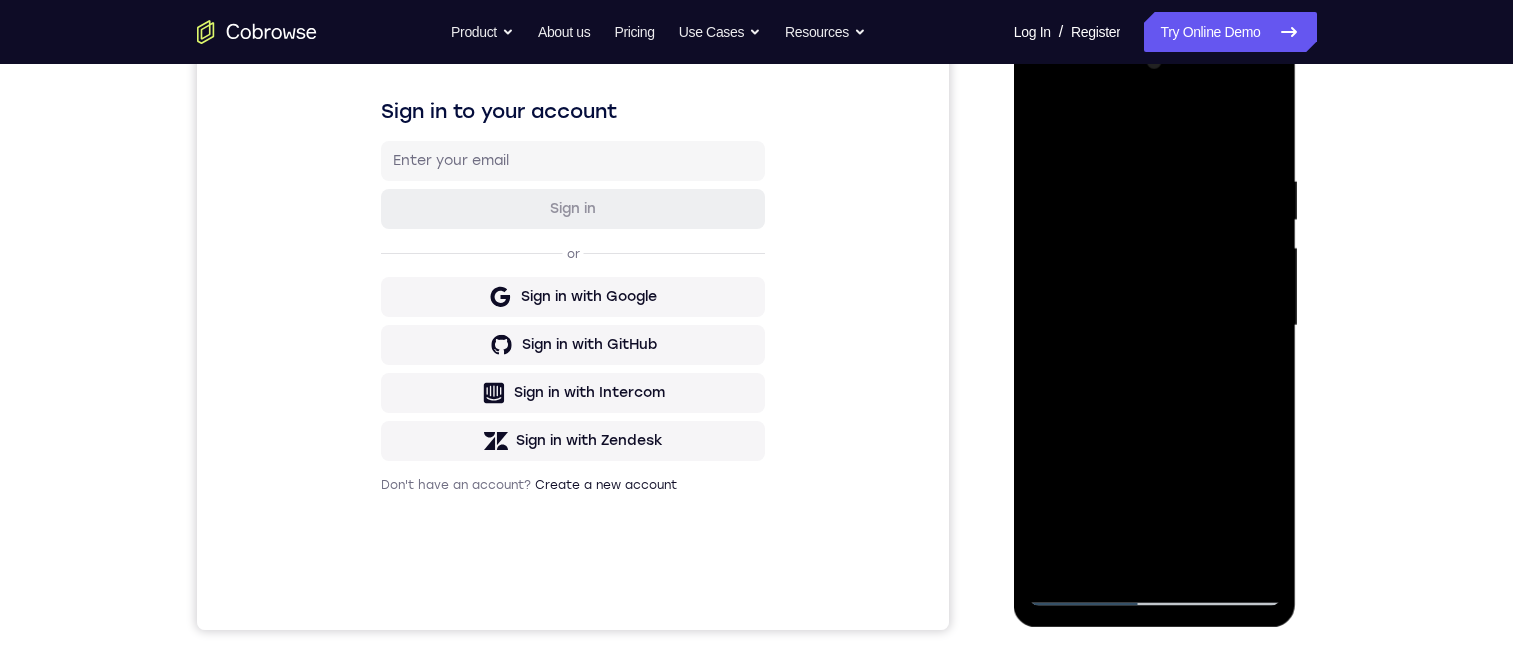 click at bounding box center (1155, 326) 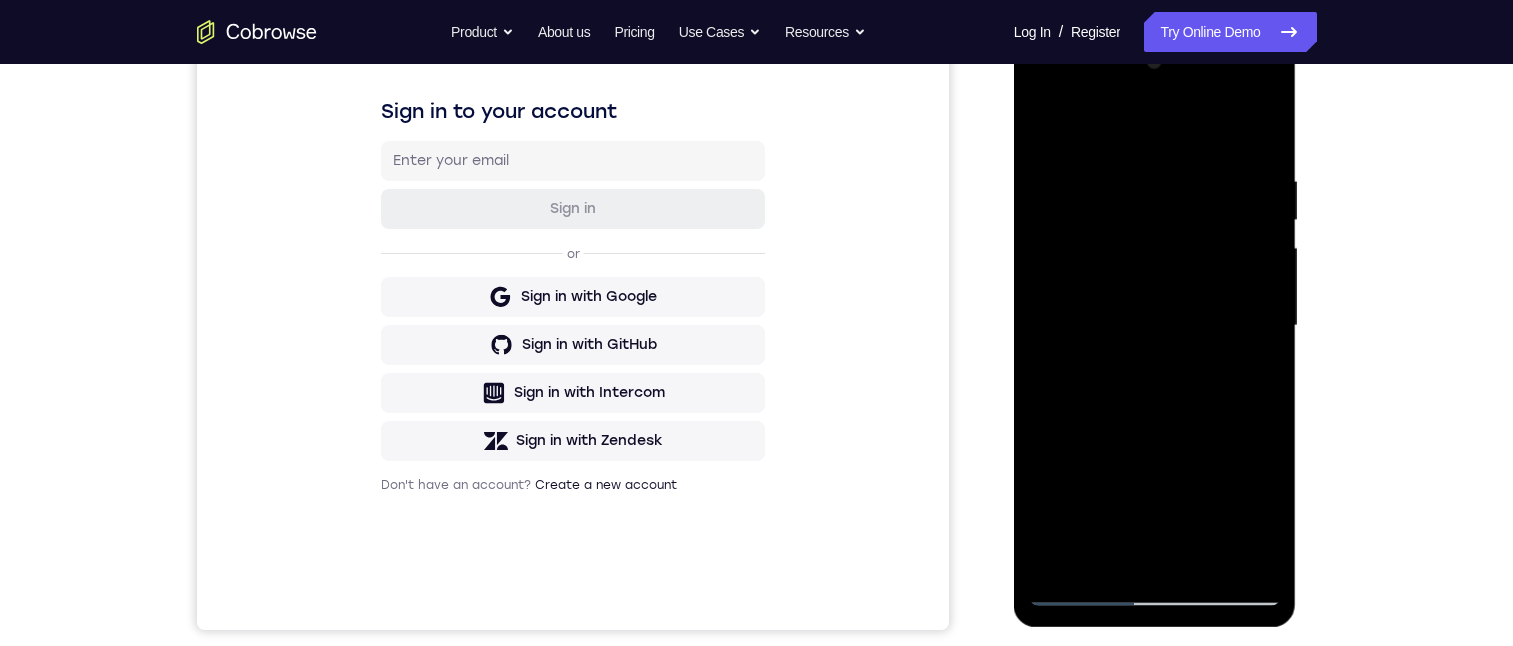click at bounding box center (1155, 326) 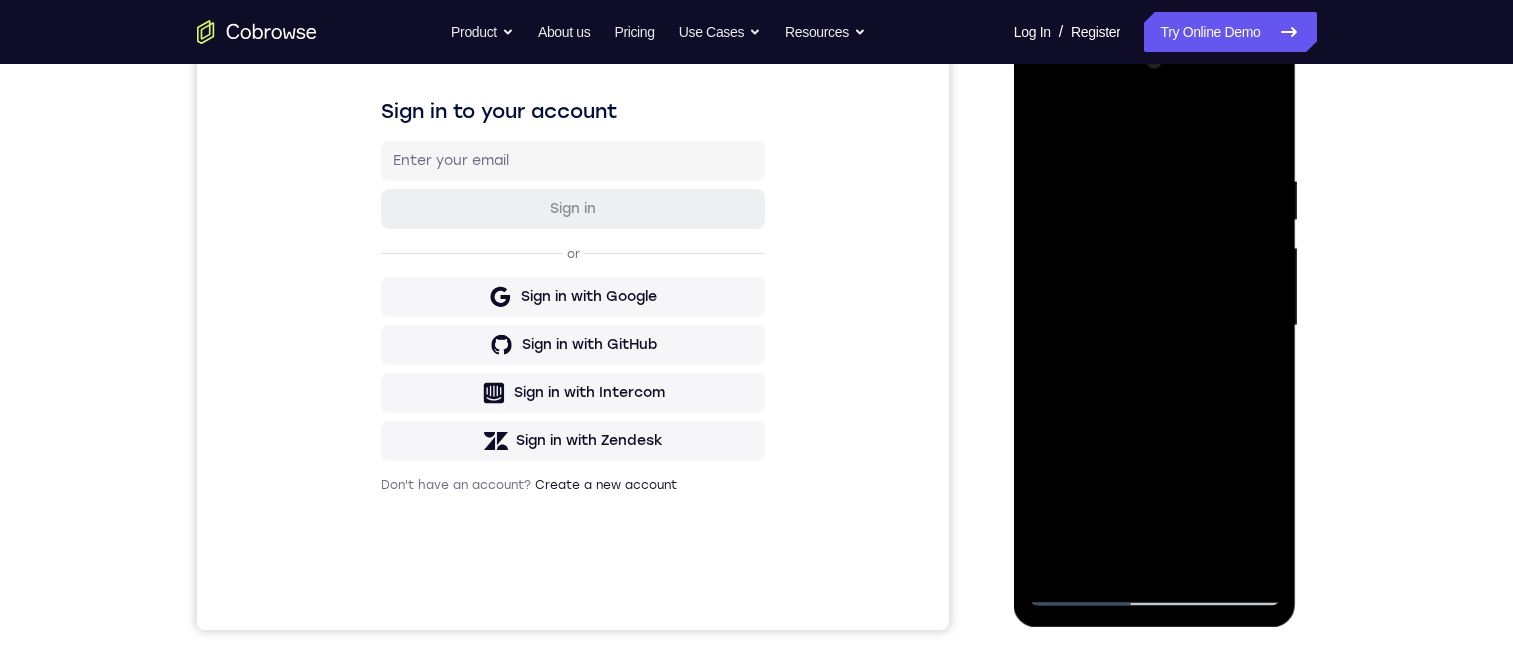 click at bounding box center [1155, 326] 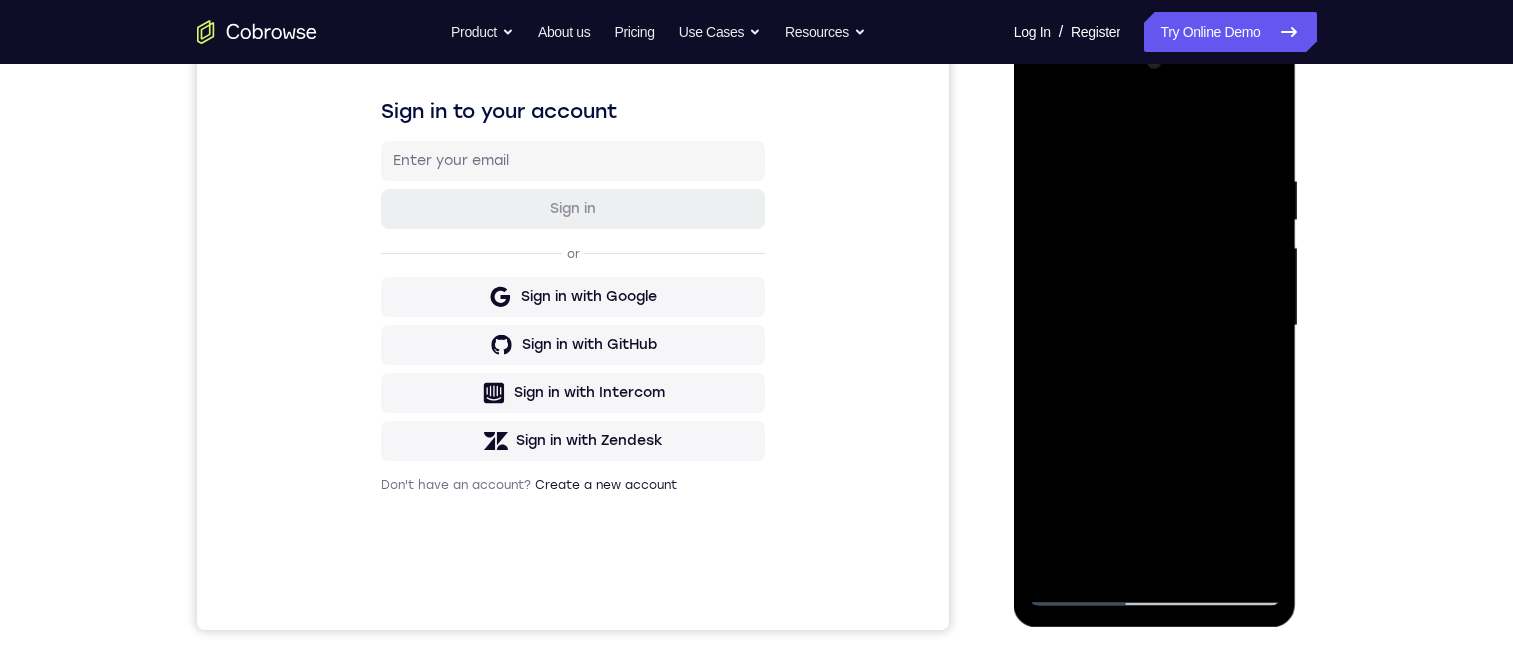 click at bounding box center [1155, 326] 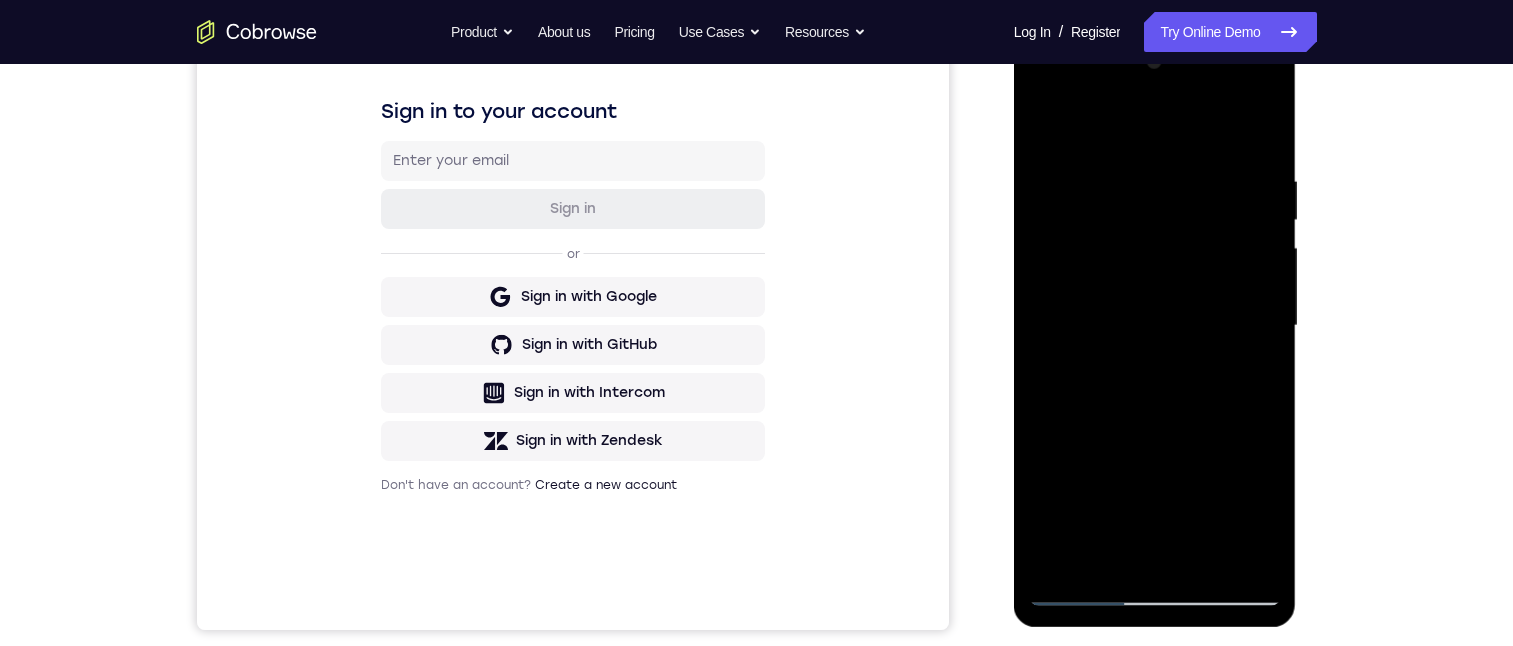 click at bounding box center [1155, 326] 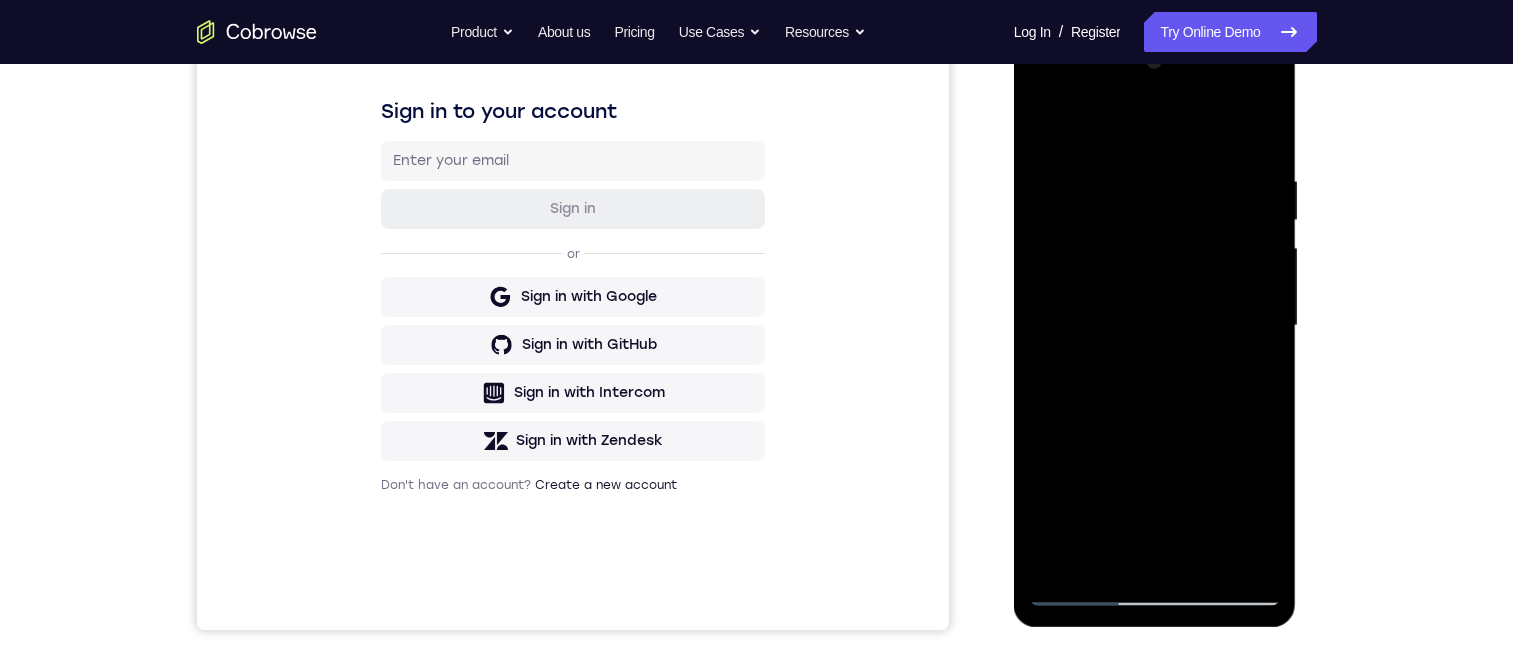 click at bounding box center [1155, 326] 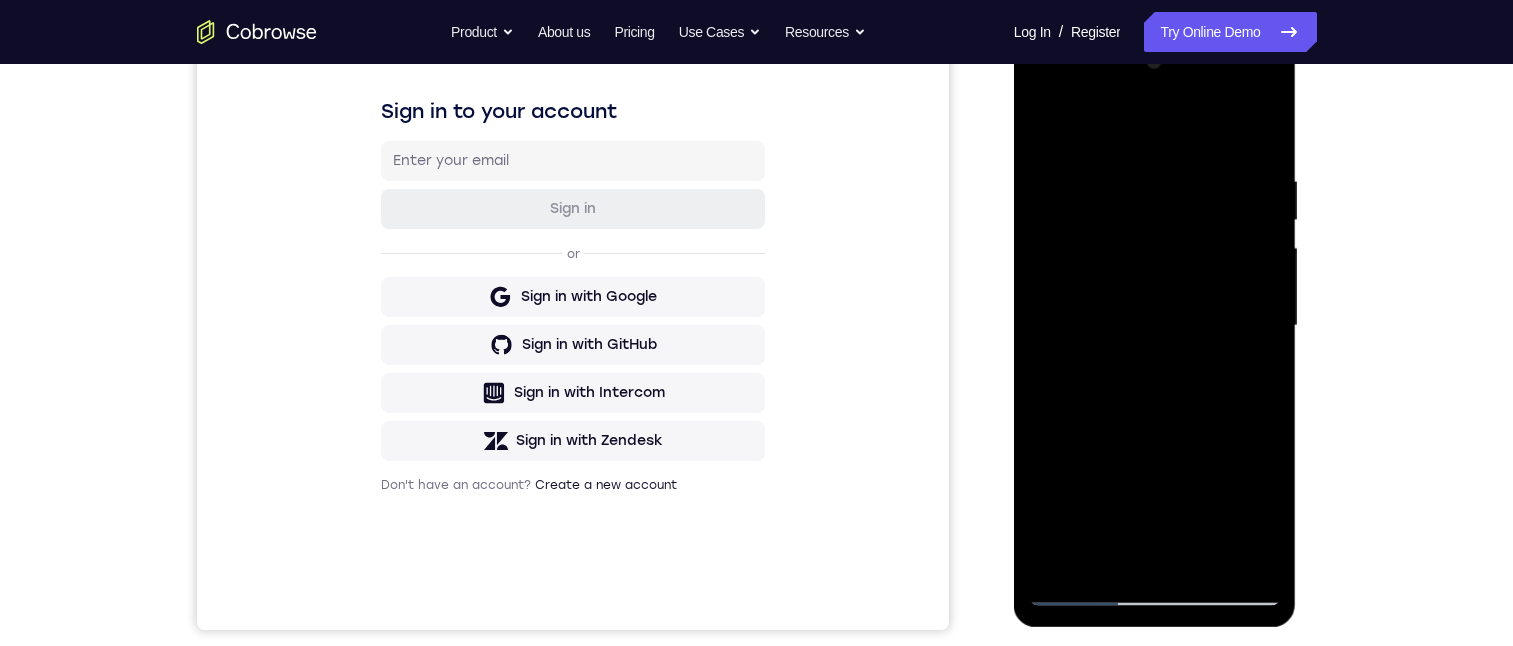 click at bounding box center [1155, 326] 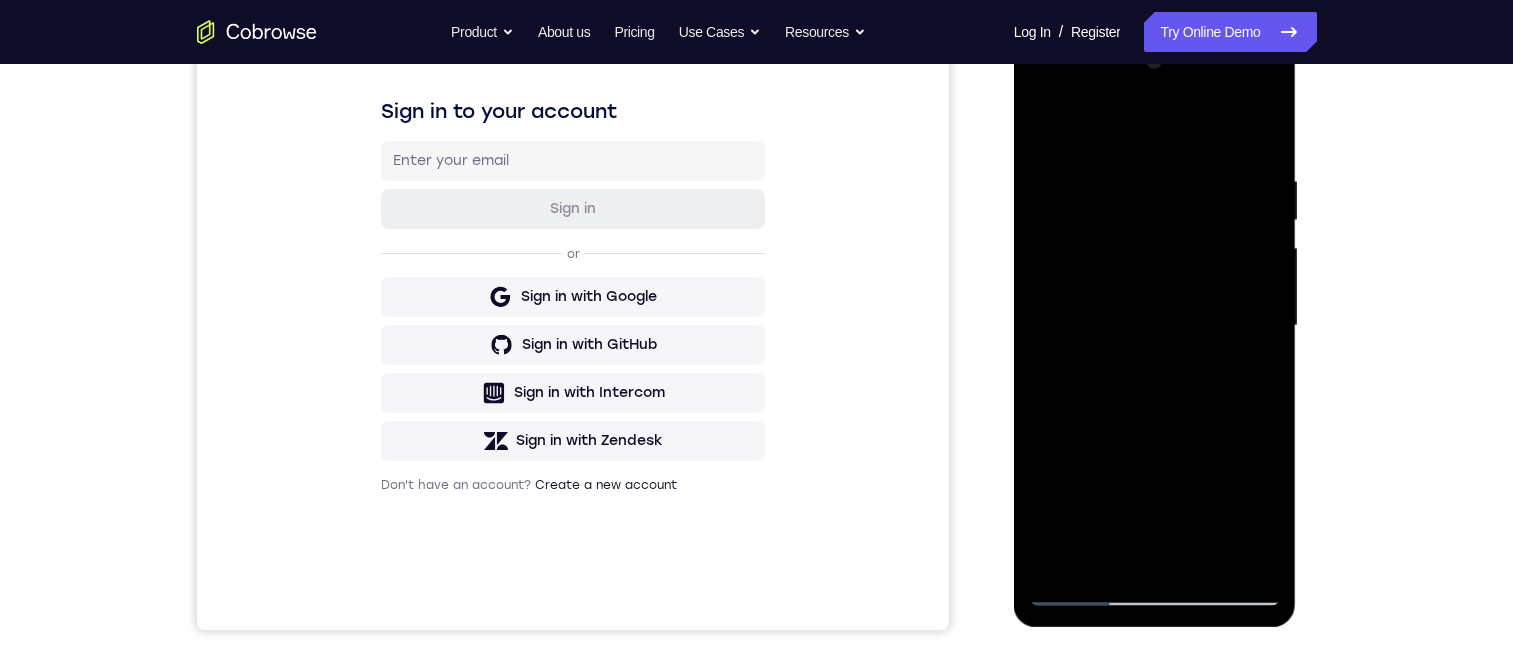 click at bounding box center [1155, 326] 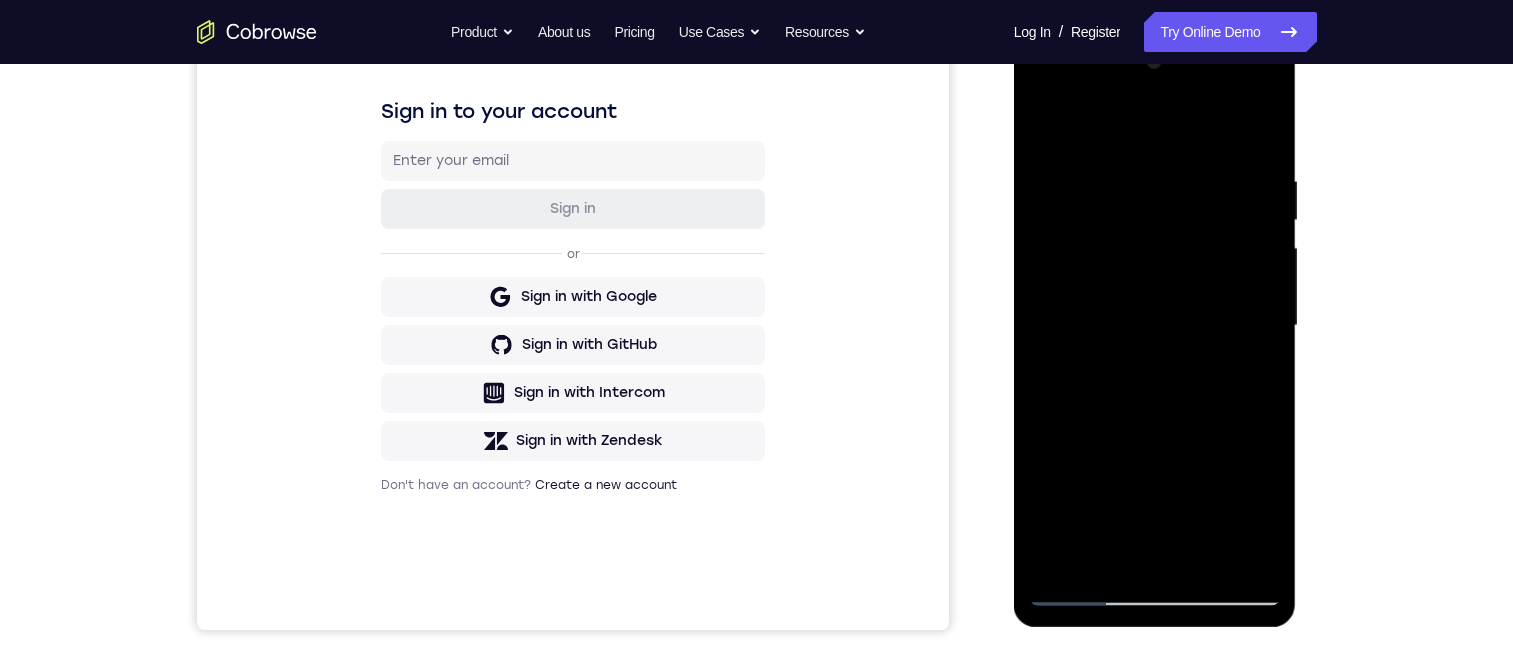 drag, startPoint x: 1110, startPoint y: 227, endPoint x: 1087, endPoint y: 260, distance: 40.22437 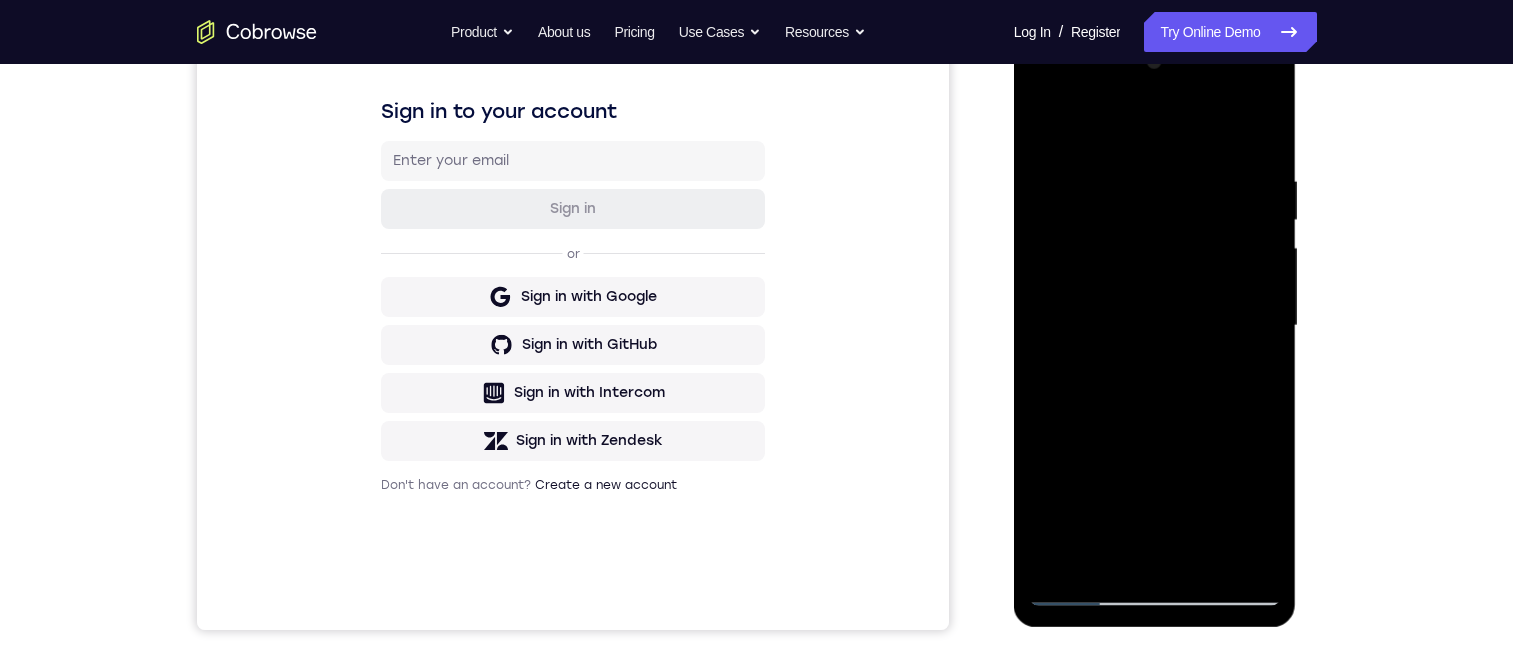 click at bounding box center (1155, 326) 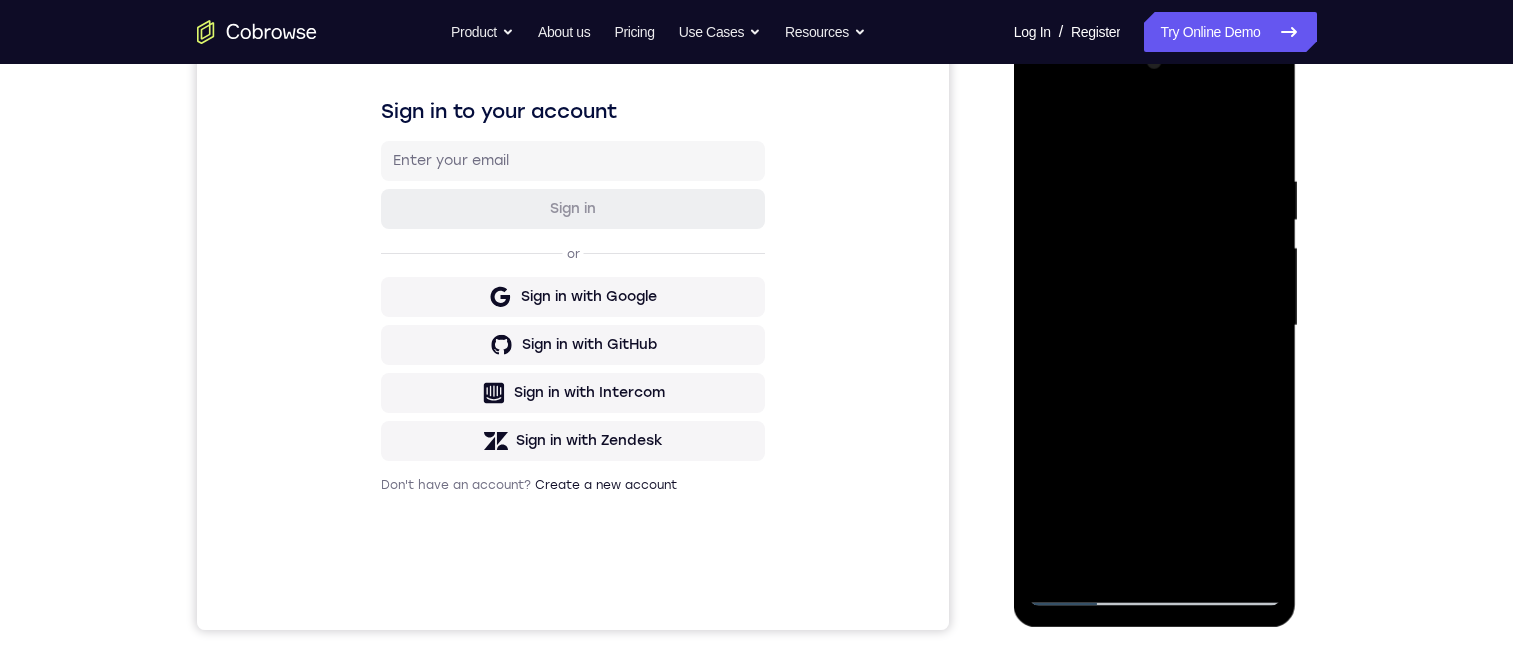 click at bounding box center [1155, 326] 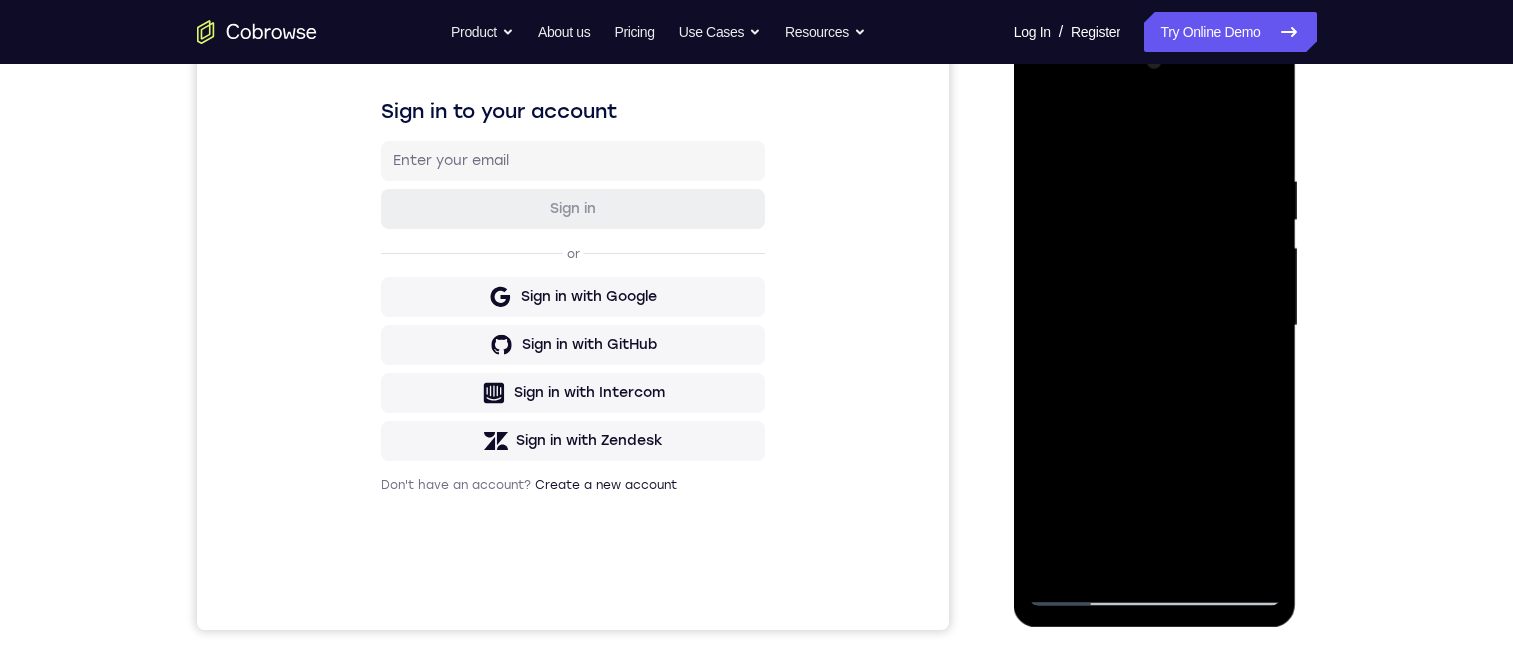 click at bounding box center [1155, 326] 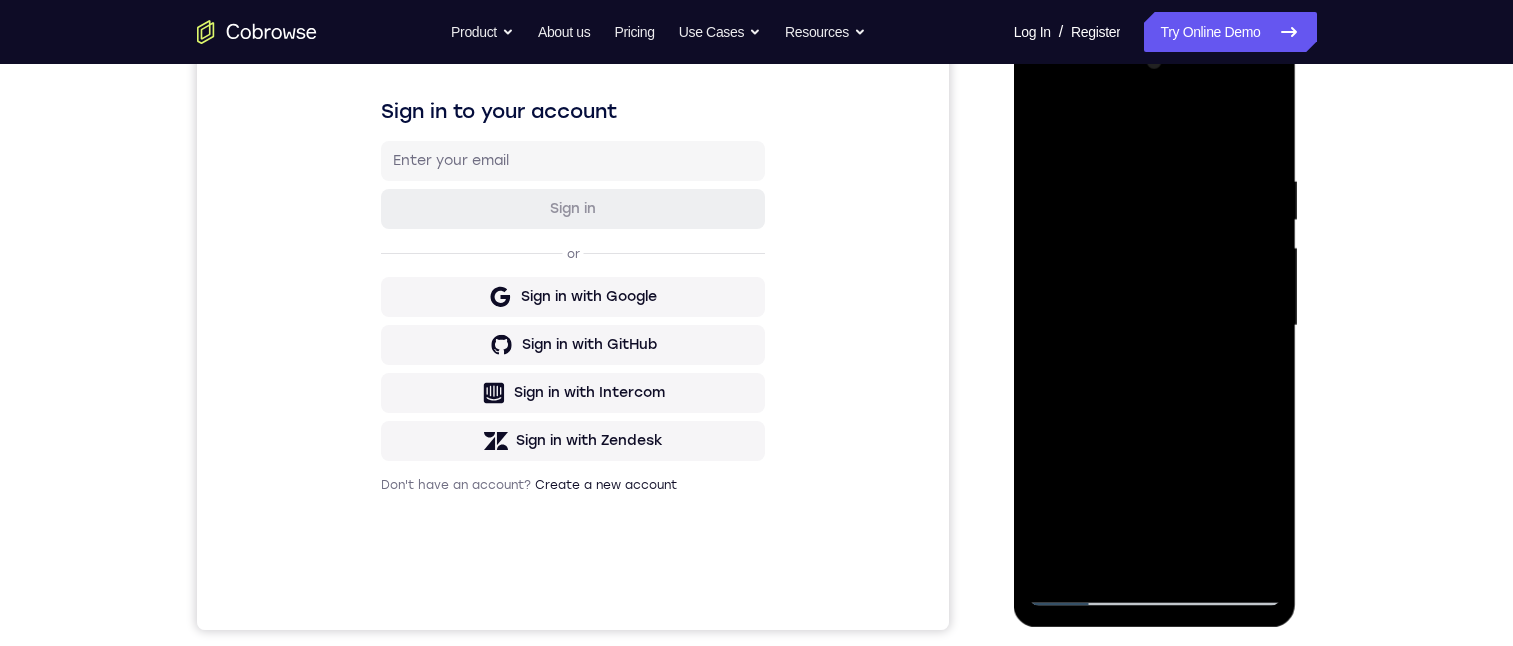 click at bounding box center [1155, 326] 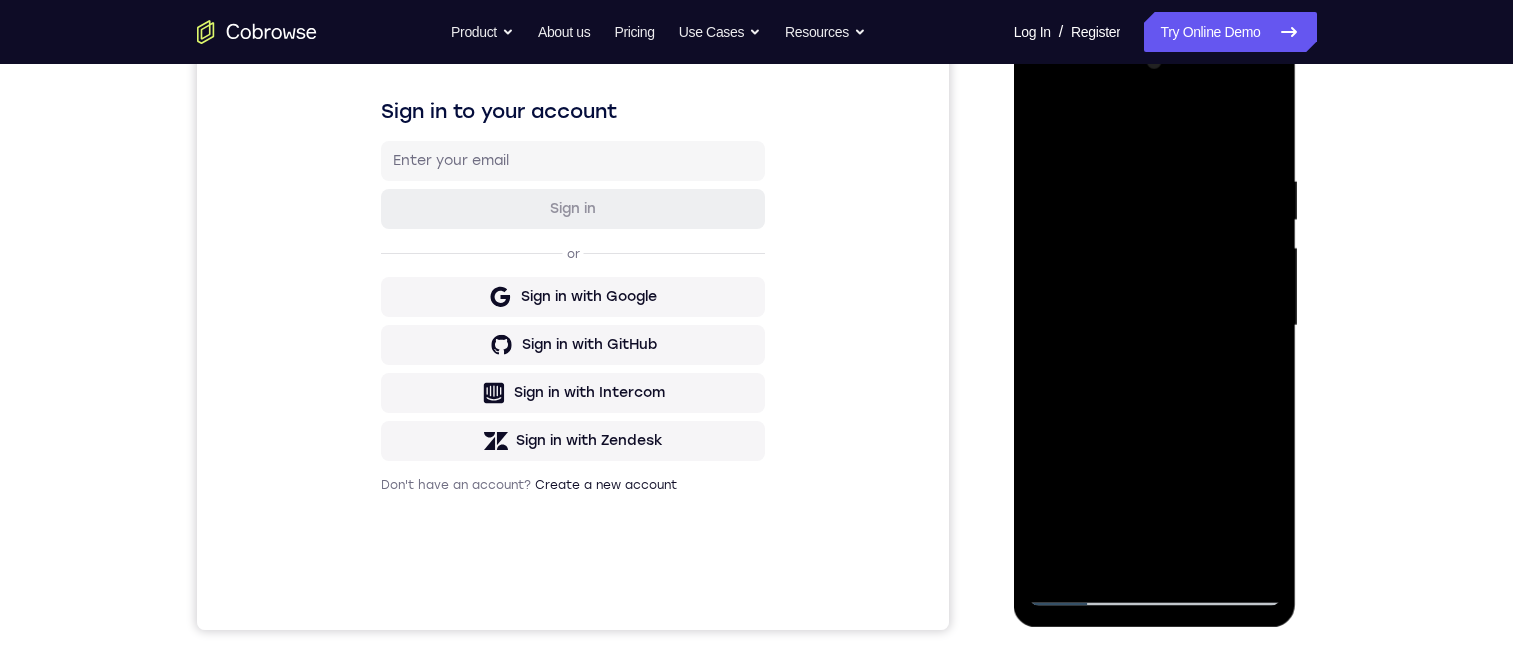 drag, startPoint x: 1182, startPoint y: 396, endPoint x: 1264, endPoint y: 423, distance: 86.33076 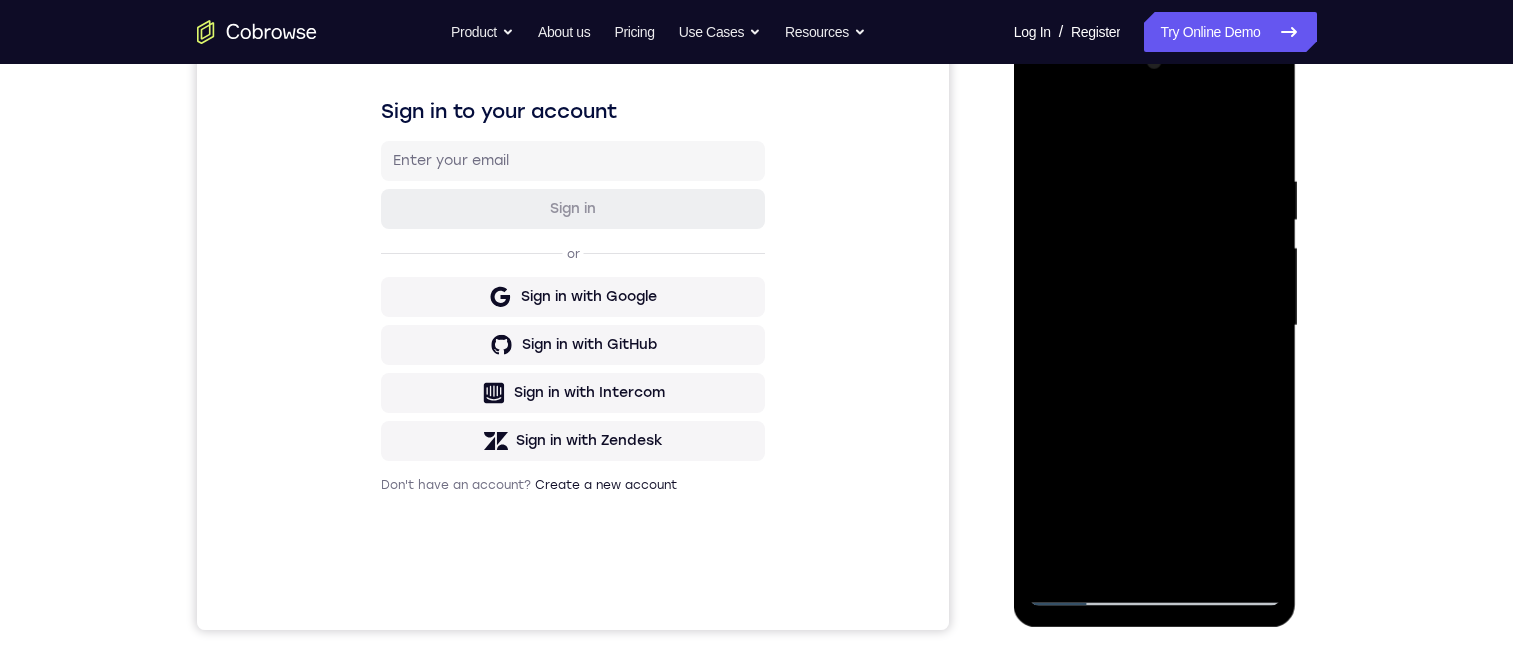 click on "Online web based iOS Simulators and Android Emulators. Run iPhone, iPad, Mobile Safari, APK, mobile apps in your browser with HTML5 and Javascript. For mobile app customer support, training, app previews, testing, and much more." at bounding box center [1156, 331] 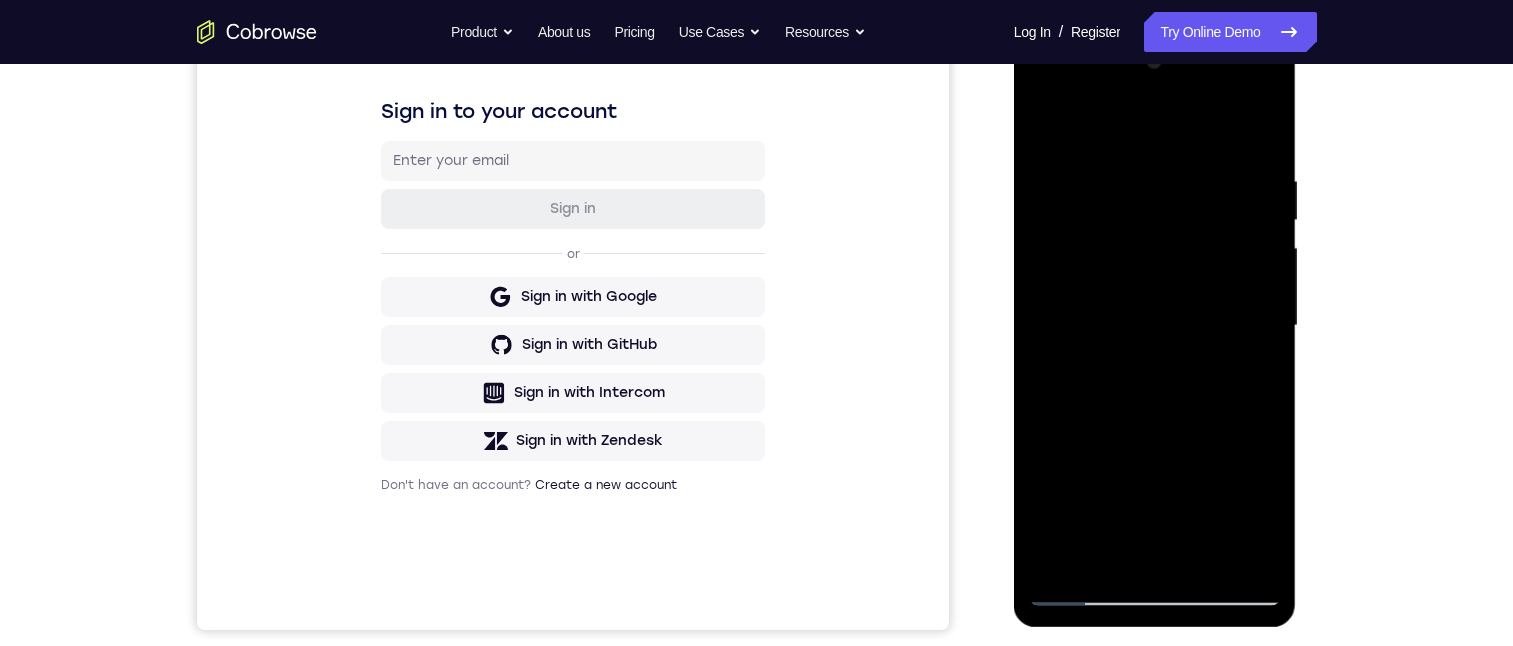 click at bounding box center [1155, 326] 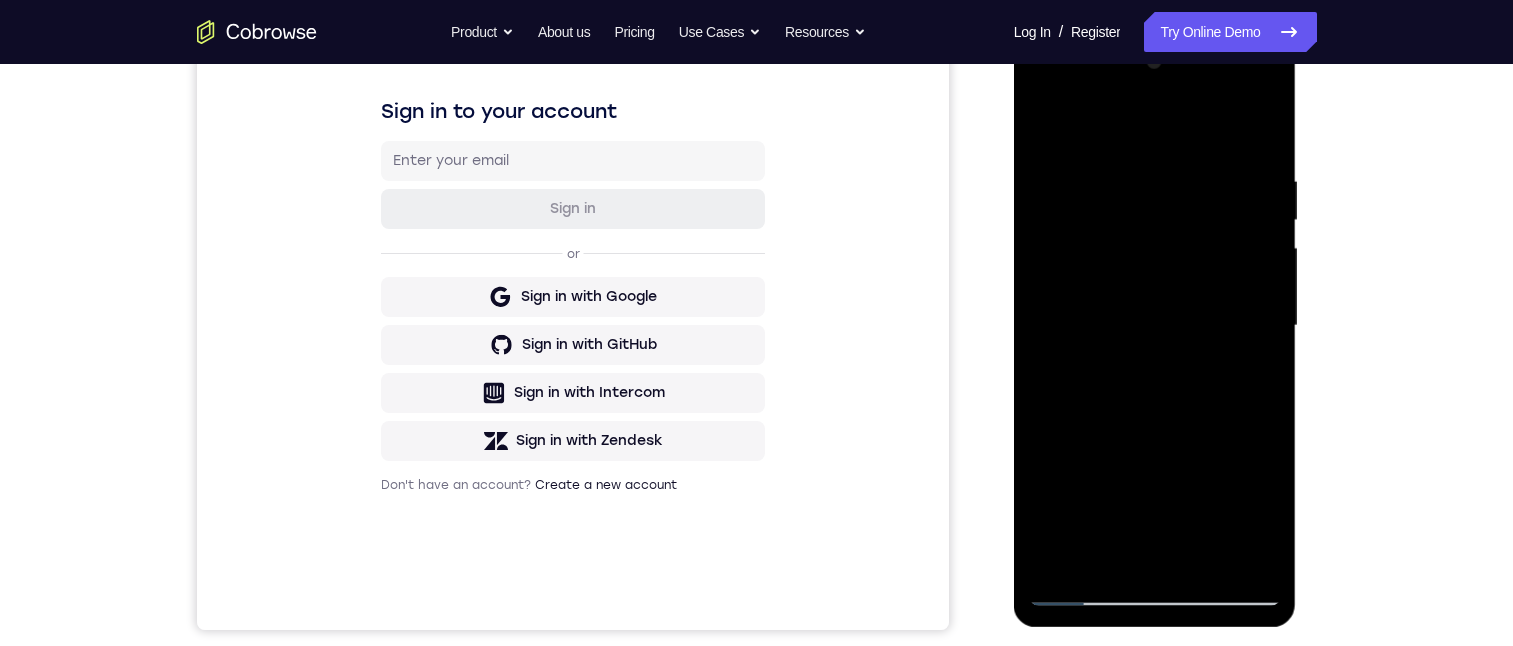 click at bounding box center (1155, 326) 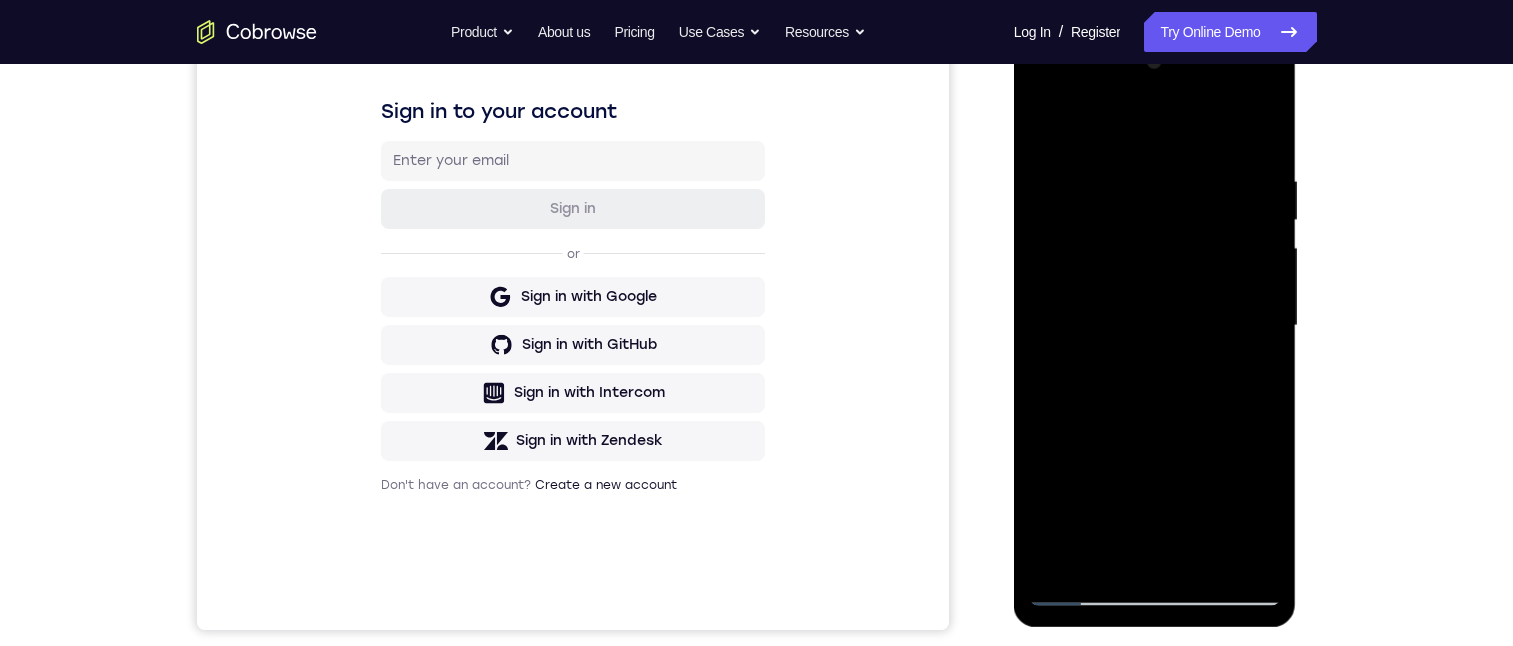 click at bounding box center [1155, 326] 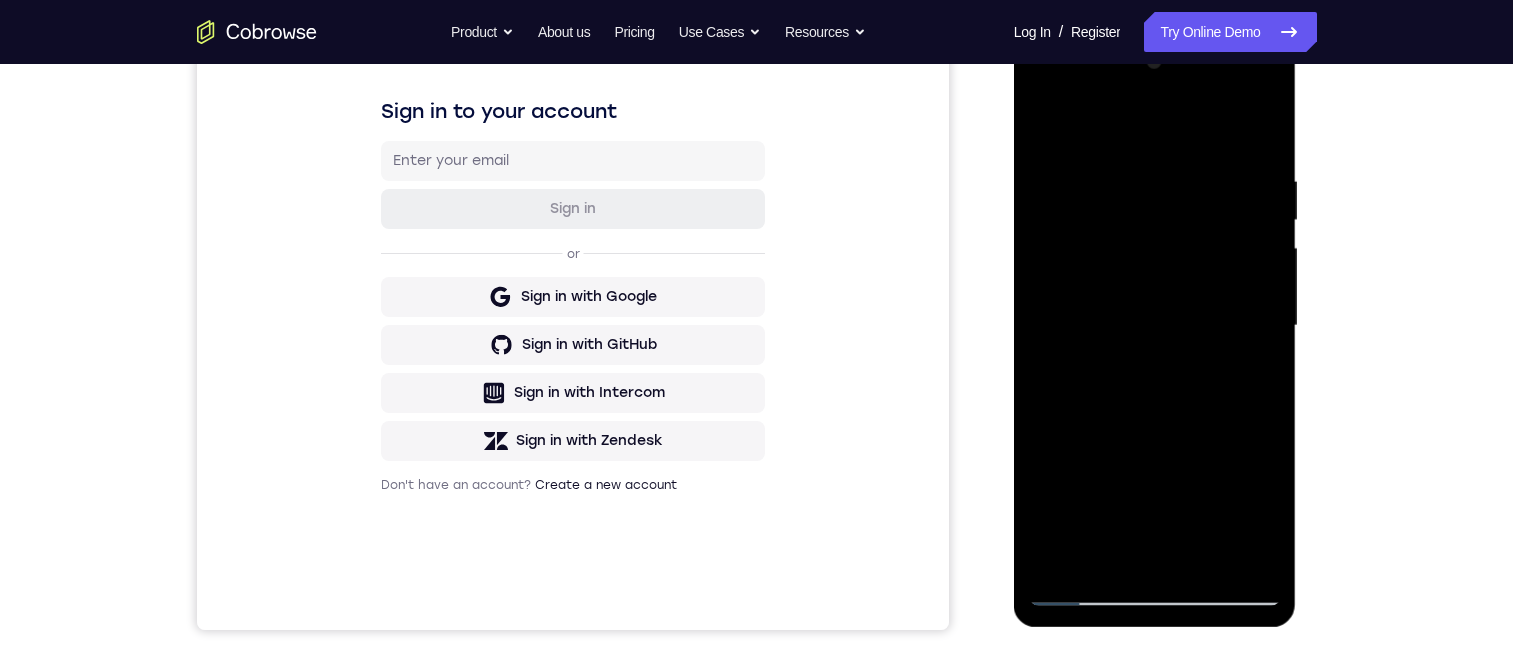 drag, startPoint x: 1109, startPoint y: 399, endPoint x: 1291, endPoint y: 444, distance: 187.48067 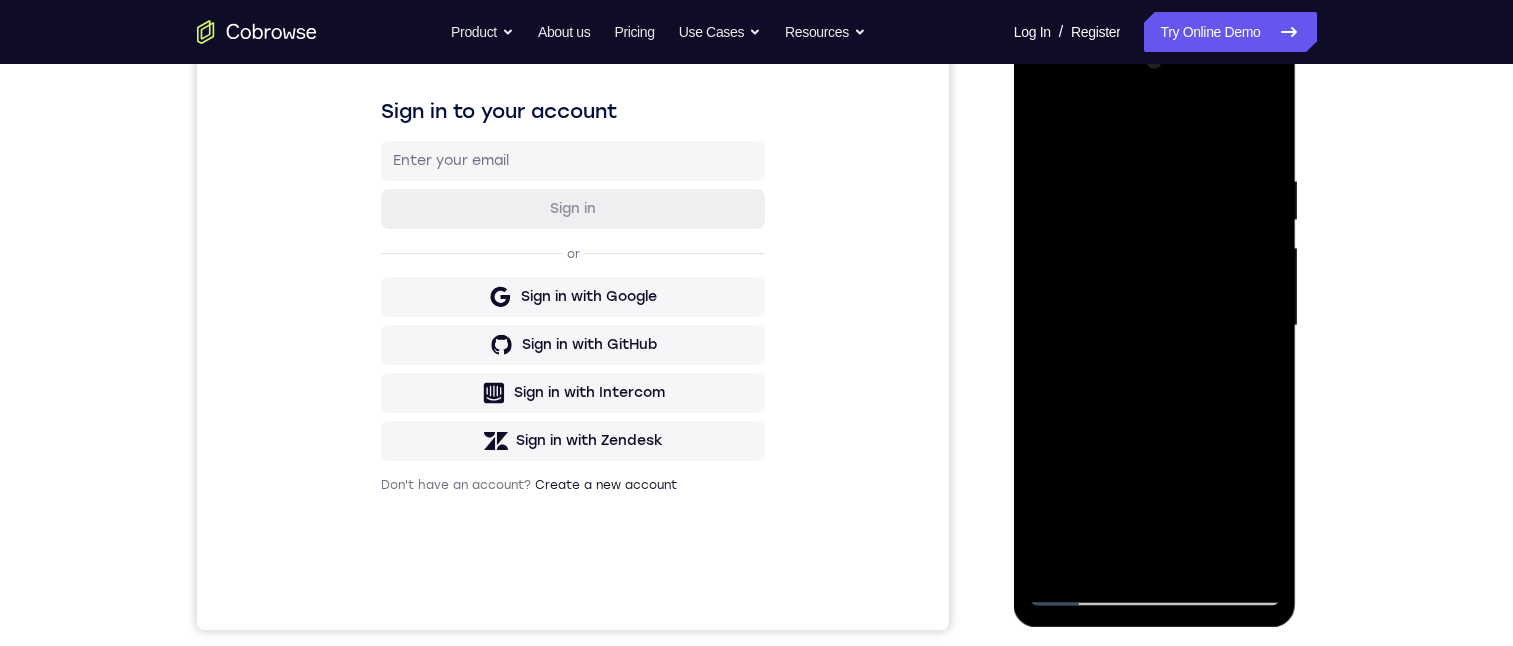click at bounding box center (1155, 329) 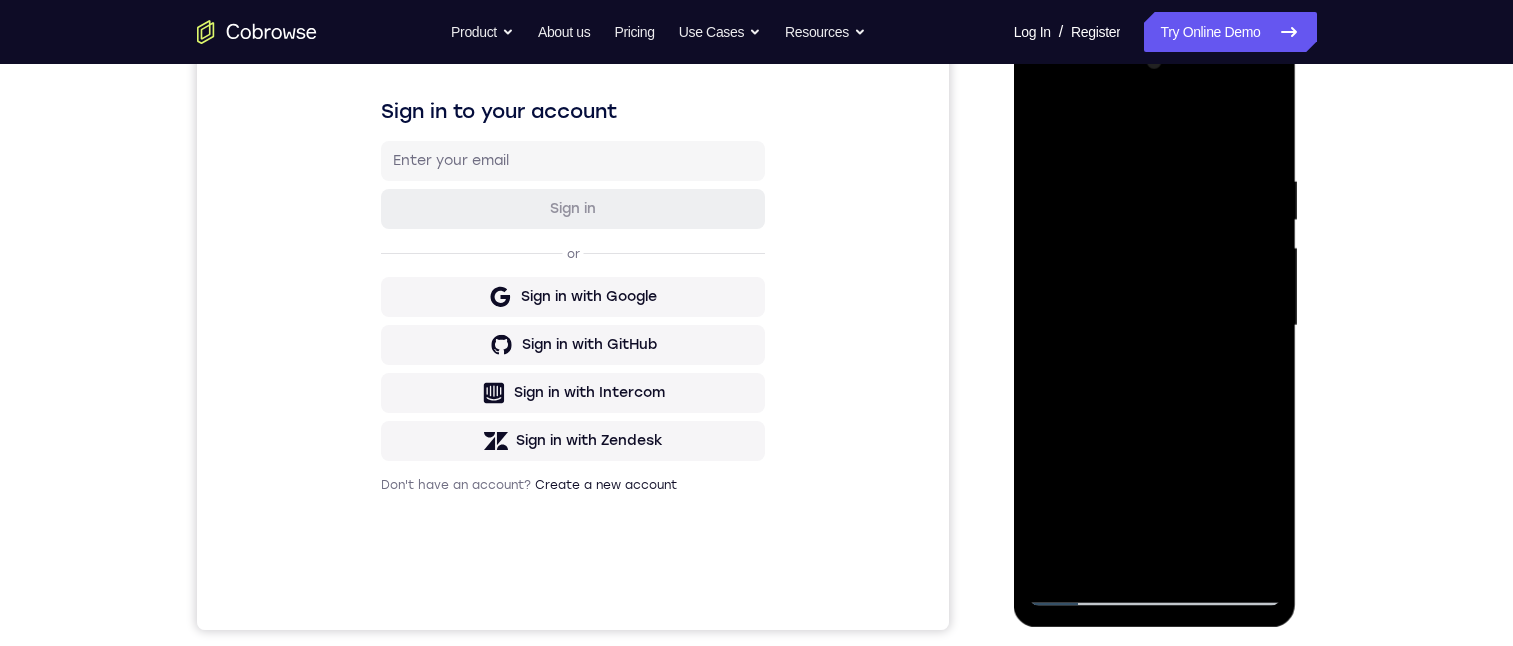 click at bounding box center [1155, 326] 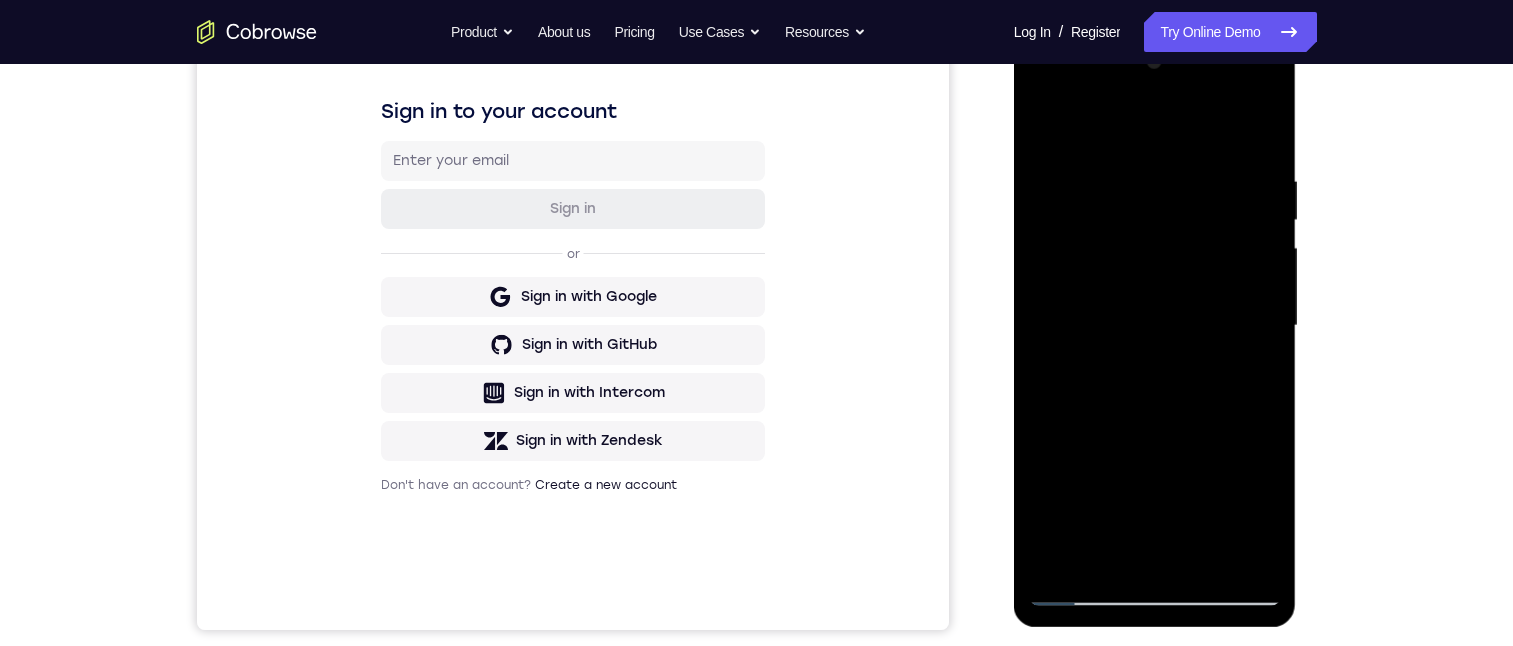 click at bounding box center [1155, 326] 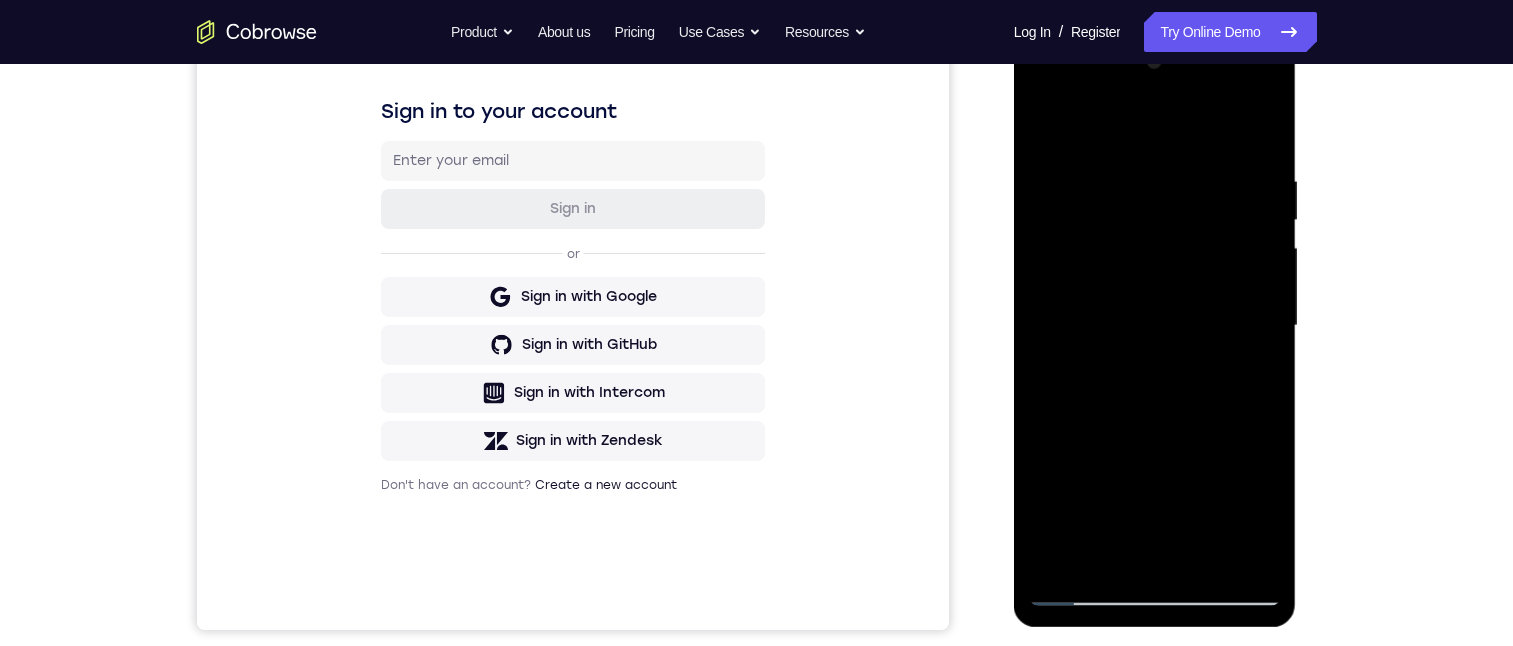 click at bounding box center [1155, 326] 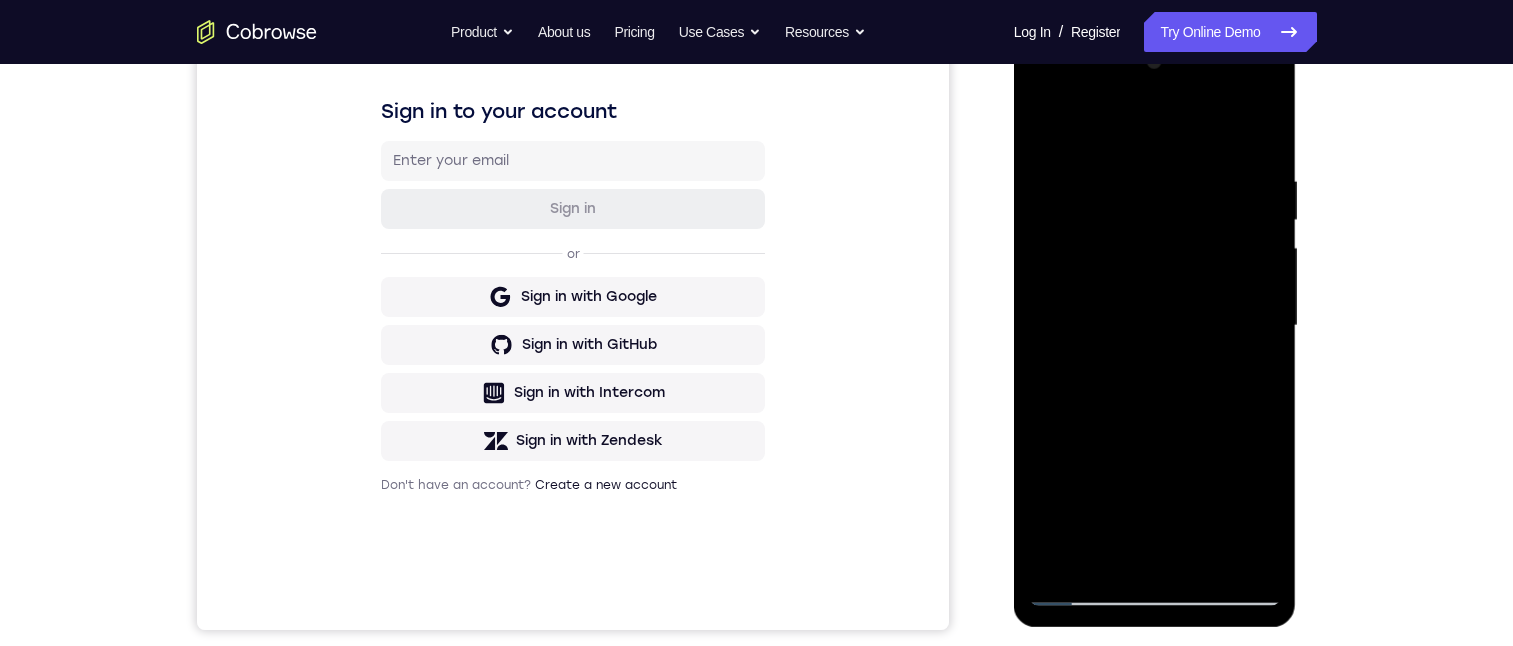 click at bounding box center [1155, 326] 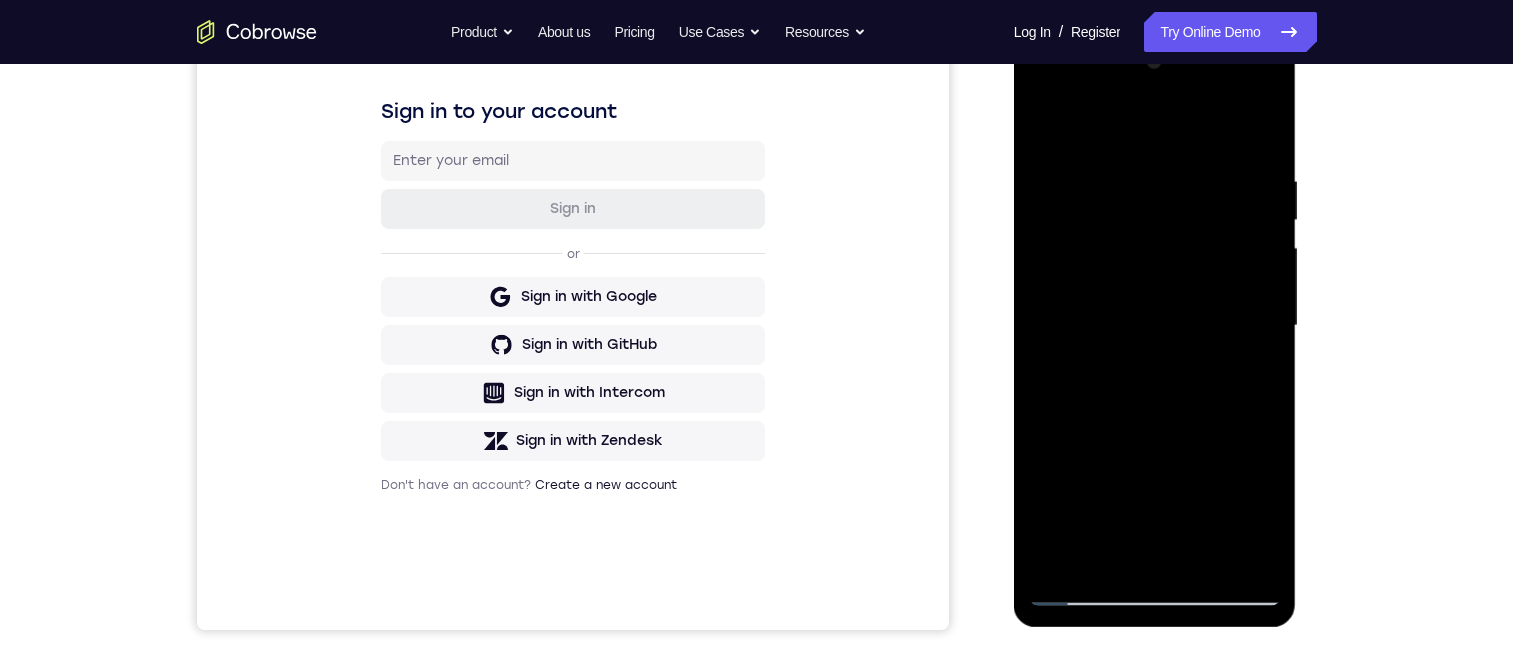 click at bounding box center (1155, 326) 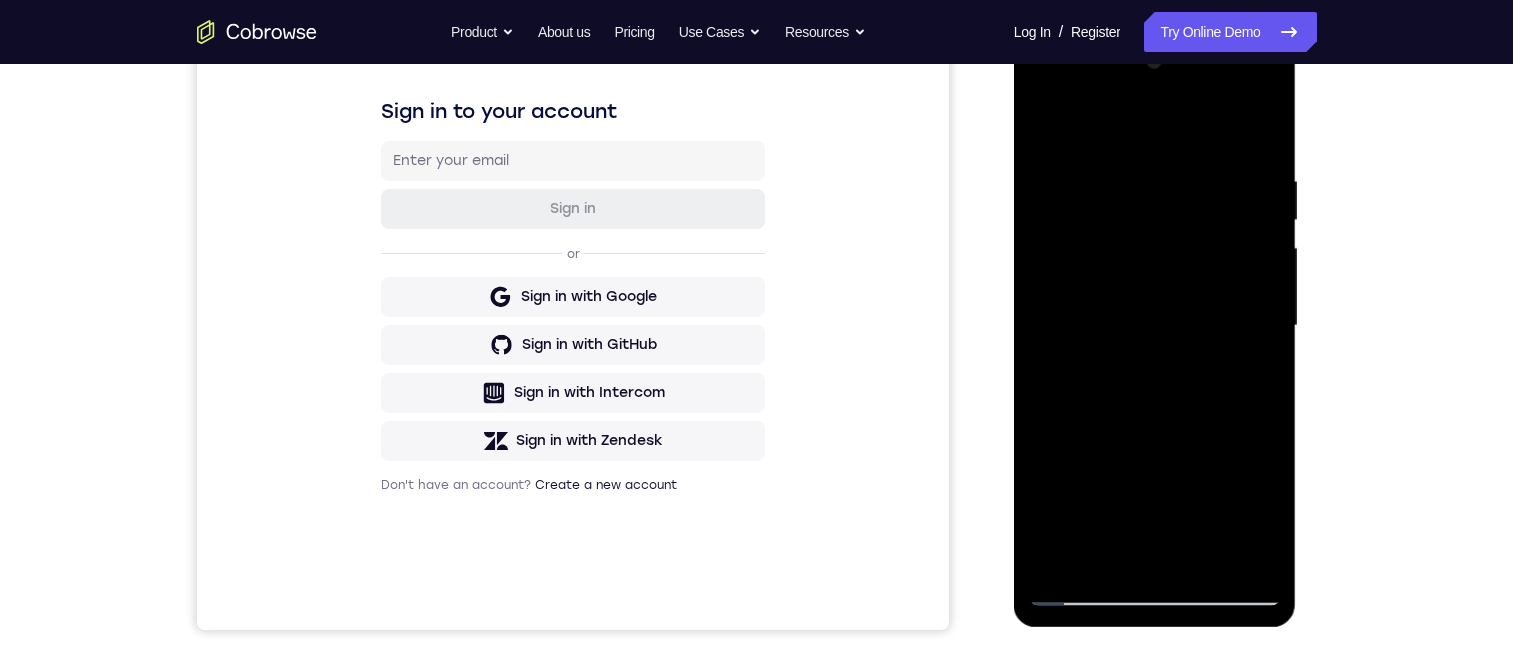 click at bounding box center (1155, 326) 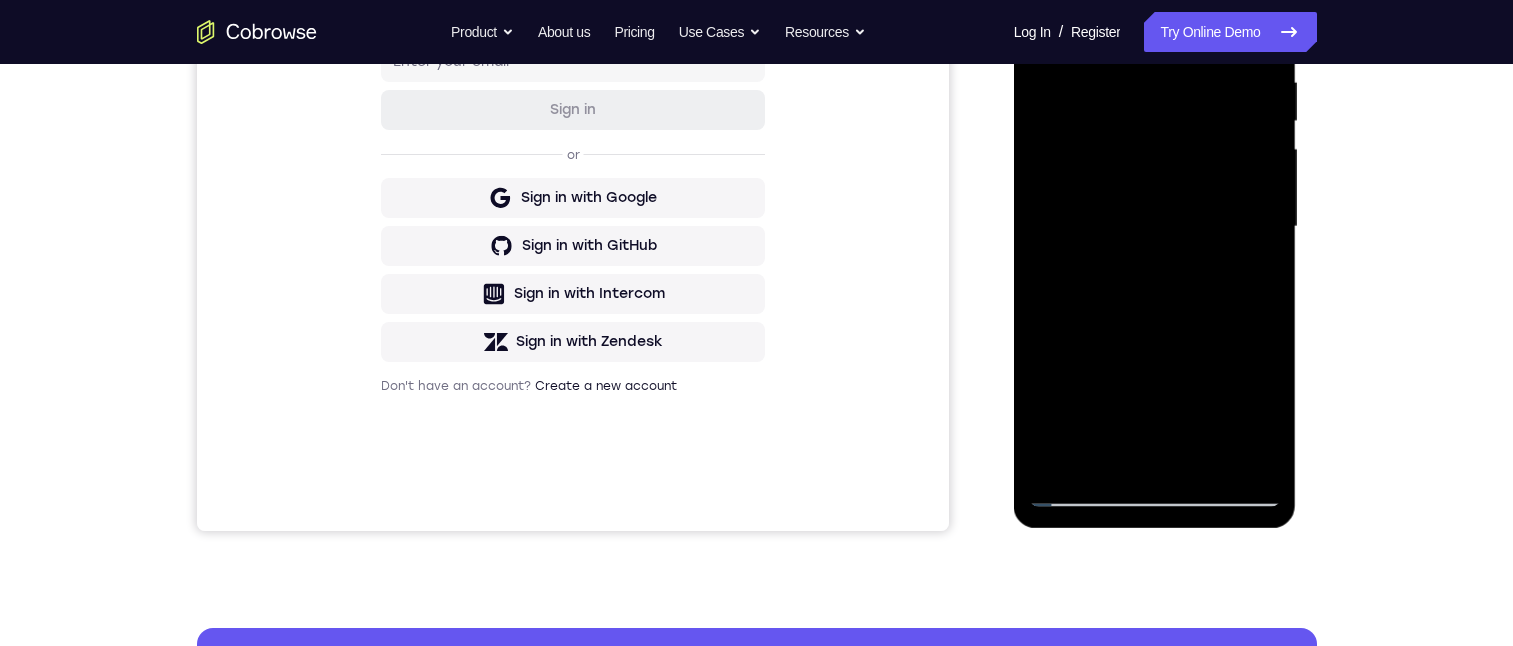 scroll, scrollTop: 400, scrollLeft: 0, axis: vertical 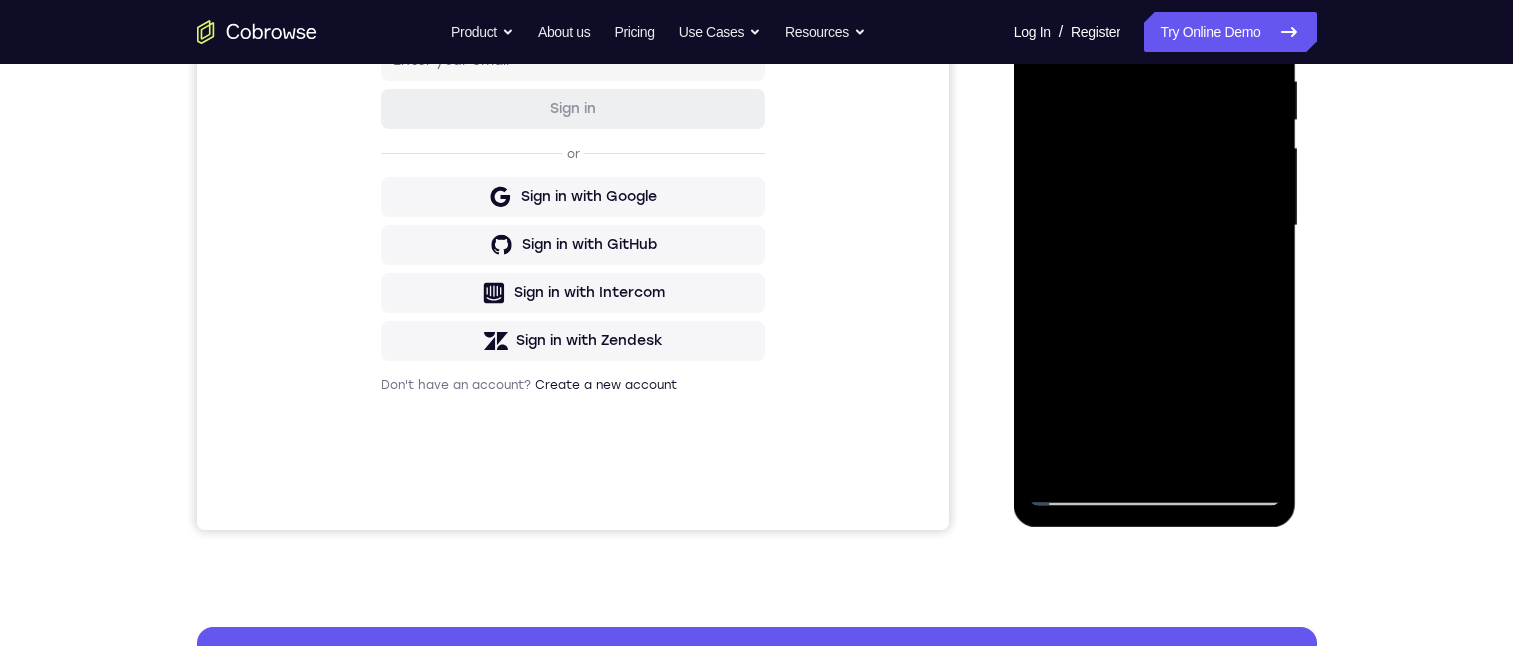 click at bounding box center (1155, 226) 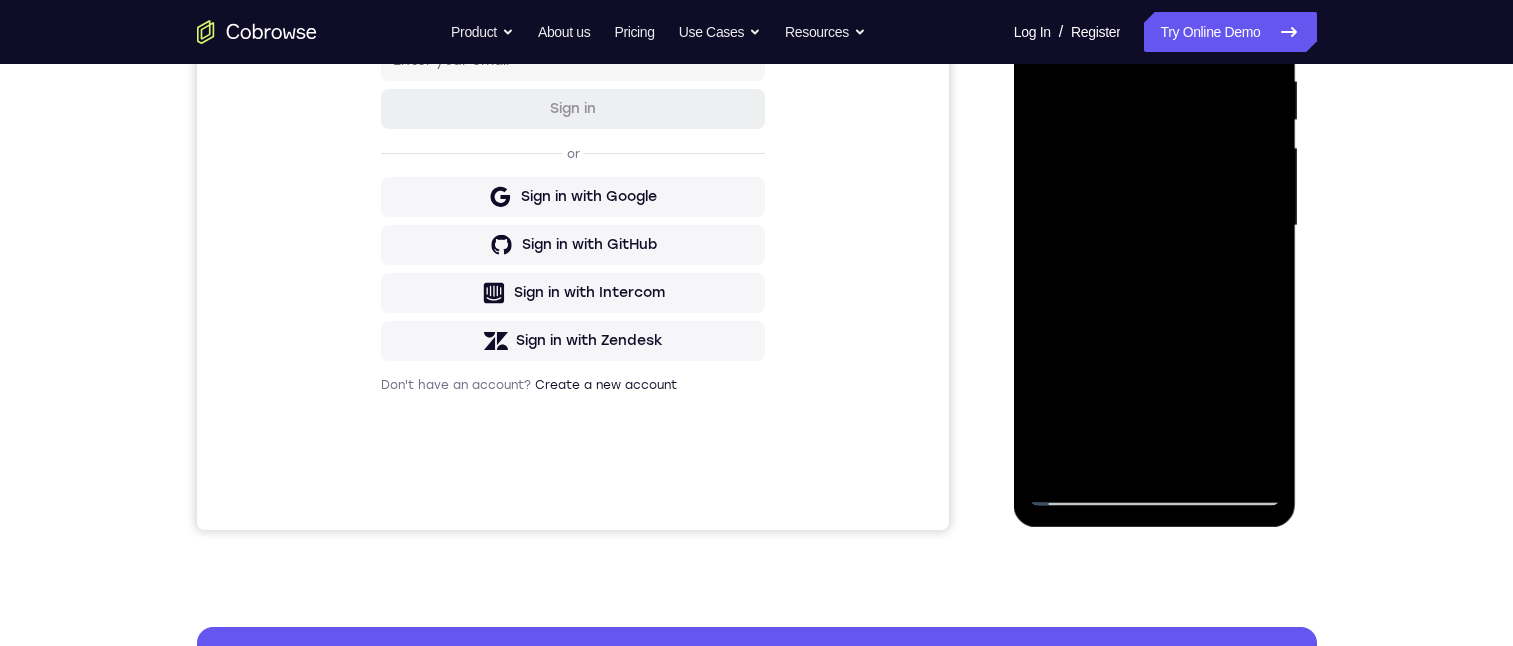 click at bounding box center (1155, 226) 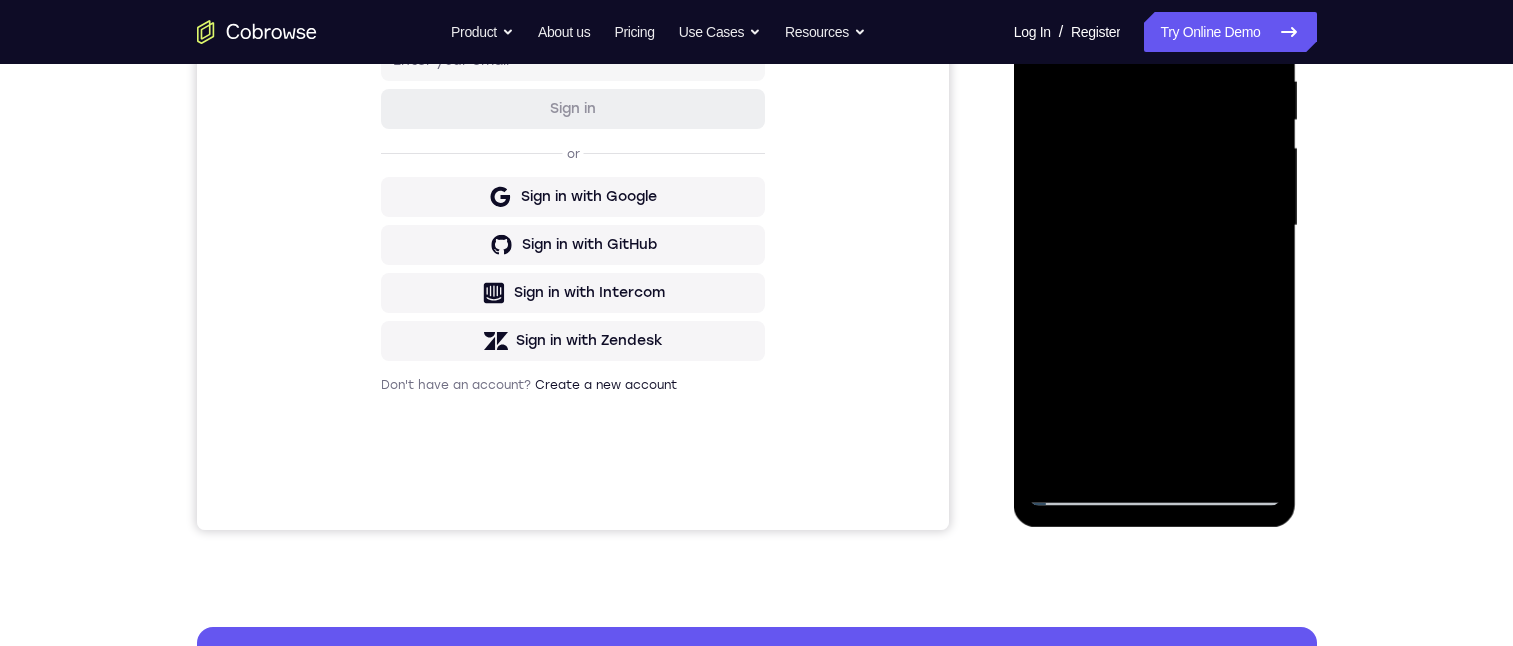 click at bounding box center (1155, 226) 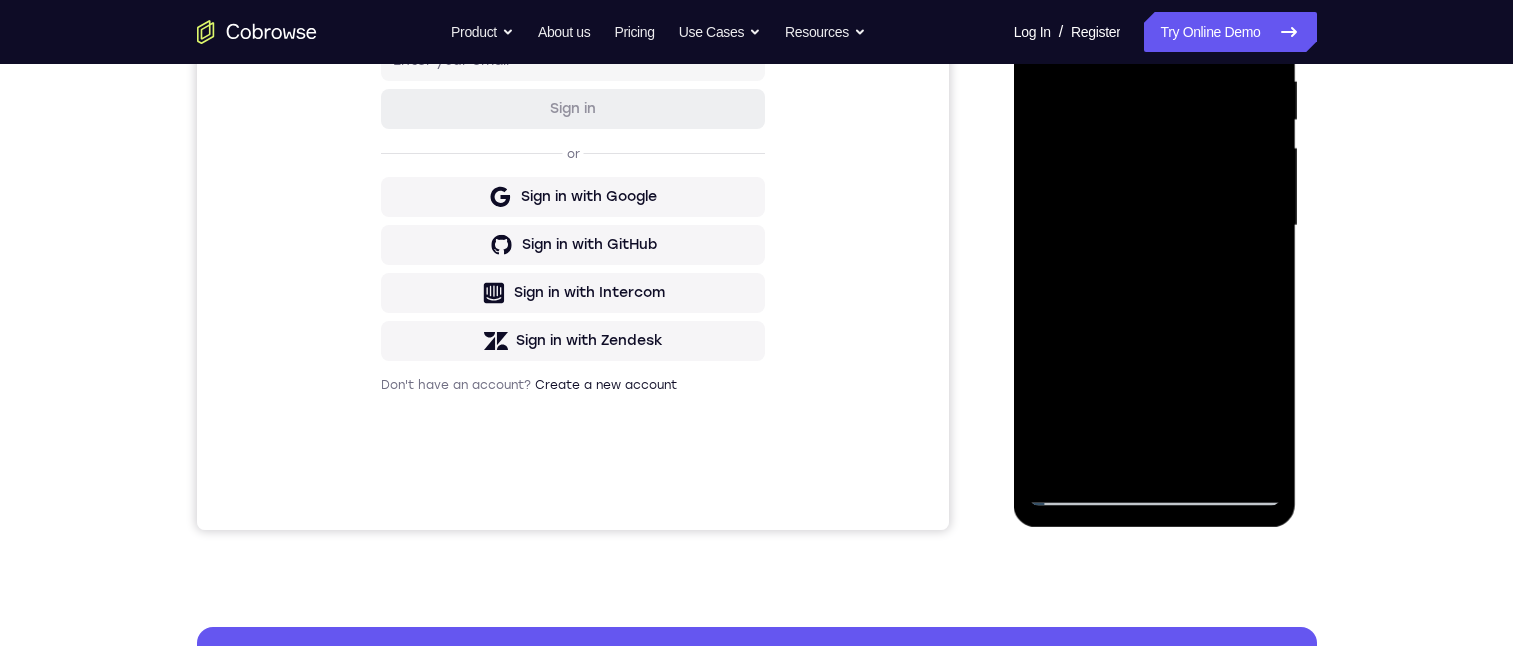 drag, startPoint x: 1136, startPoint y: 72, endPoint x: 1129, endPoint y: 87, distance: 16.552946 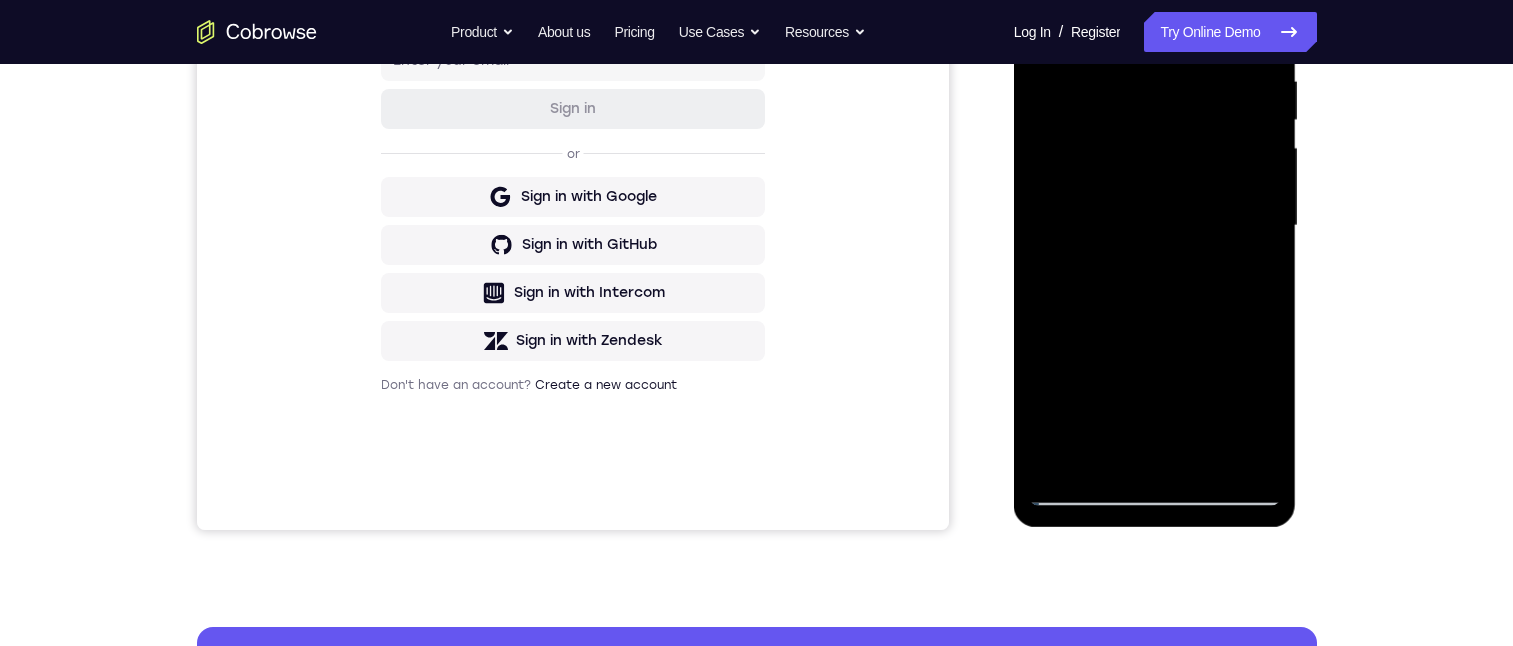 click at bounding box center [1155, 226] 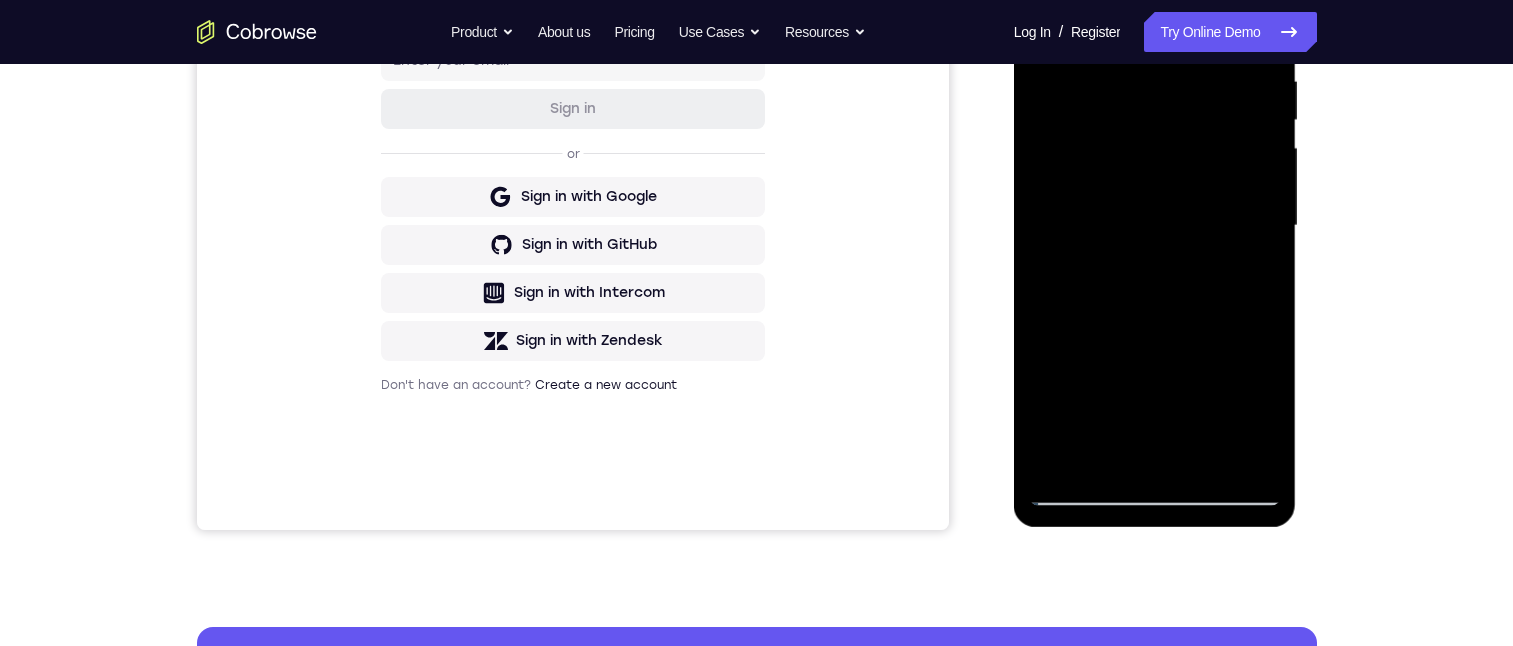drag, startPoint x: 1060, startPoint y: 378, endPoint x: 1151, endPoint y: 364, distance: 92.070625 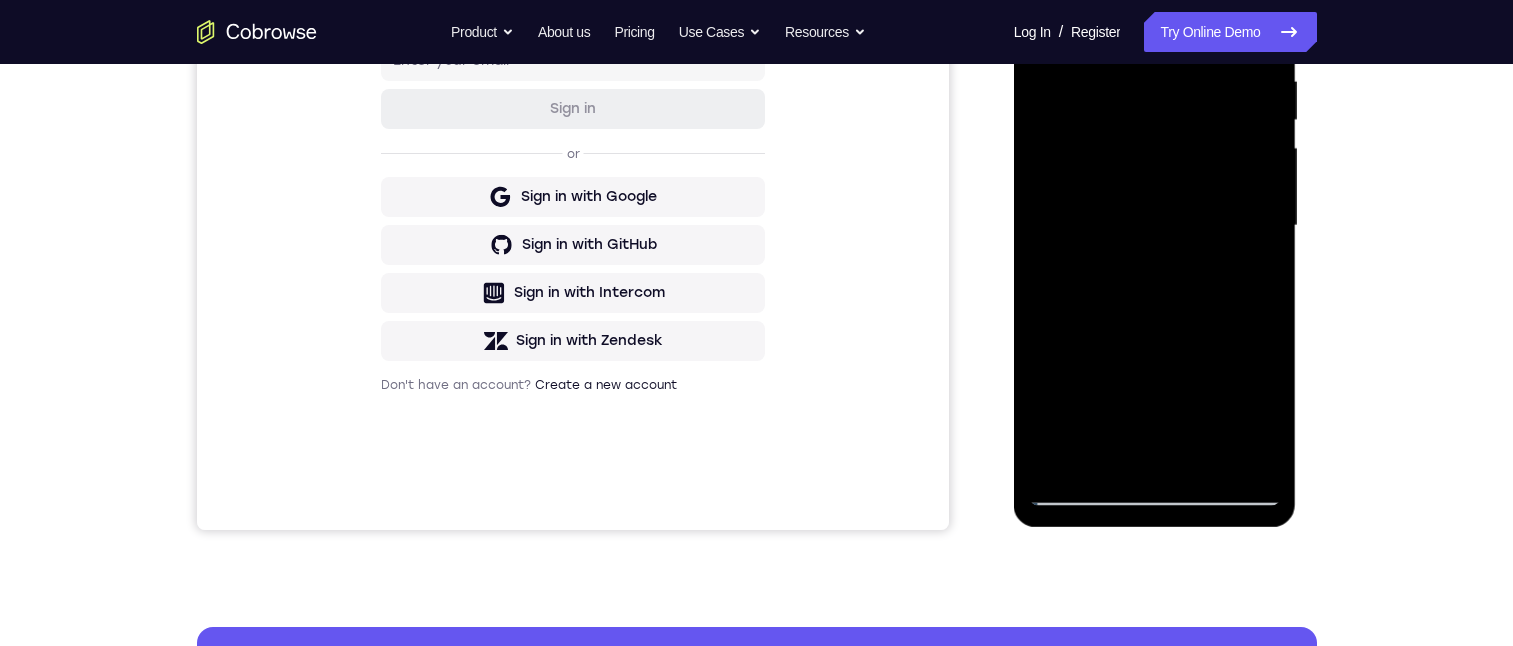 click at bounding box center [1155, 226] 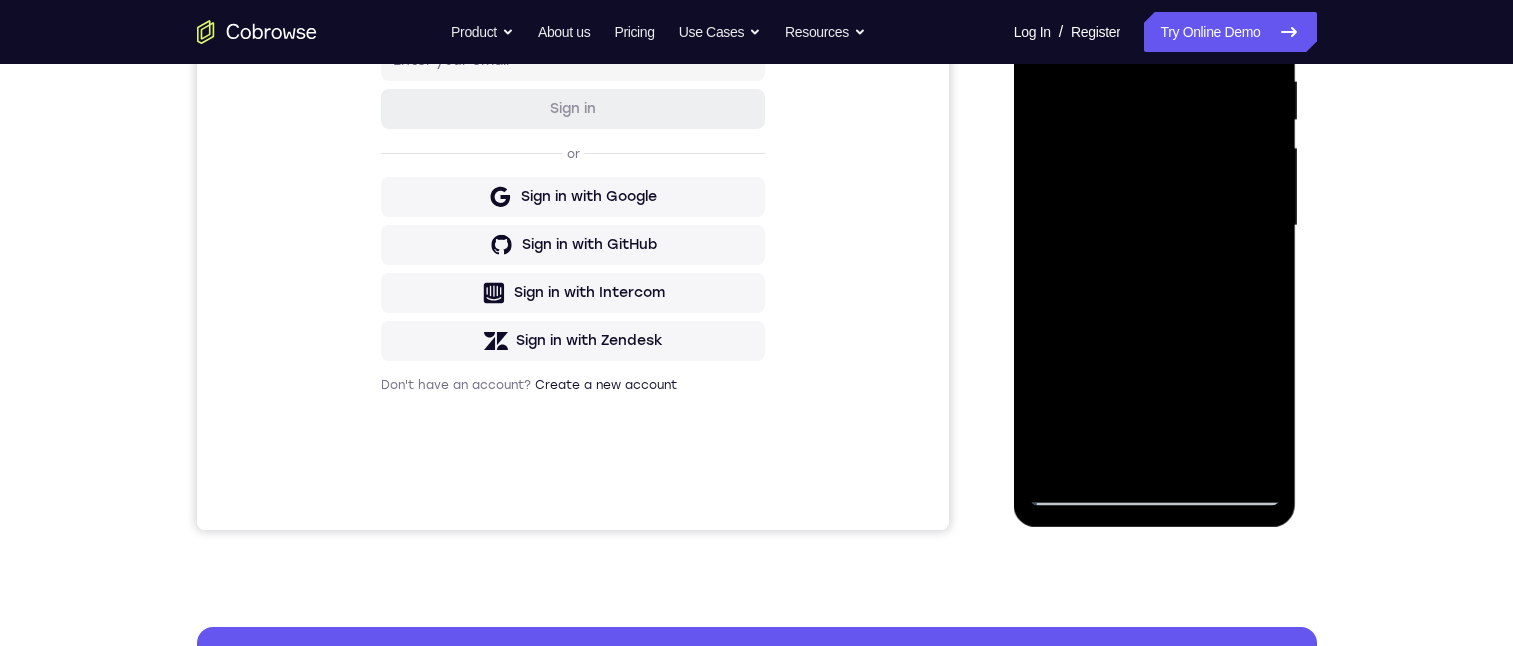 drag, startPoint x: 1223, startPoint y: 344, endPoint x: 1219, endPoint y: 355, distance: 11.7046995 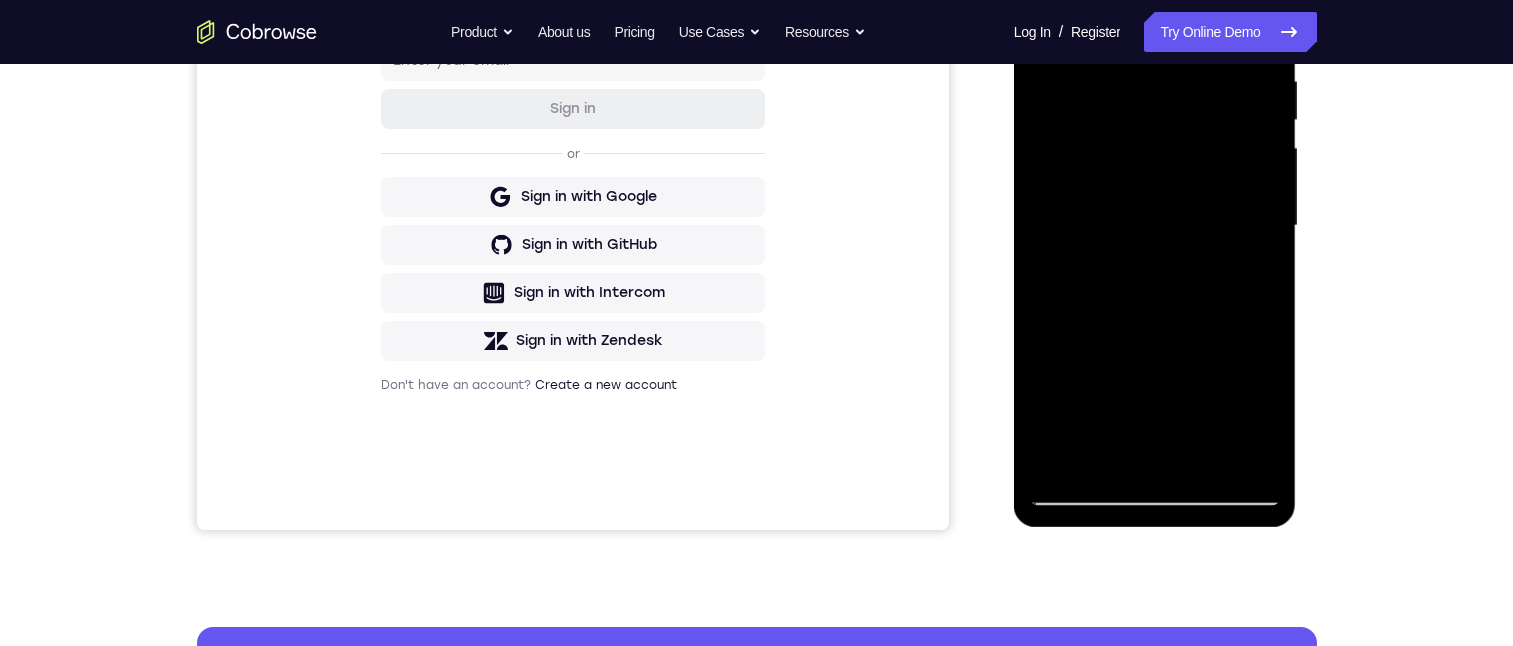 drag, startPoint x: 1193, startPoint y: 413, endPoint x: 1052, endPoint y: 379, distance: 145.04137 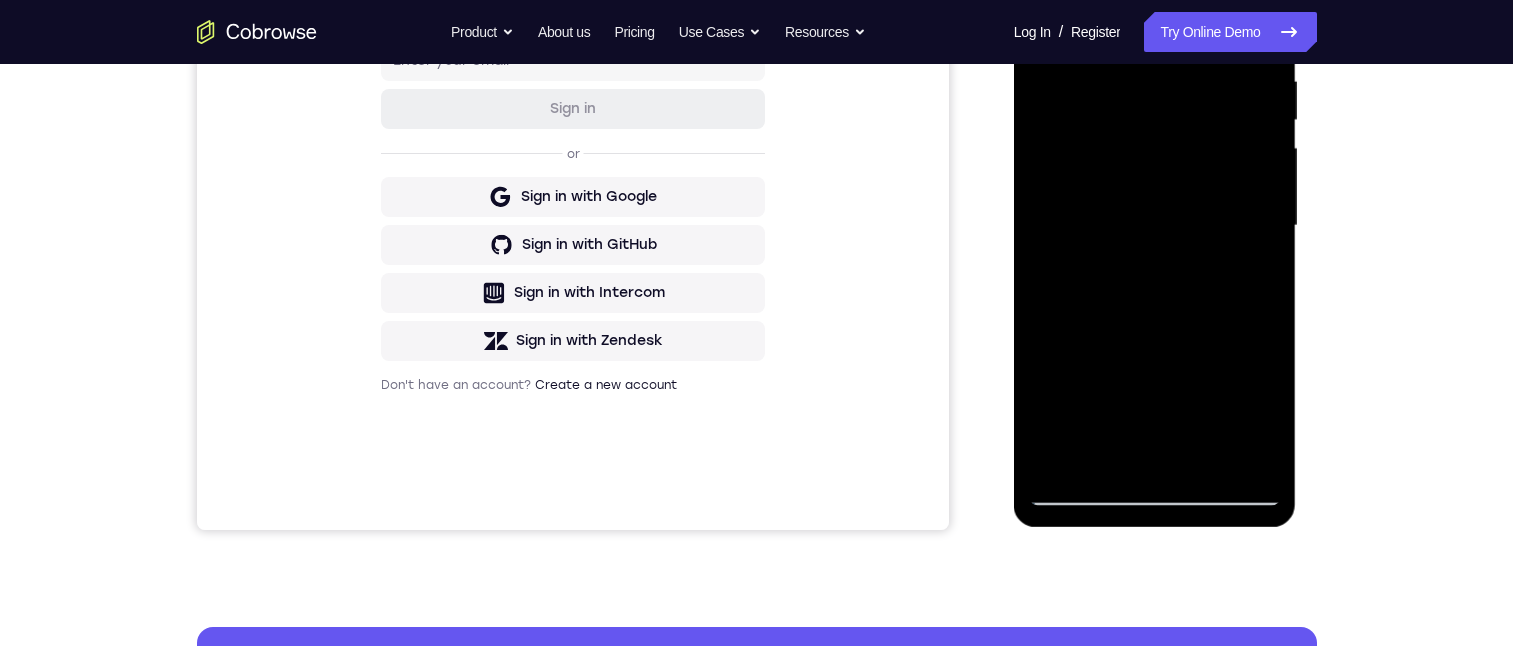 drag, startPoint x: 1052, startPoint y: 379, endPoint x: 1233, endPoint y: 476, distance: 205.35335 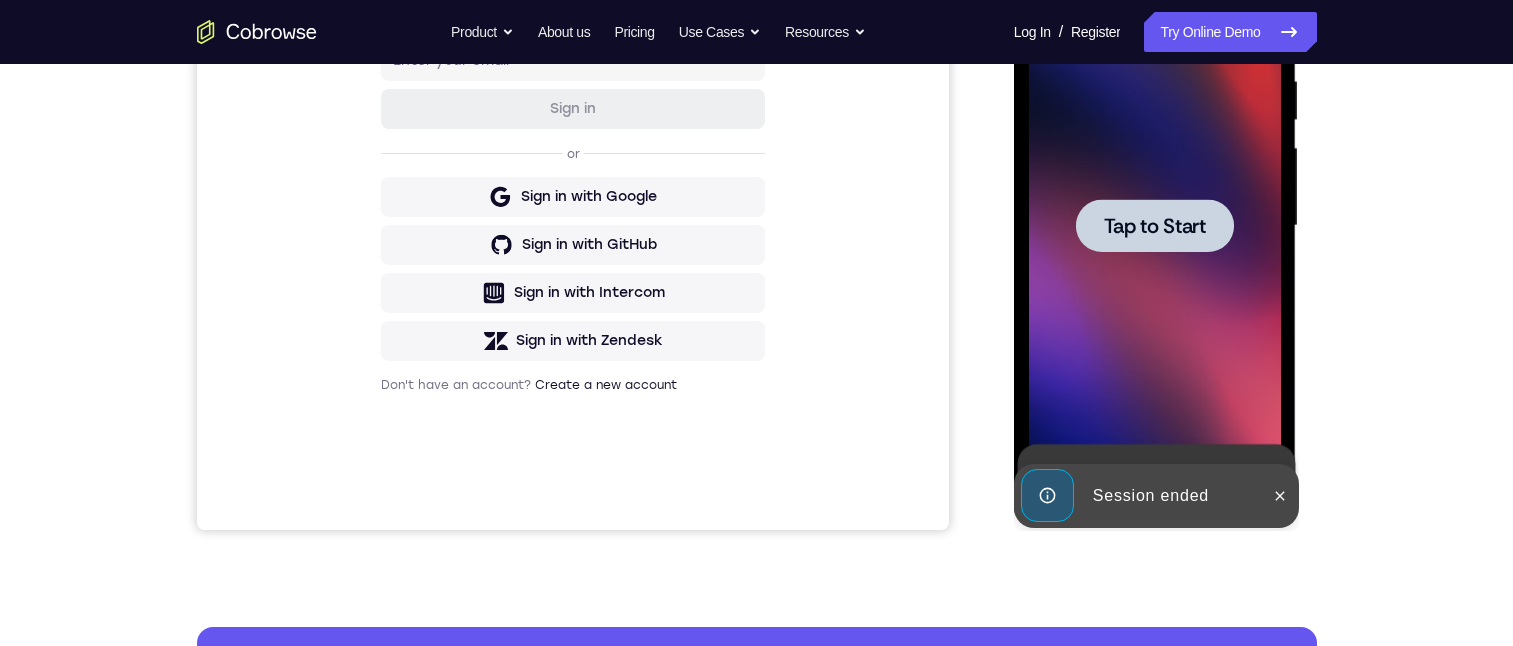 click on "Tap to Start" at bounding box center (1155, 226) 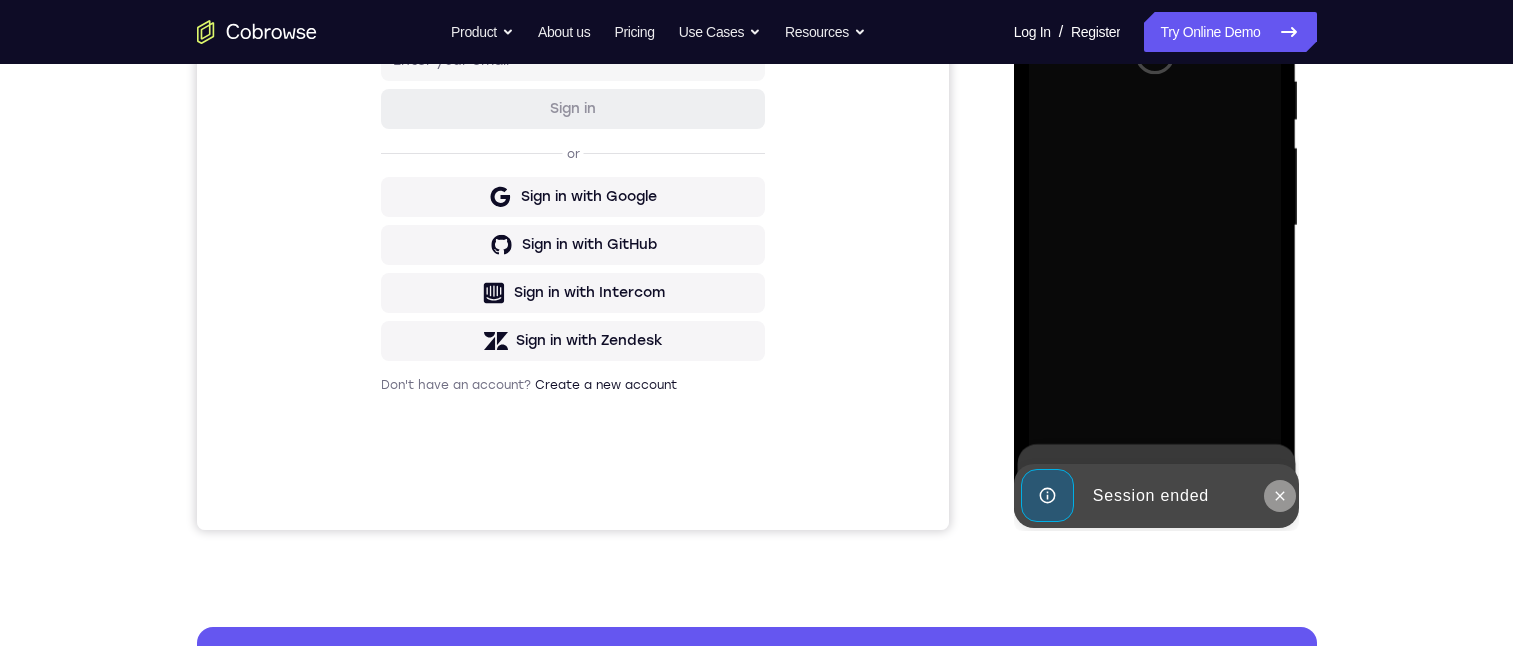 click 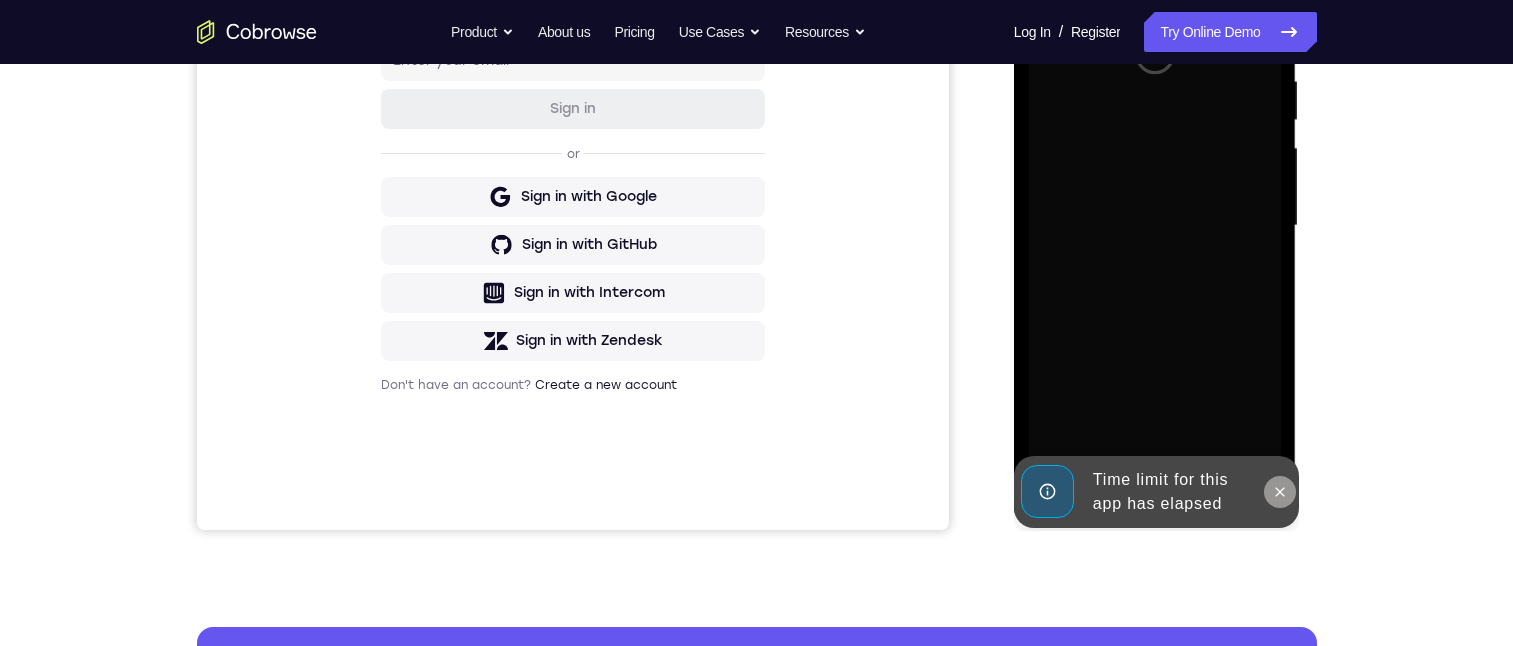 click at bounding box center (1280, 492) 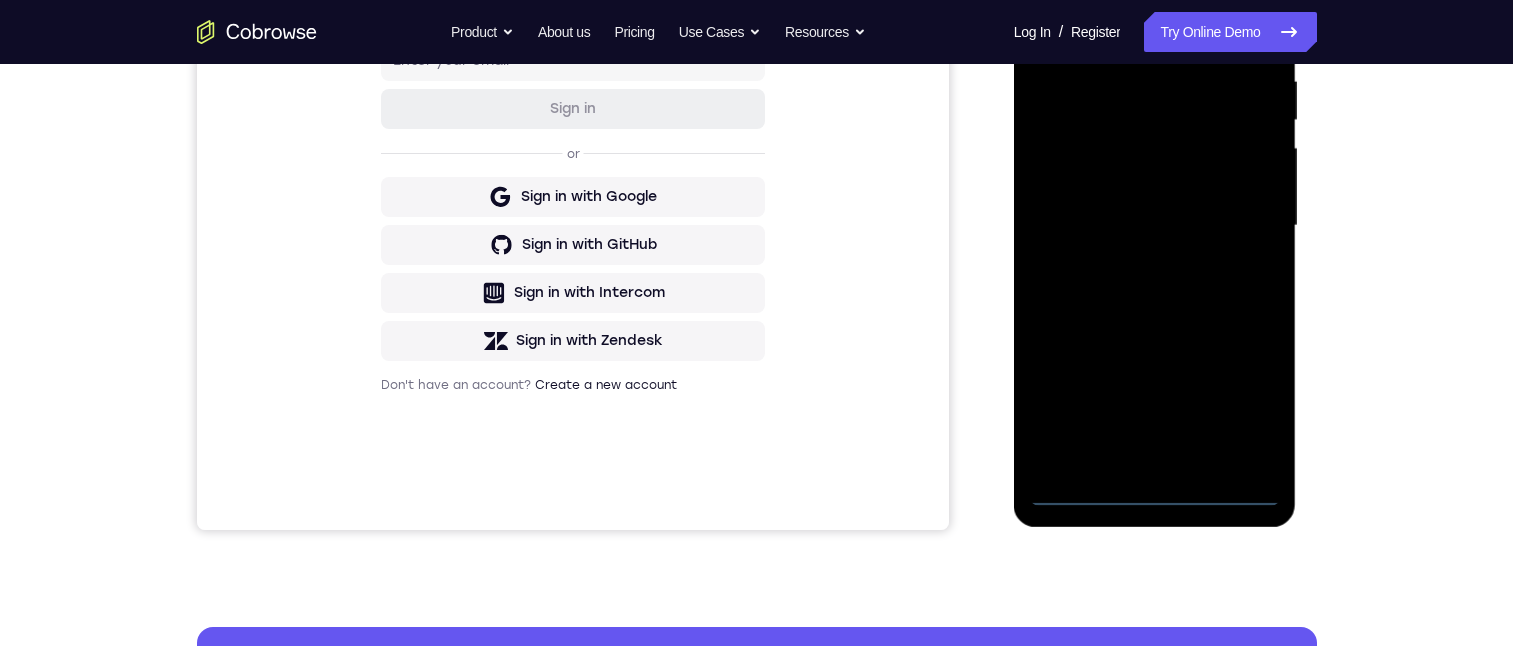 scroll, scrollTop: 300, scrollLeft: 0, axis: vertical 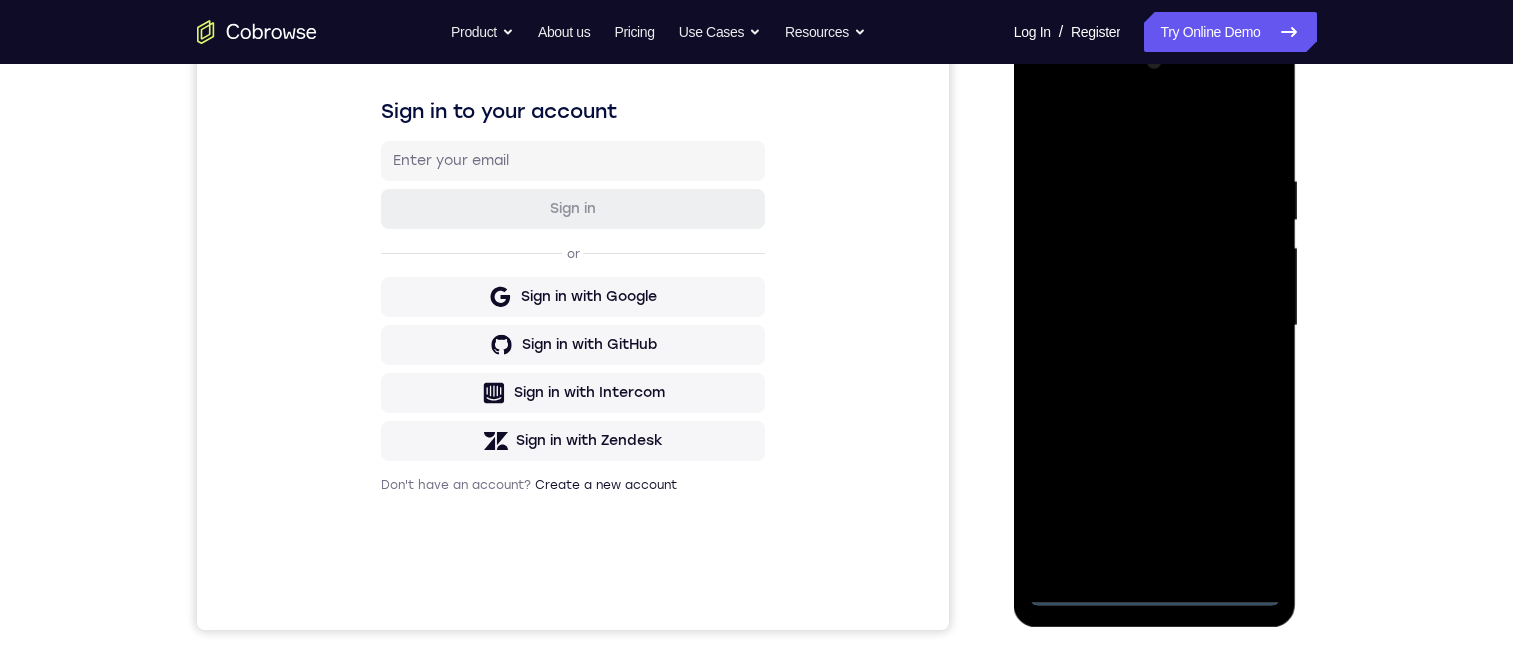 click at bounding box center [1155, 326] 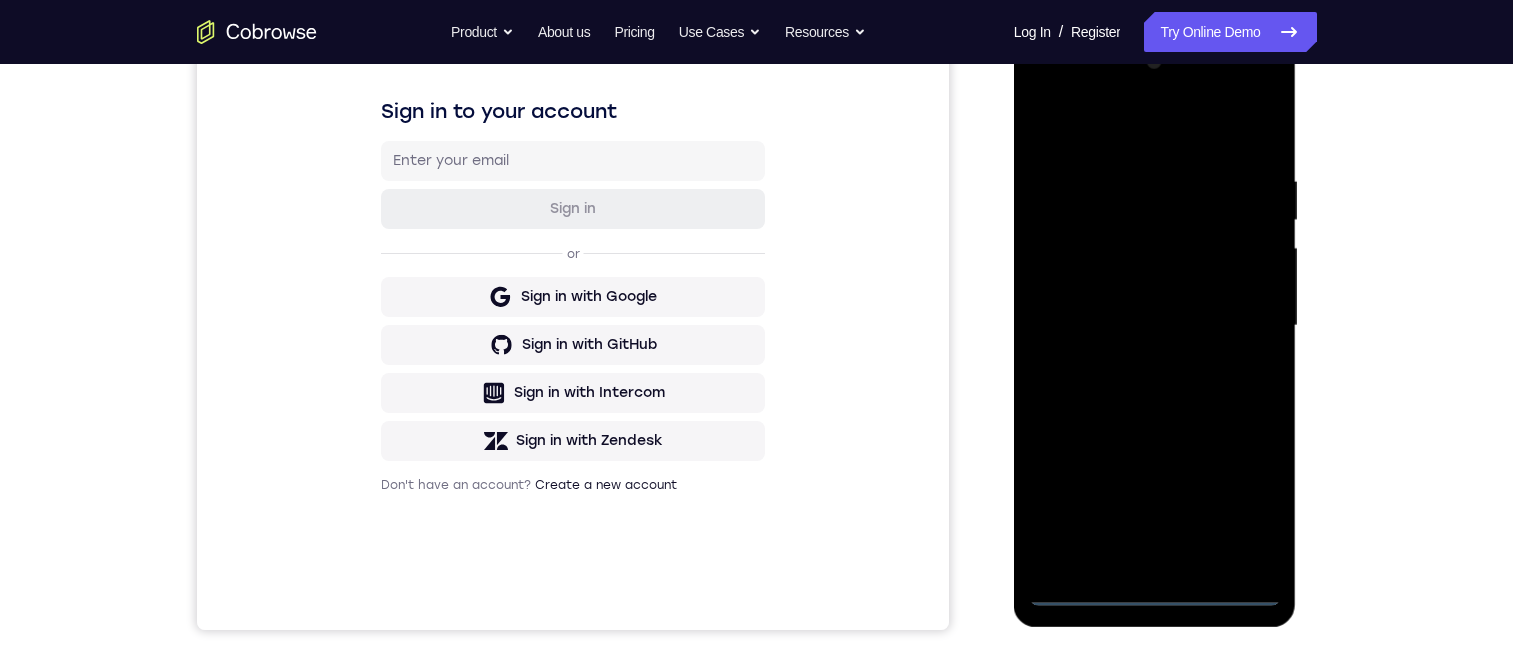 click at bounding box center [1155, 326] 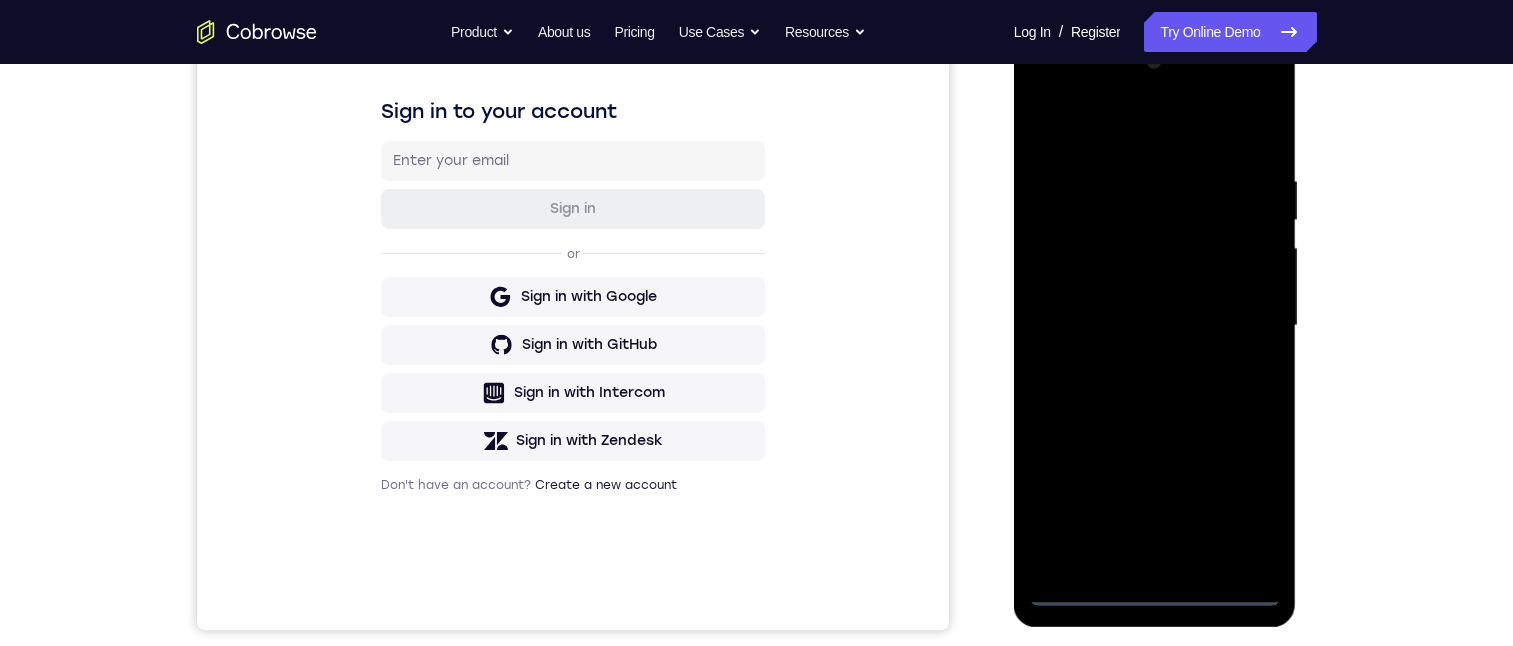 click at bounding box center [1155, 326] 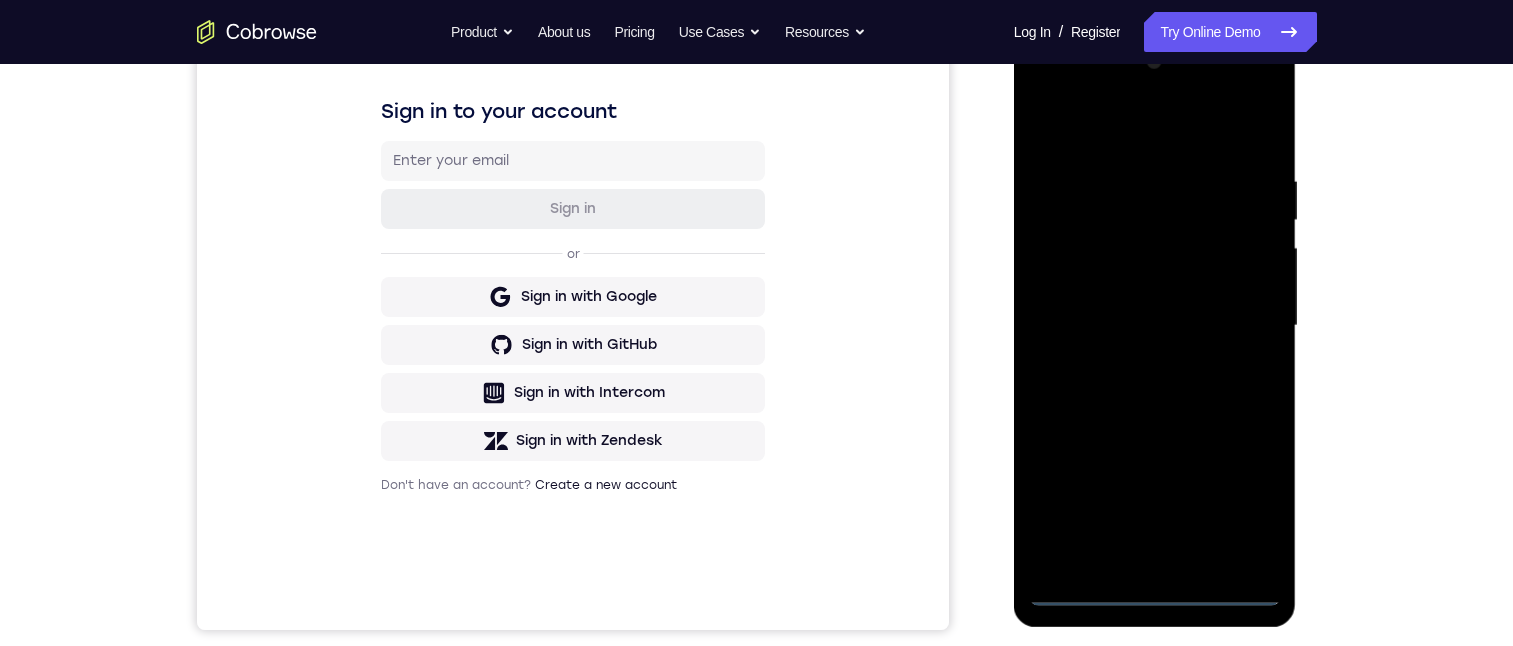 drag, startPoint x: 1192, startPoint y: 411, endPoint x: 1122, endPoint y: 70, distance: 348.11063 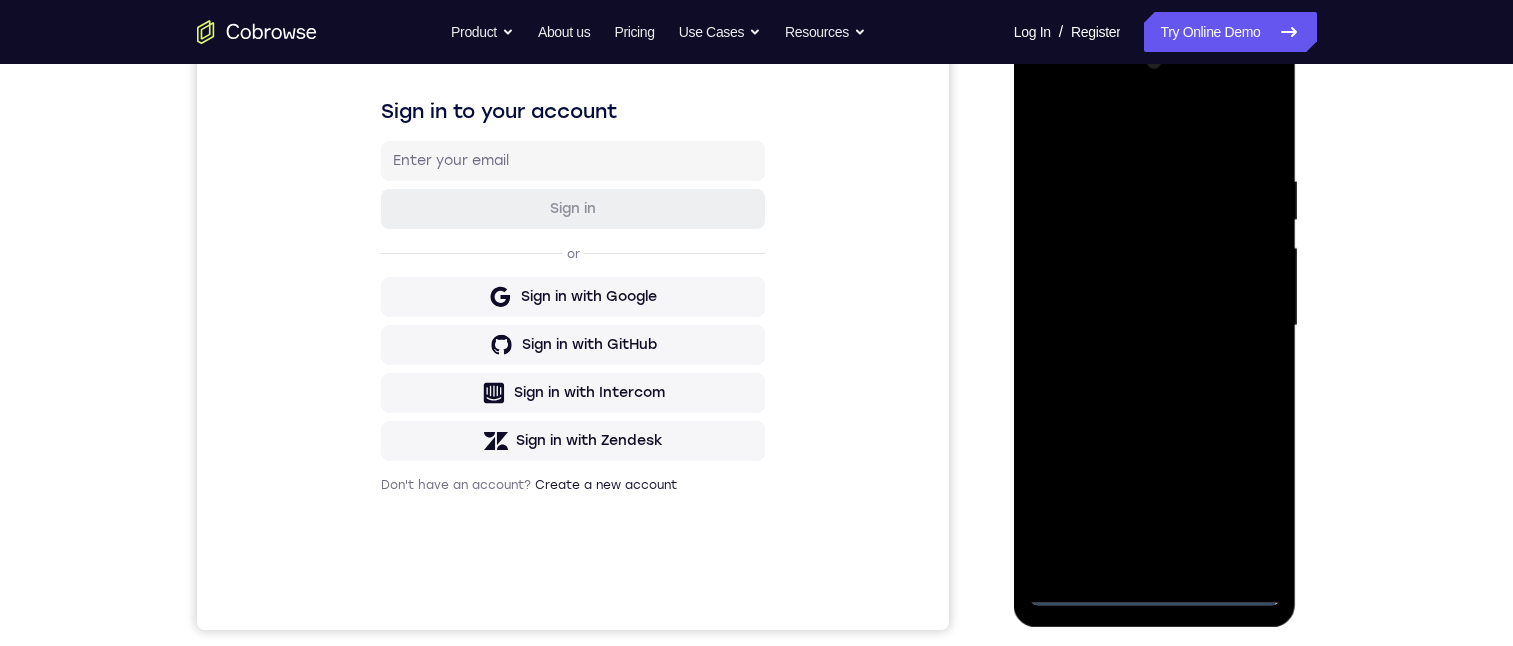 click at bounding box center [1155, 326] 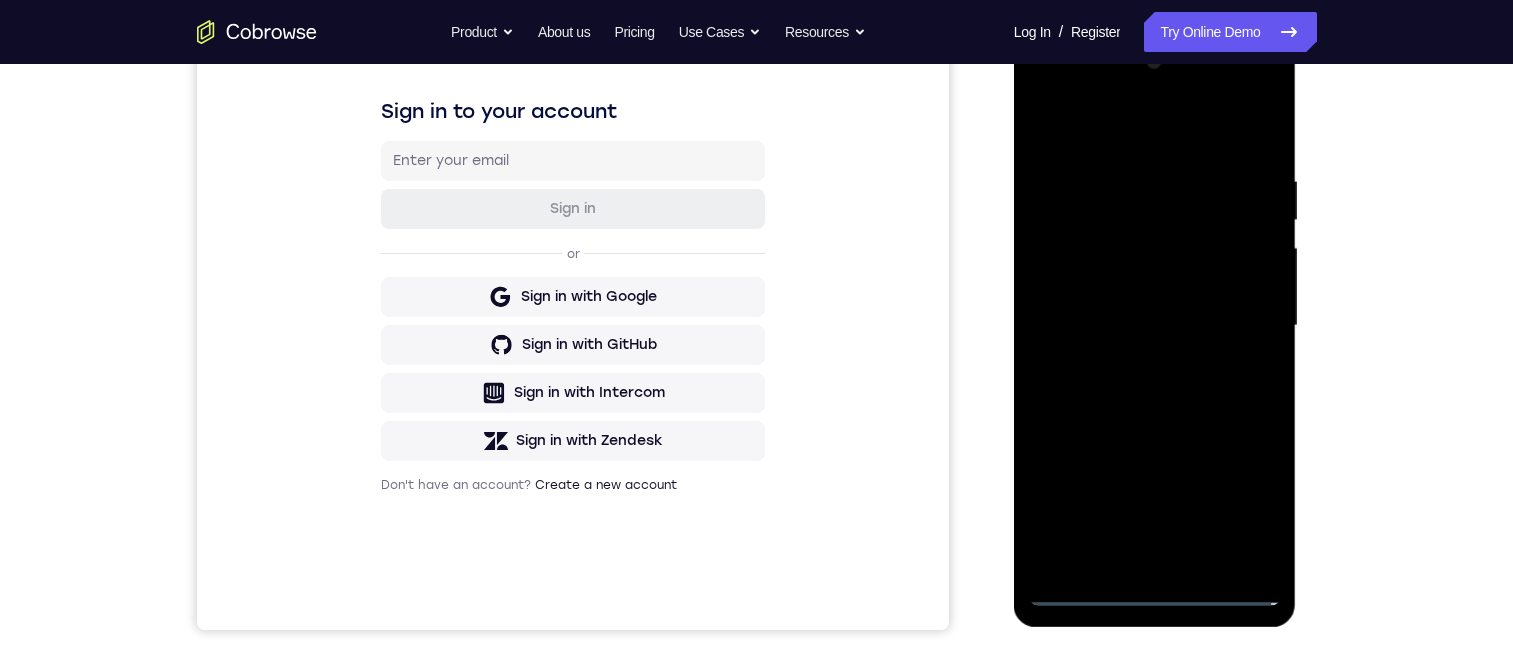 click at bounding box center (1155, 326) 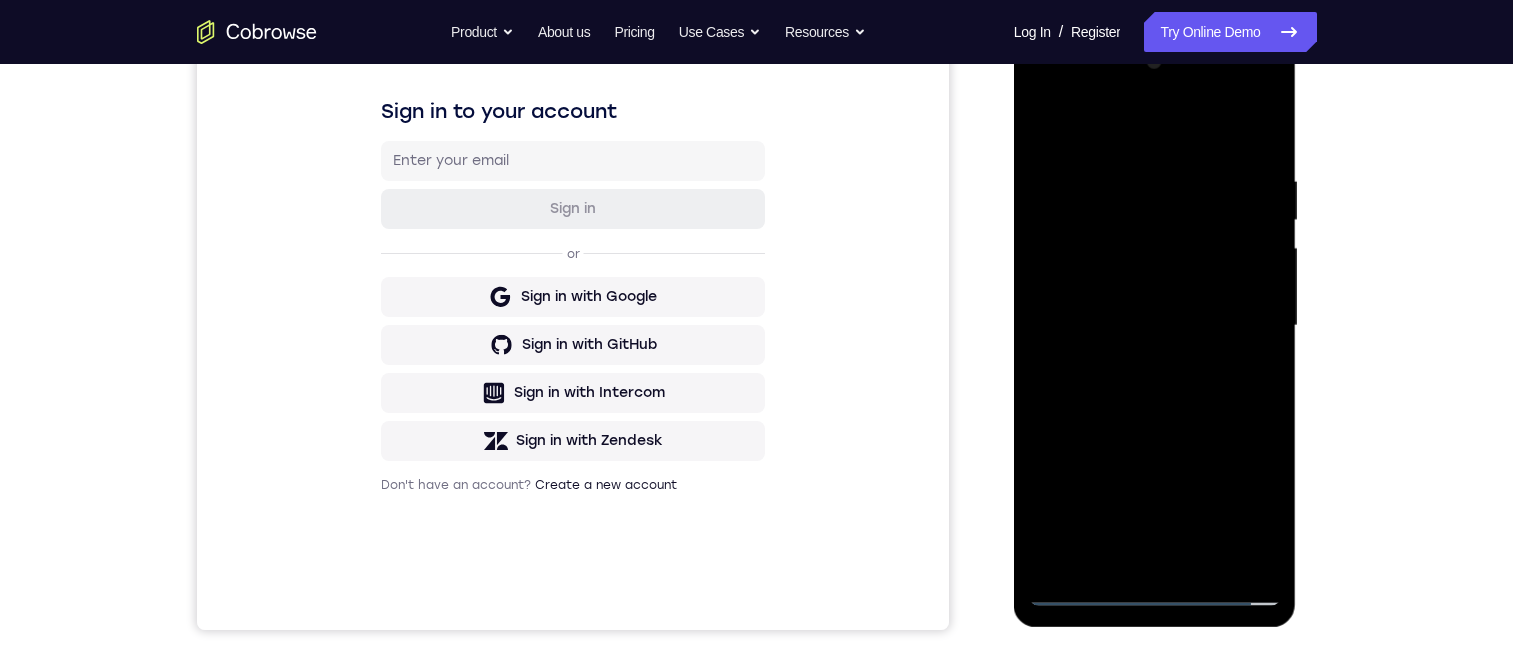 click at bounding box center (1155, 326) 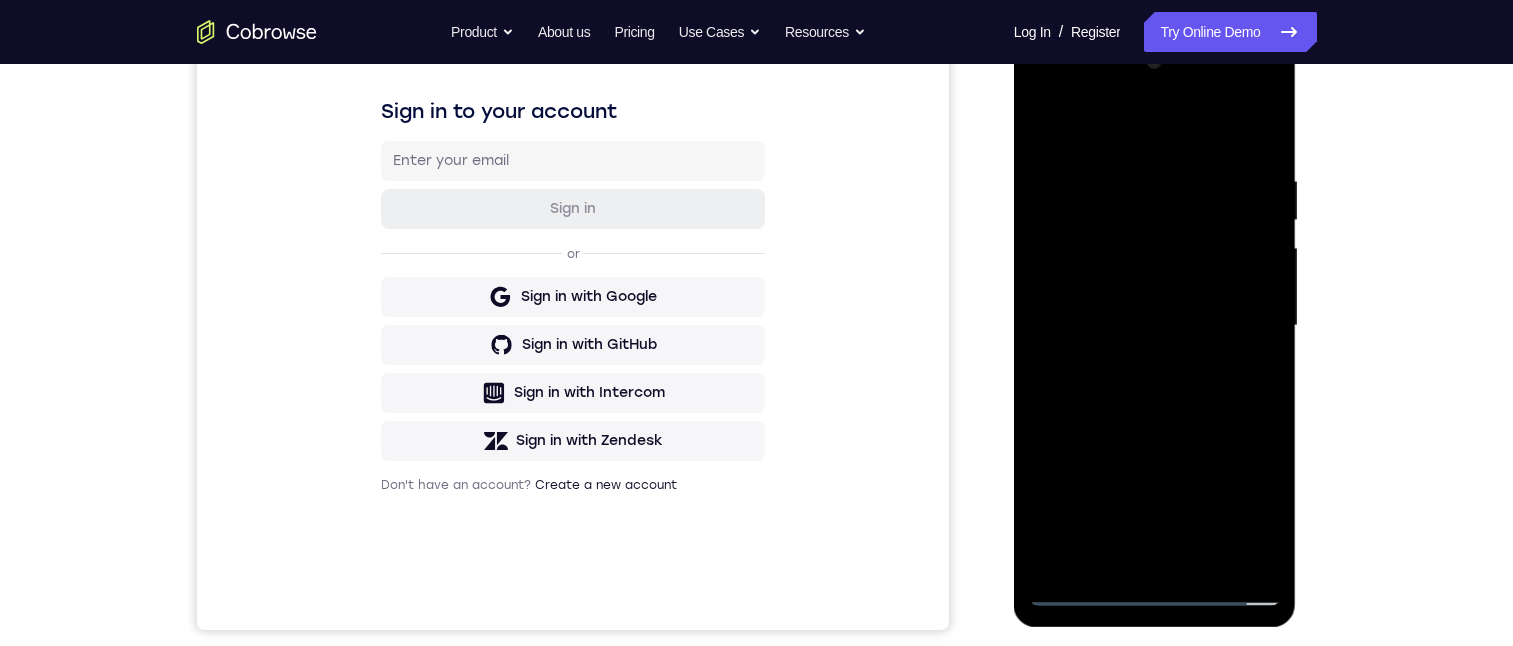 click at bounding box center (1155, 326) 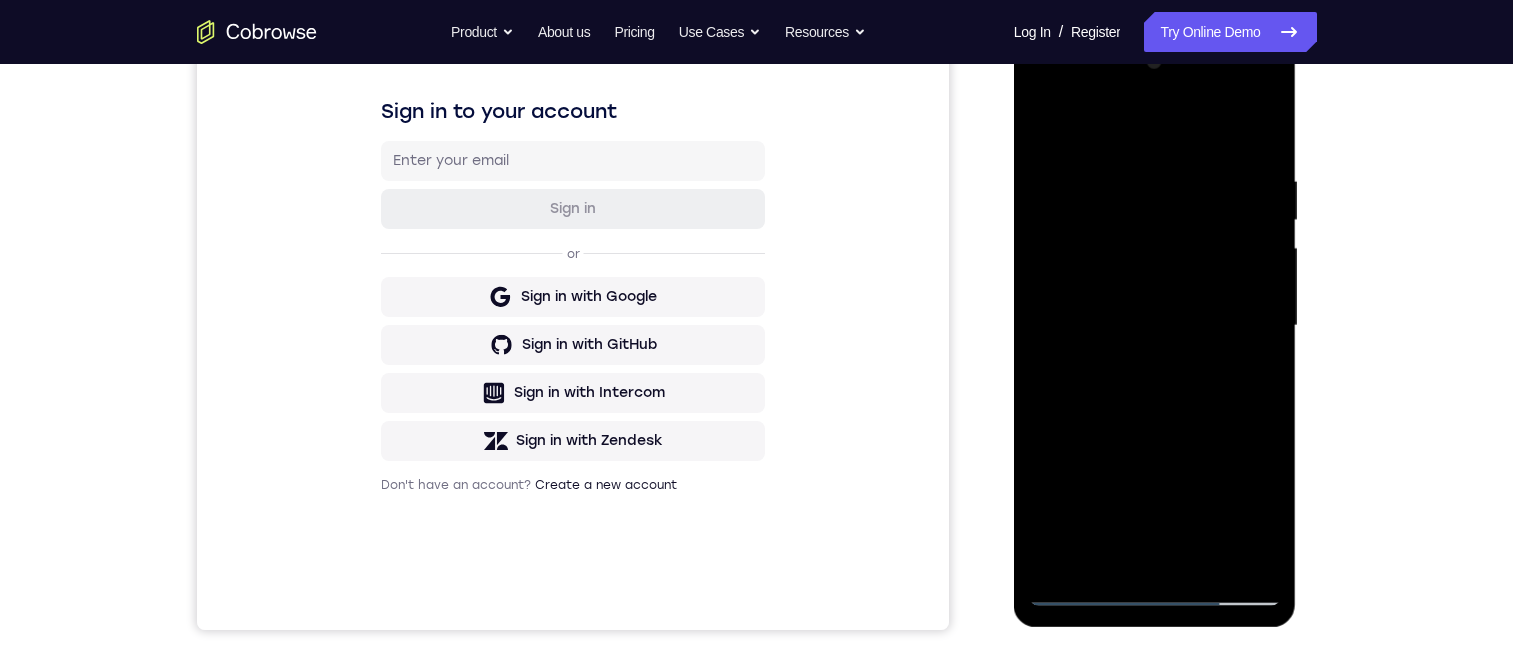 click at bounding box center (1155, 326) 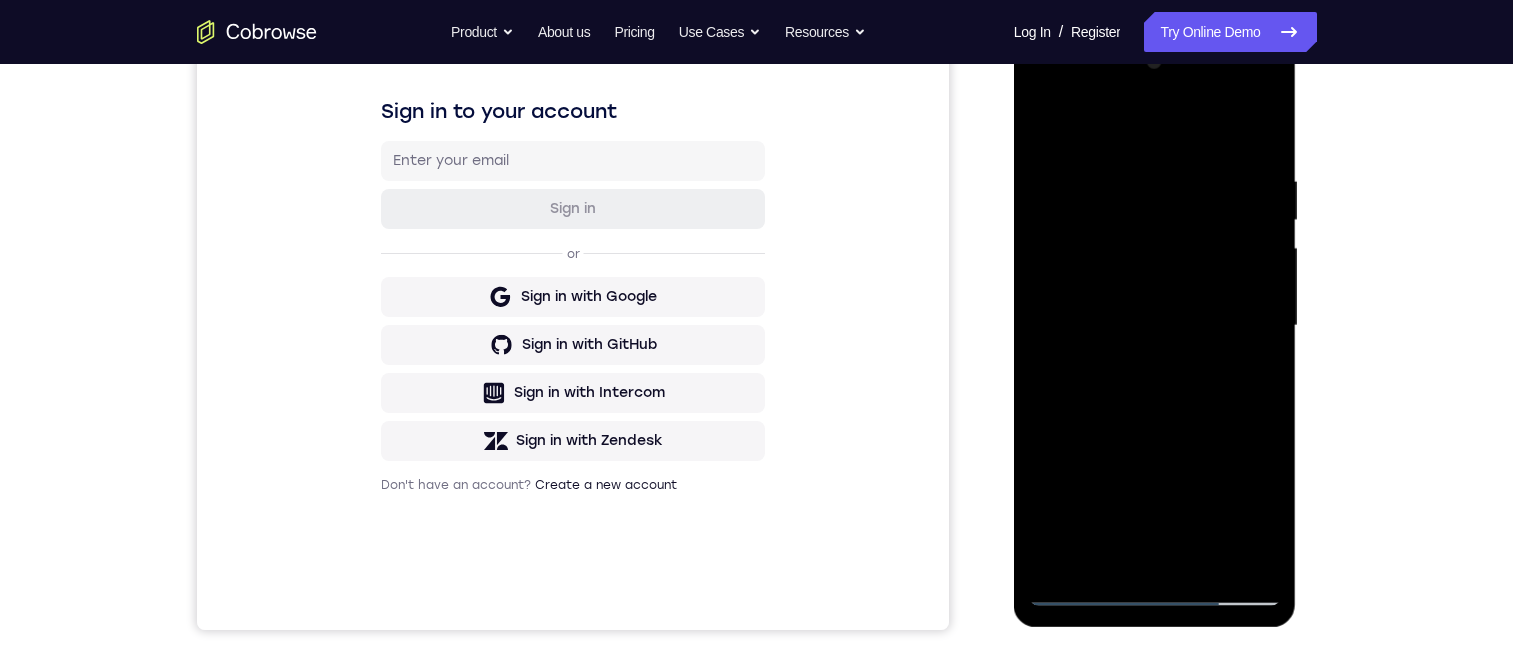 click at bounding box center [1155, 326] 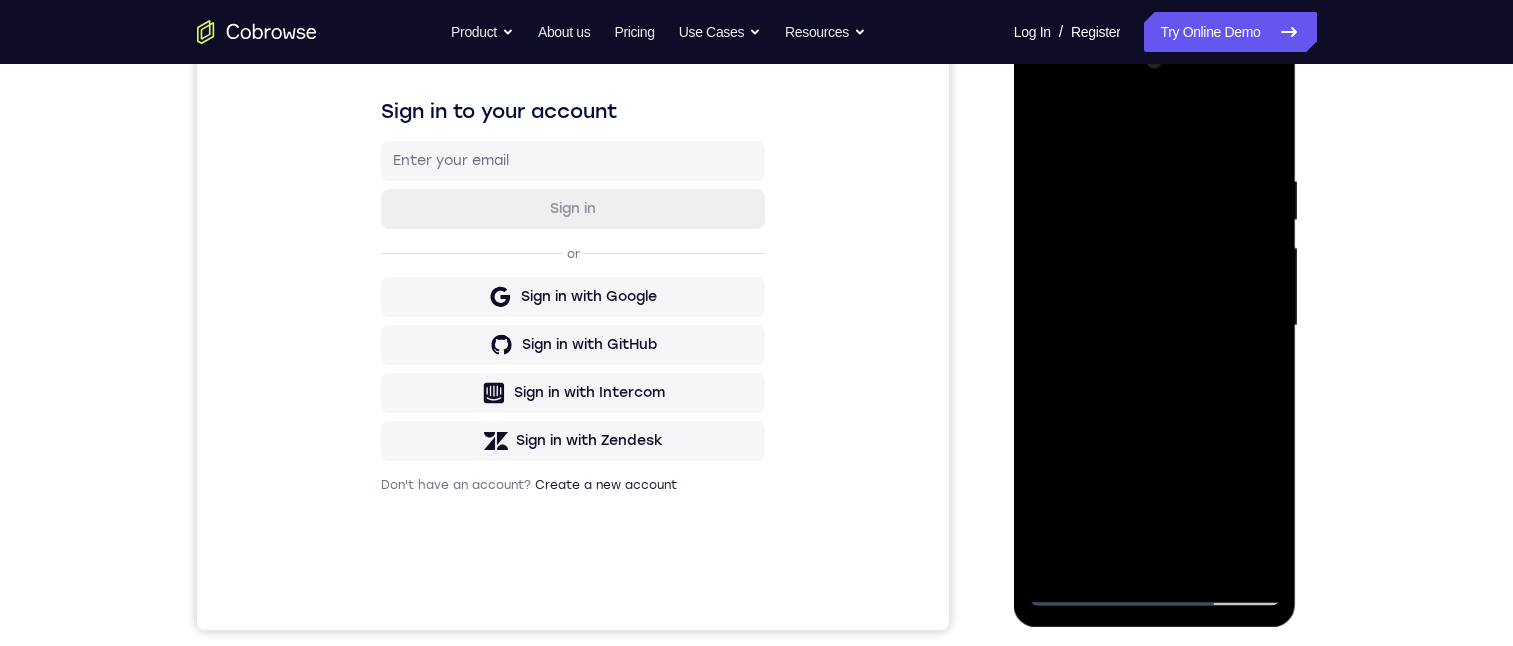 click at bounding box center (1155, 326) 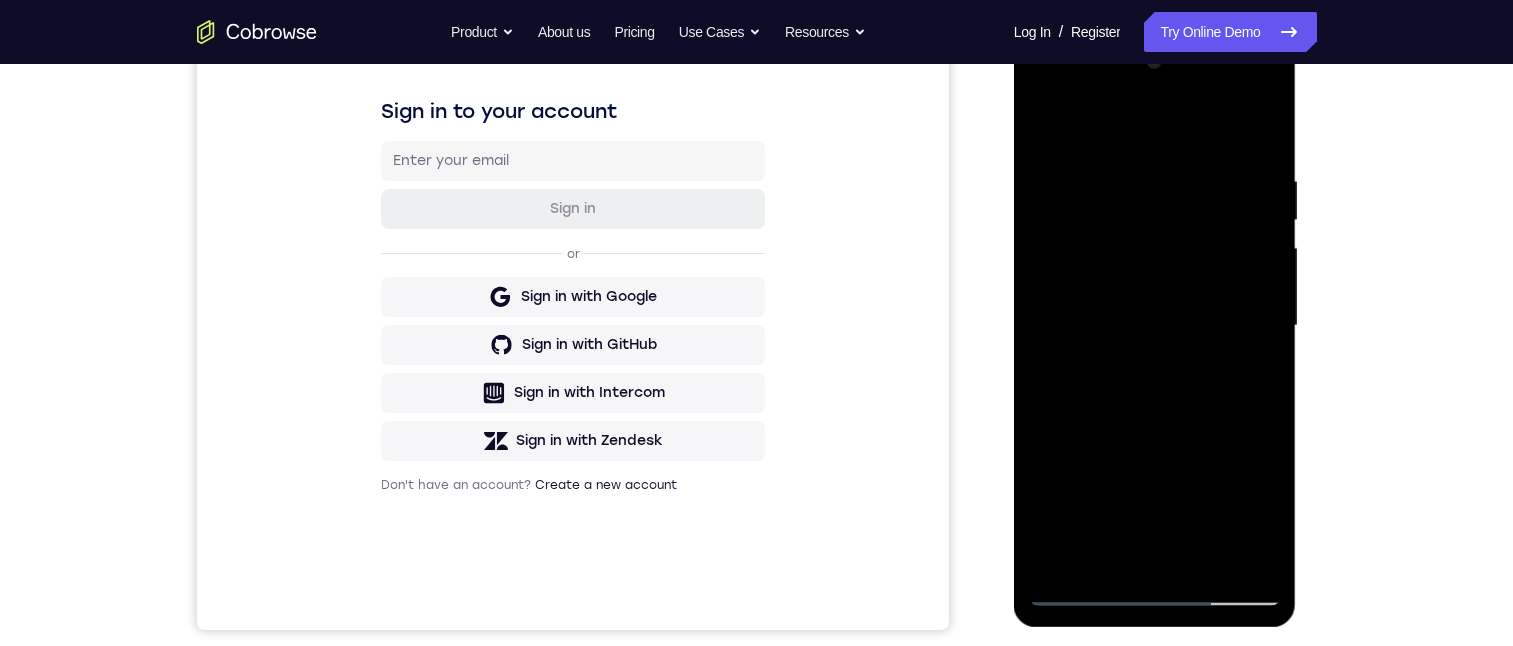 click at bounding box center (1155, 326) 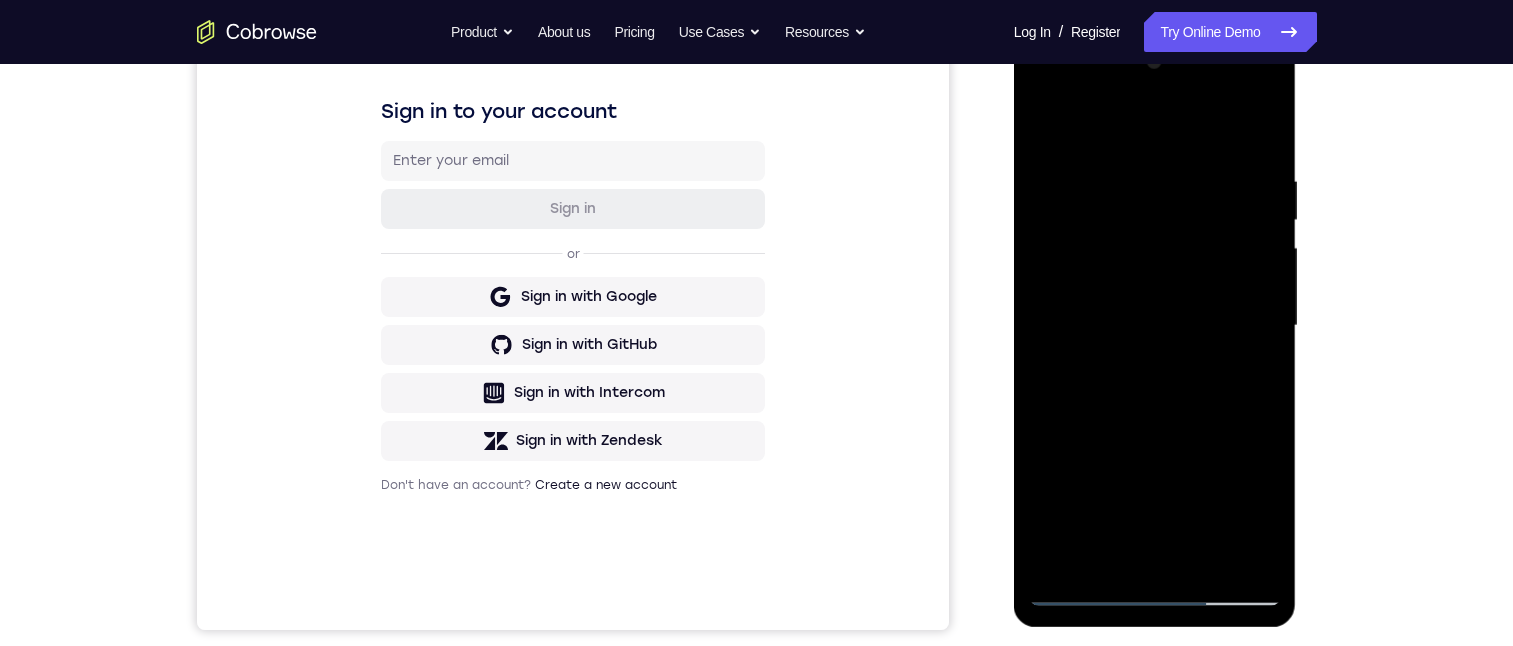 click at bounding box center [1155, 326] 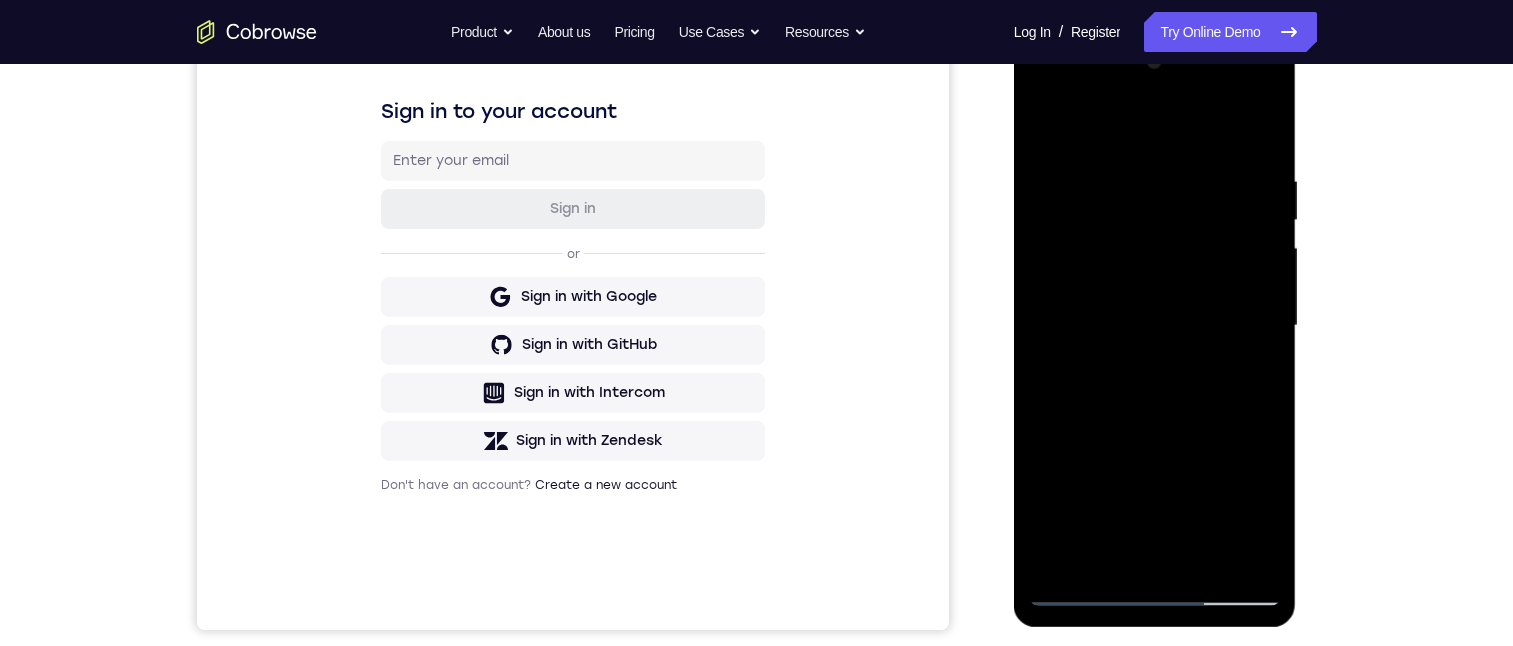 click at bounding box center [1155, 326] 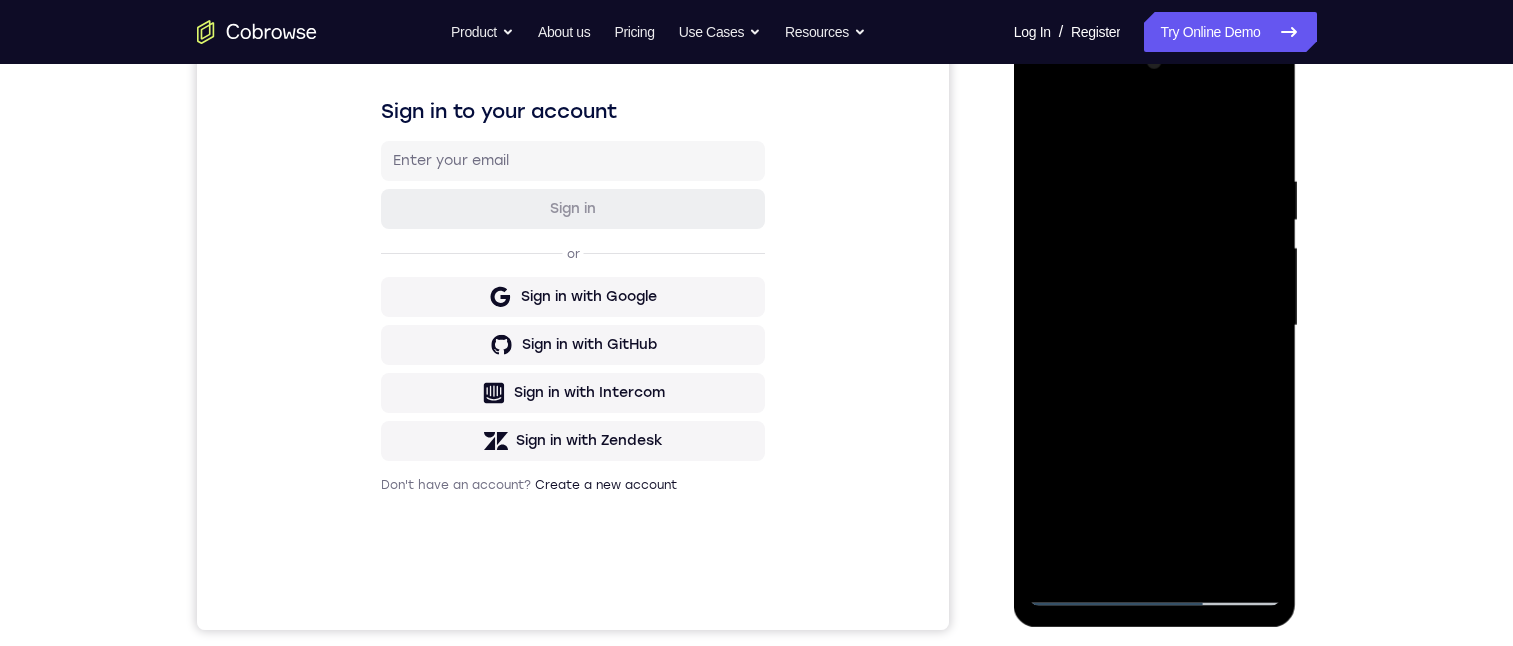 click at bounding box center [1155, 326] 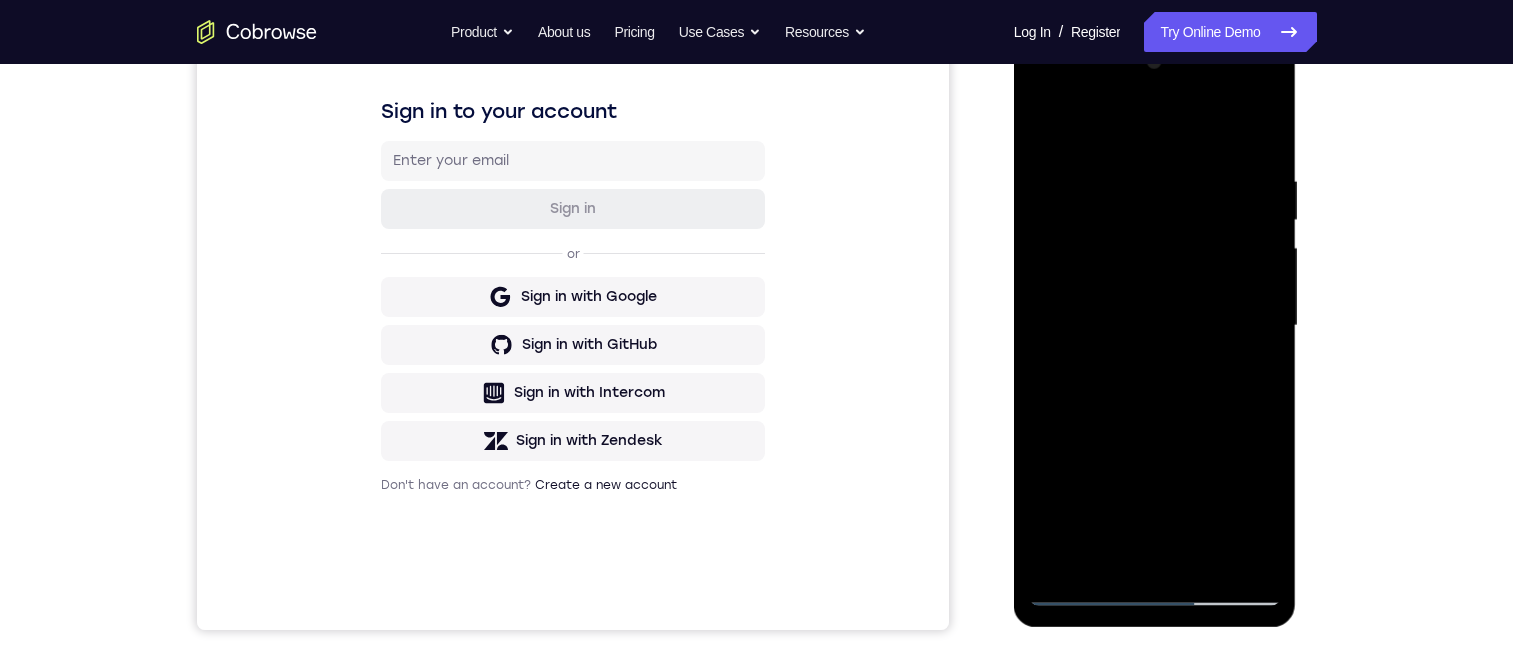 drag, startPoint x: 1130, startPoint y: 212, endPoint x: 1974, endPoint y: 388, distance: 862.15546 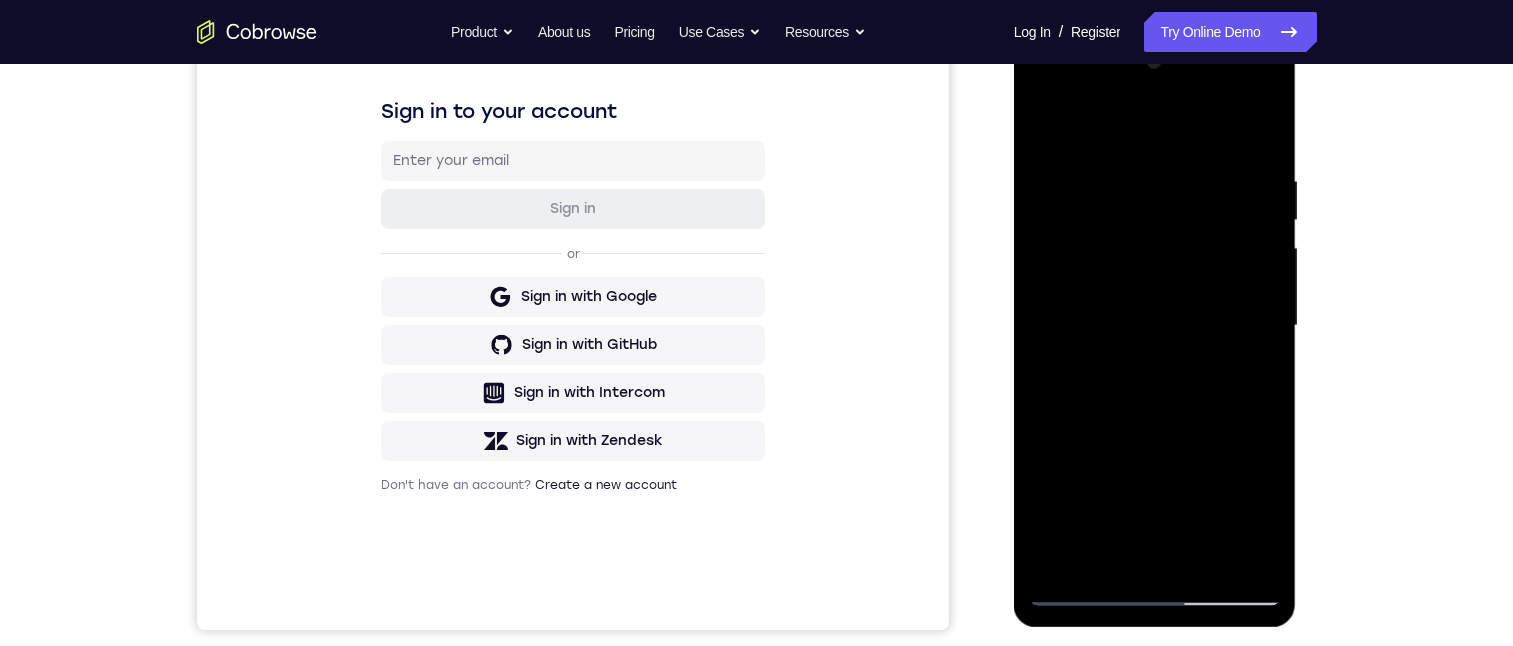 click at bounding box center (1155, 326) 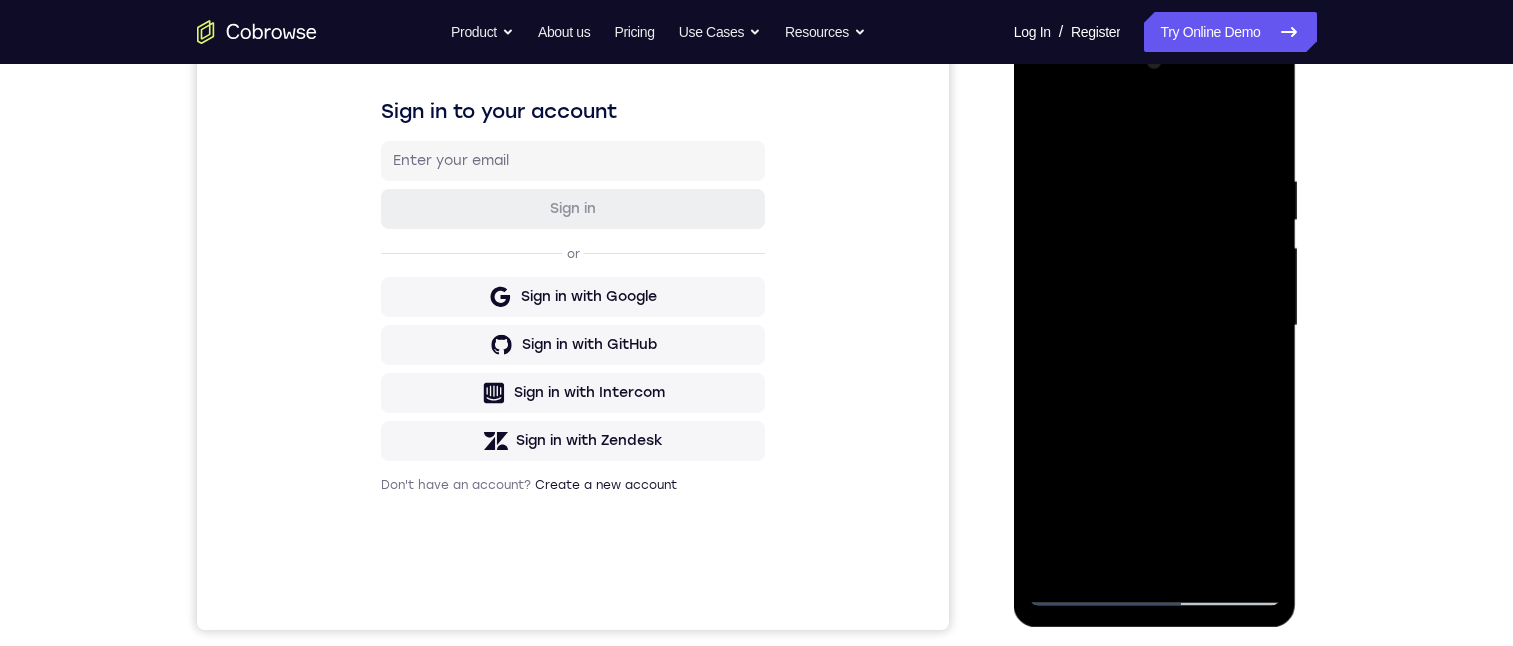 click at bounding box center [1155, 326] 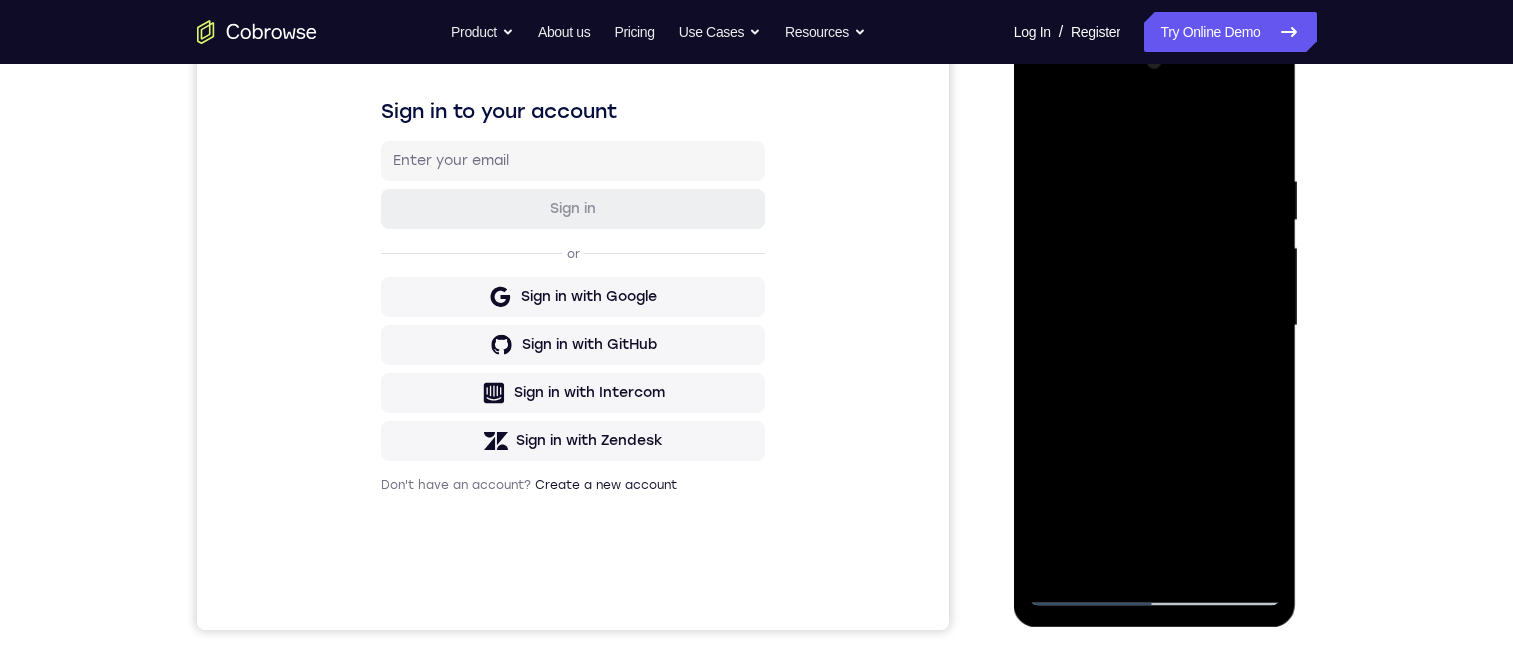 click at bounding box center (1155, 326) 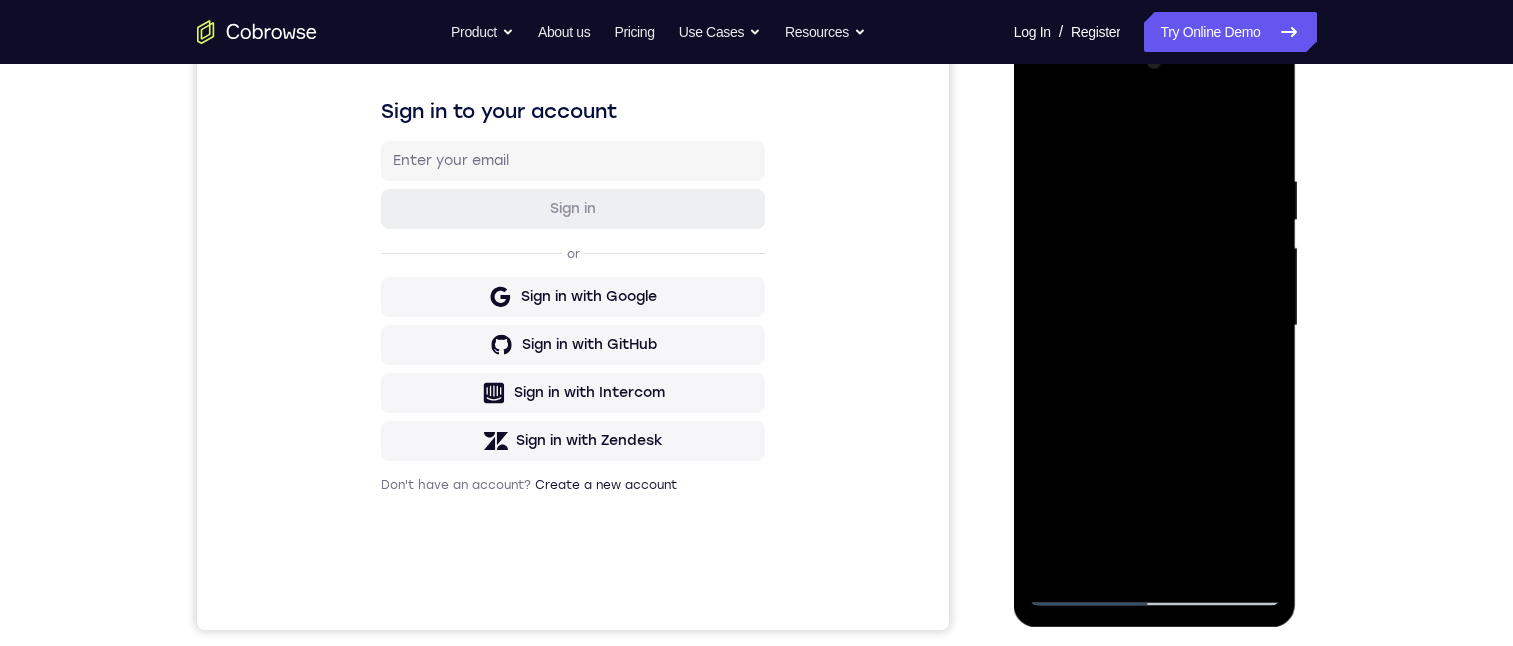 click at bounding box center (1155, 326) 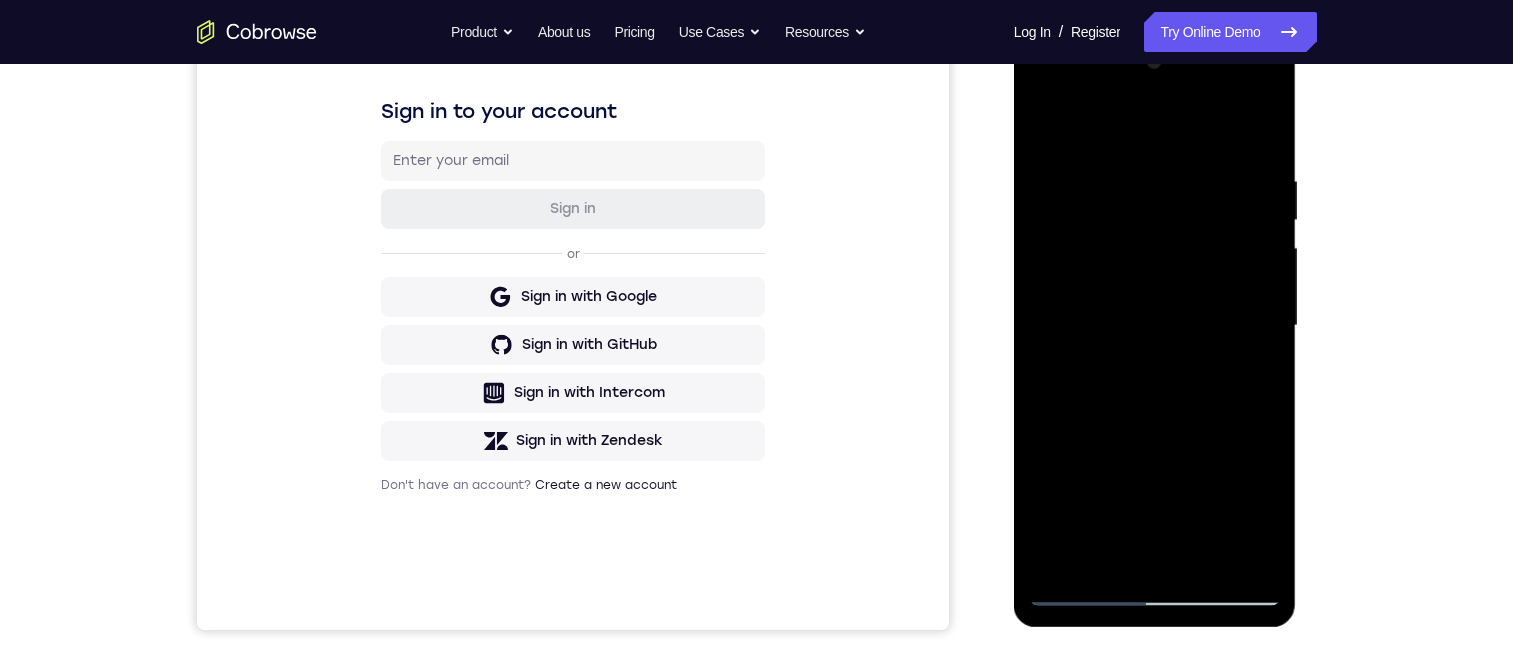 click at bounding box center (1155, 326) 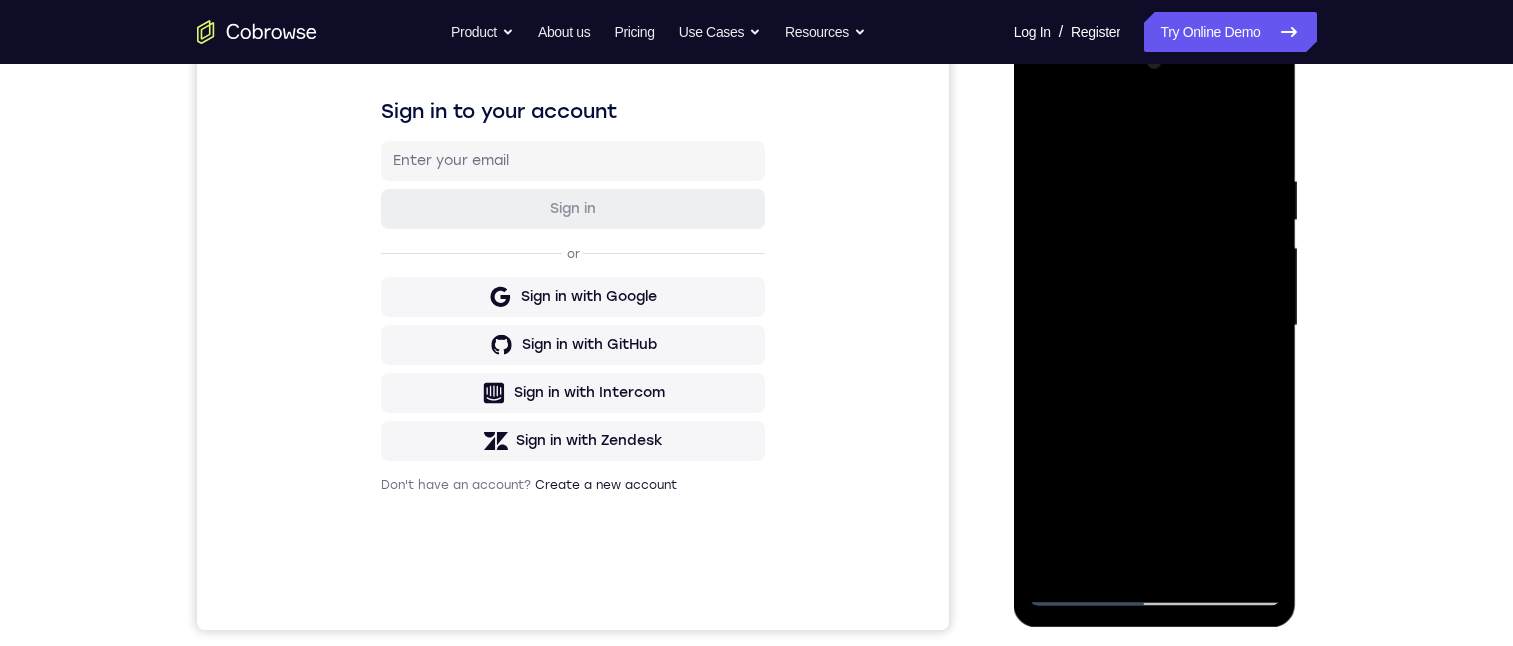 click at bounding box center (1155, 326) 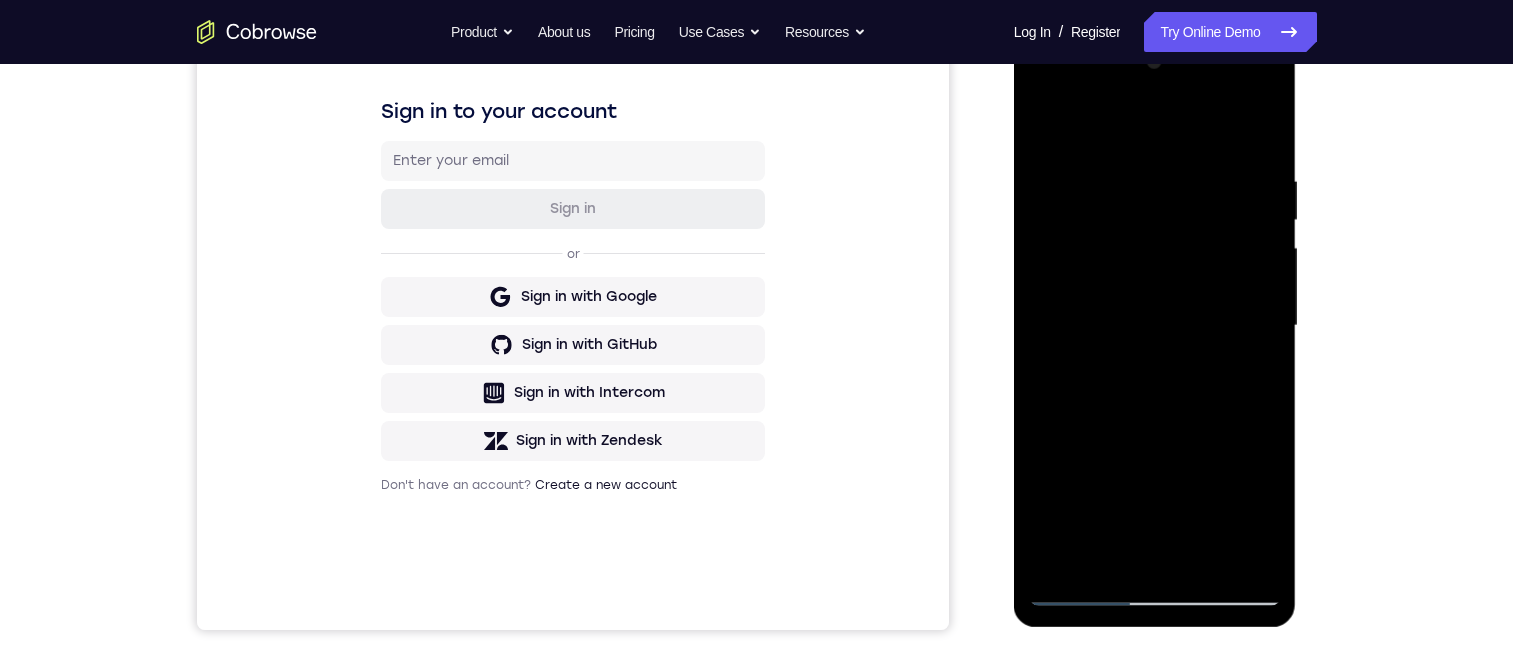 click at bounding box center [1155, 326] 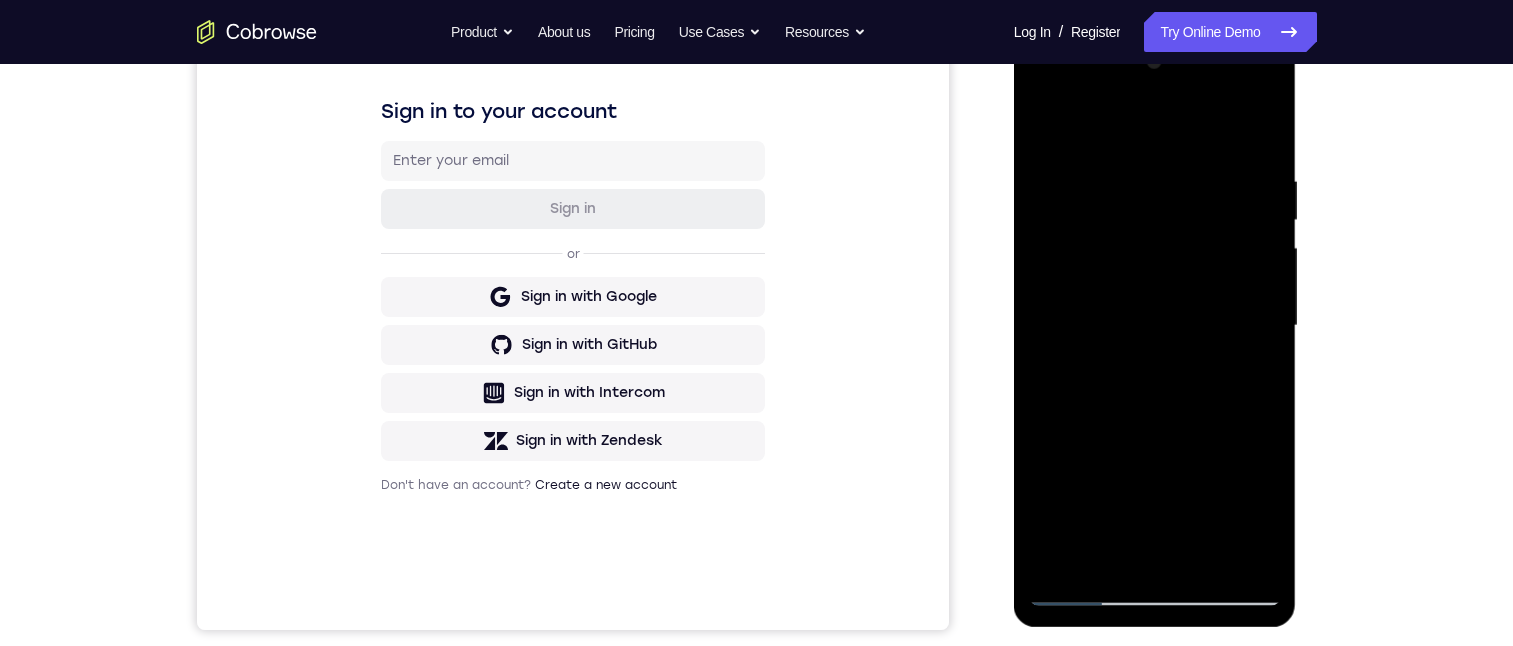 click at bounding box center [1155, 326] 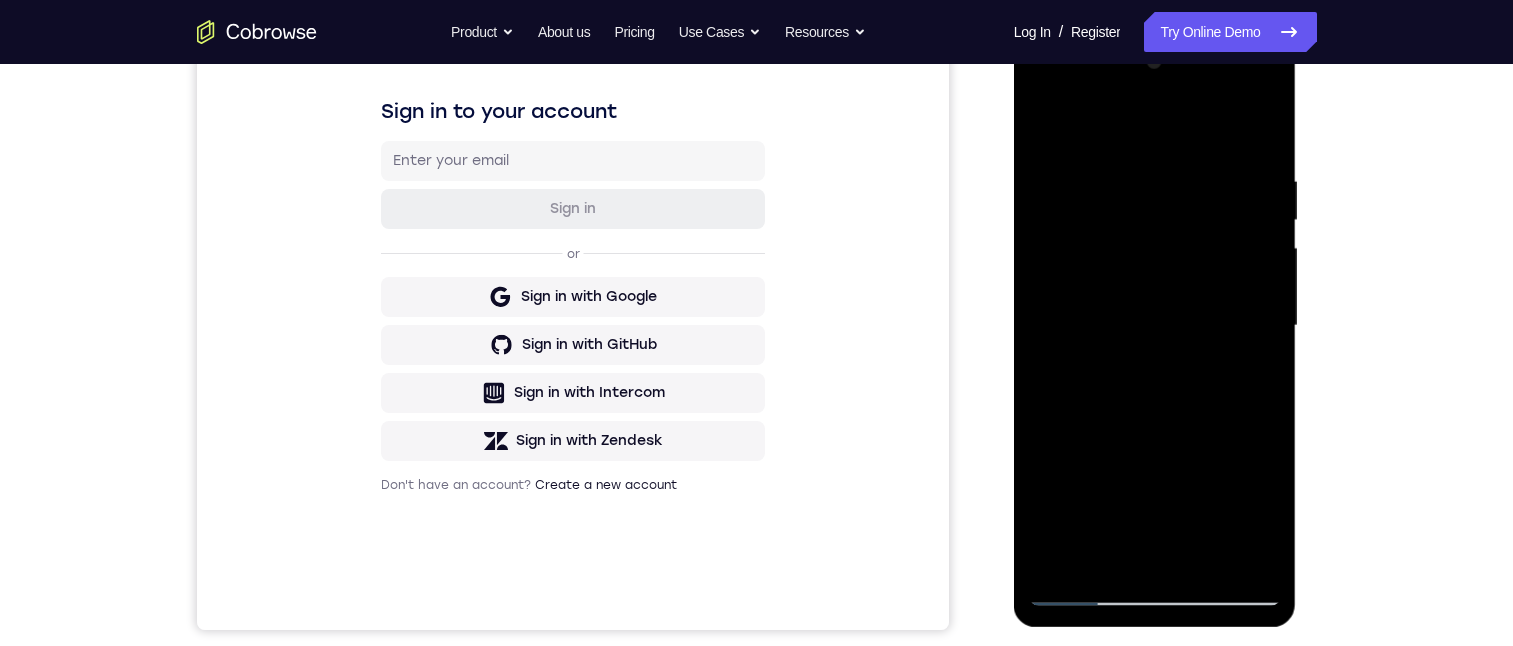 click at bounding box center (1155, 326) 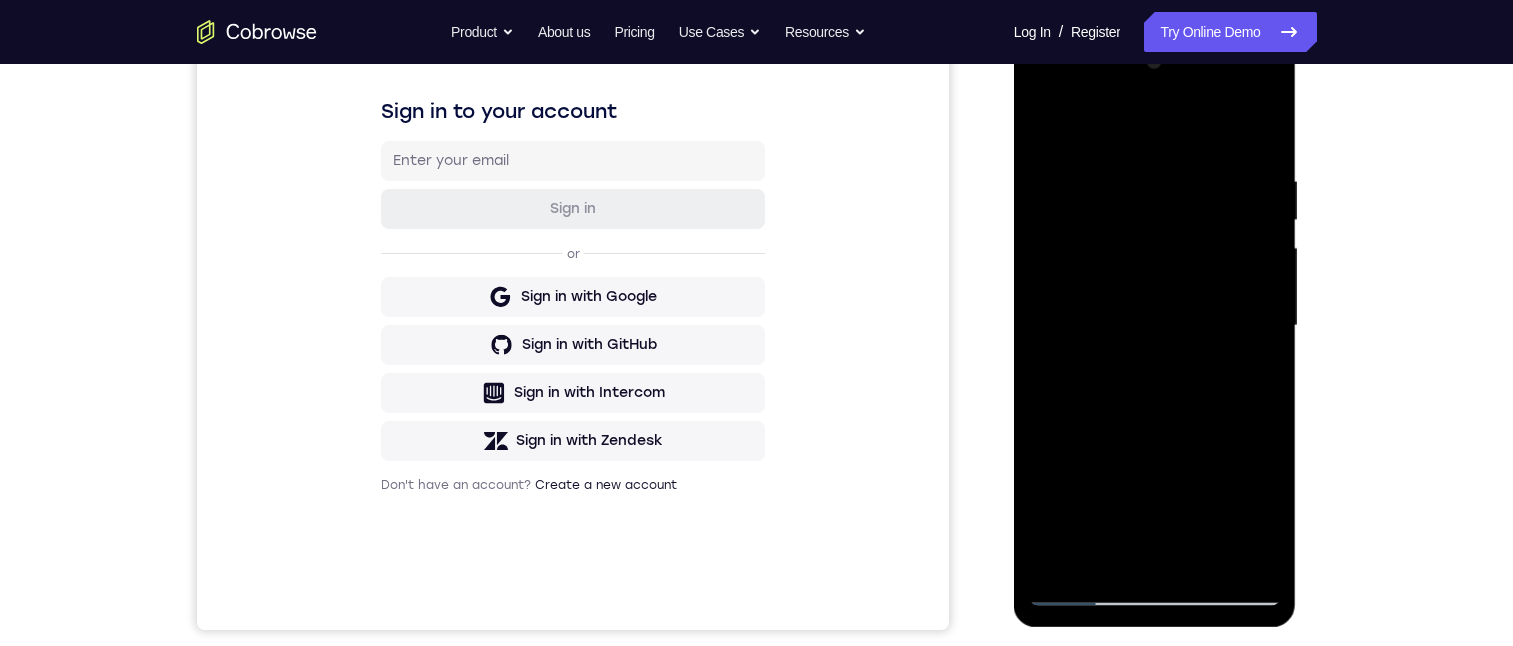 click at bounding box center [1155, 326] 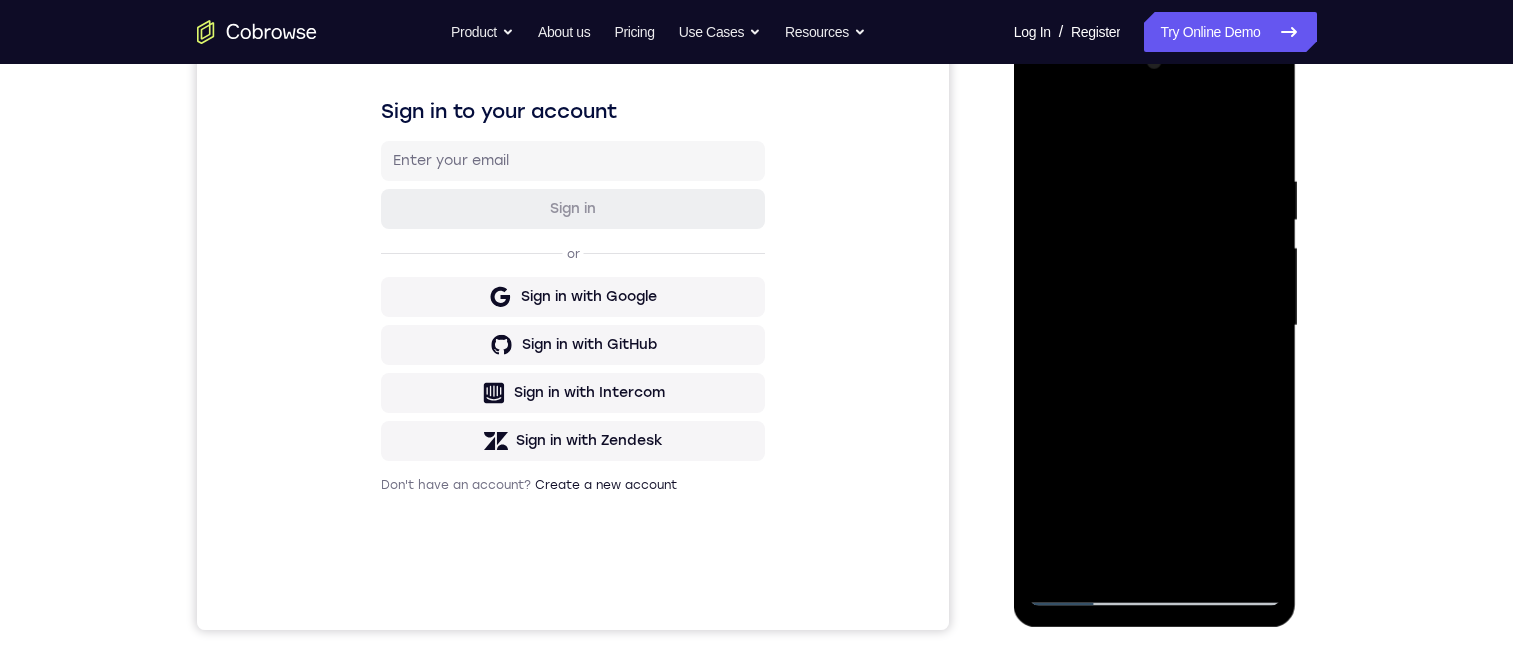 drag, startPoint x: 1217, startPoint y: 393, endPoint x: 1195, endPoint y: 217, distance: 177.36967 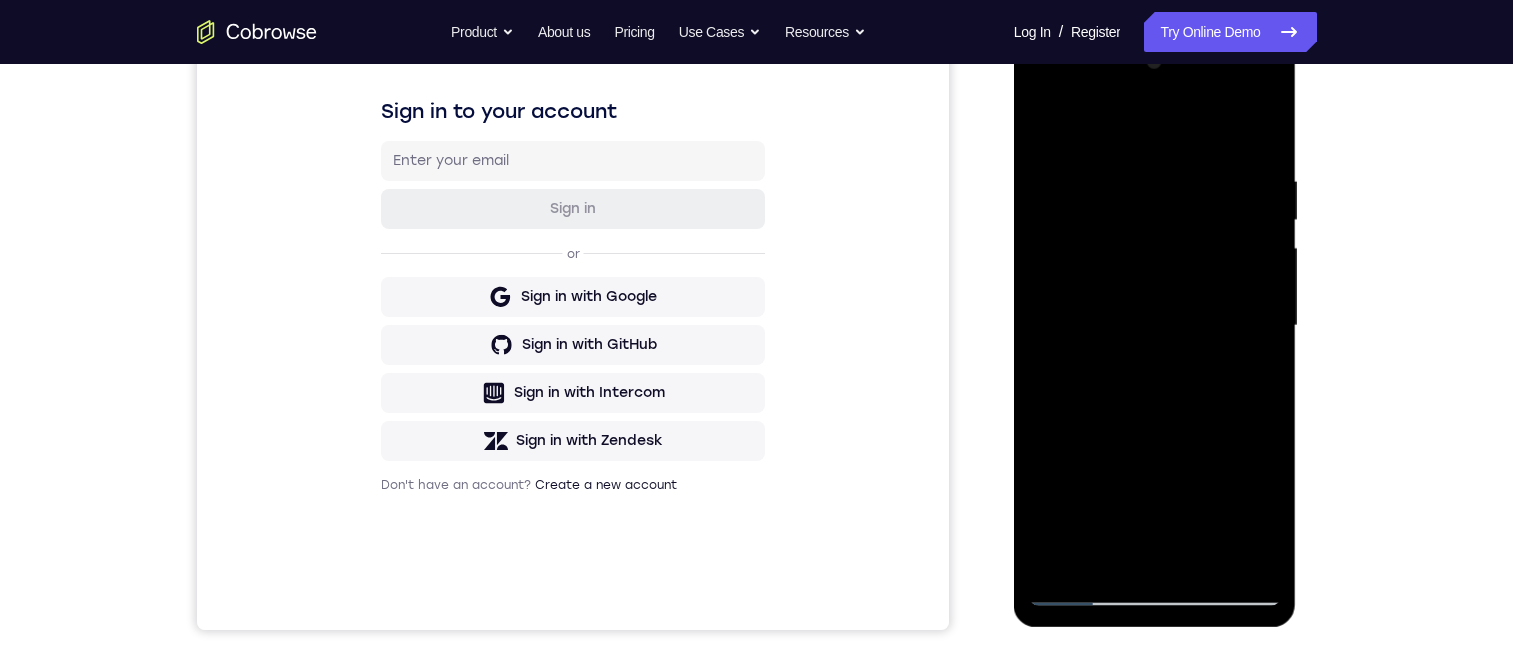 click at bounding box center (1155, 326) 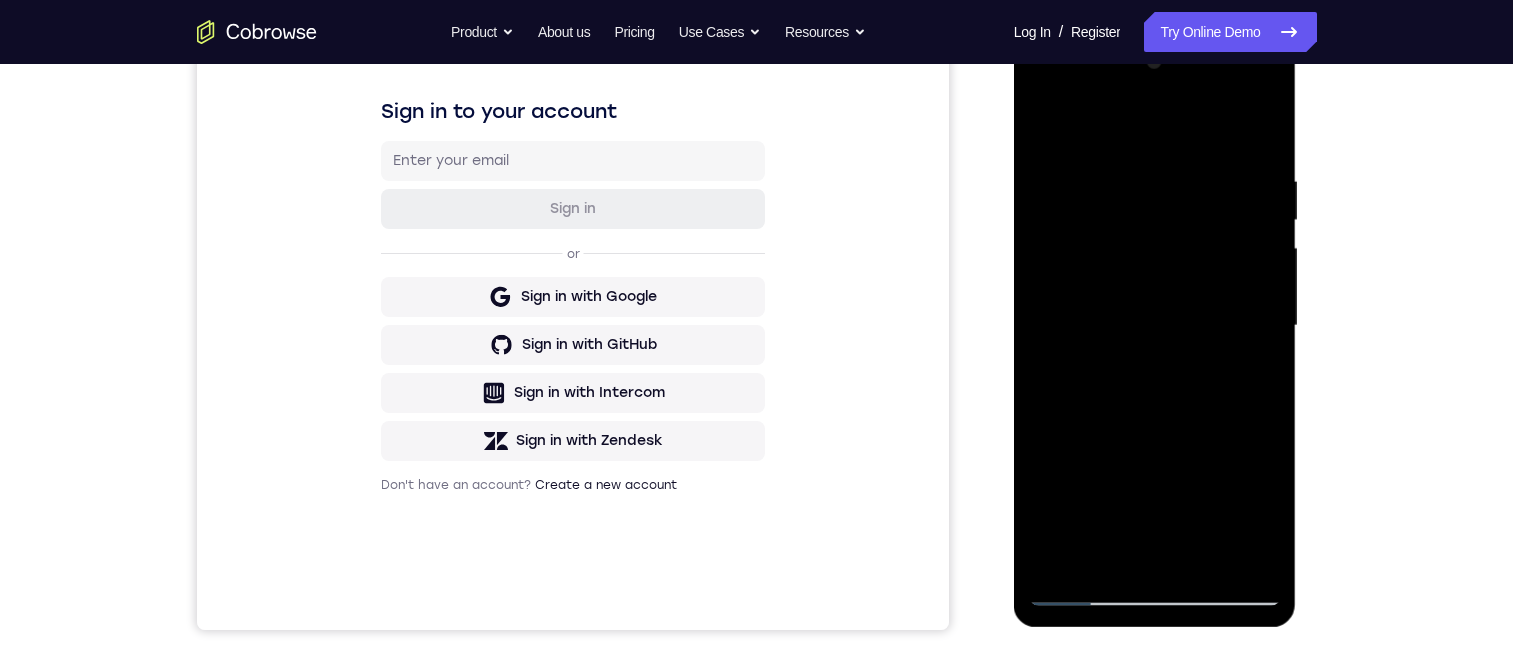 click at bounding box center (1155, 326) 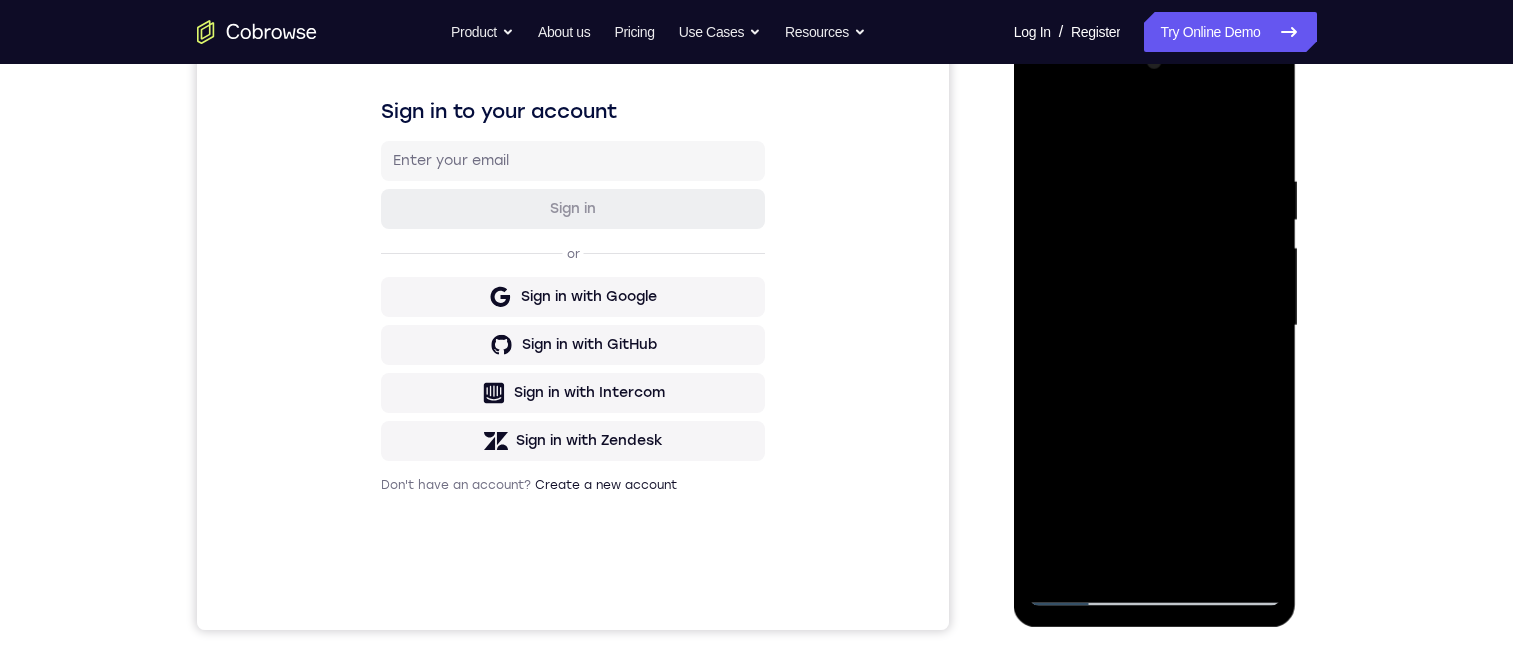 click at bounding box center (1155, 326) 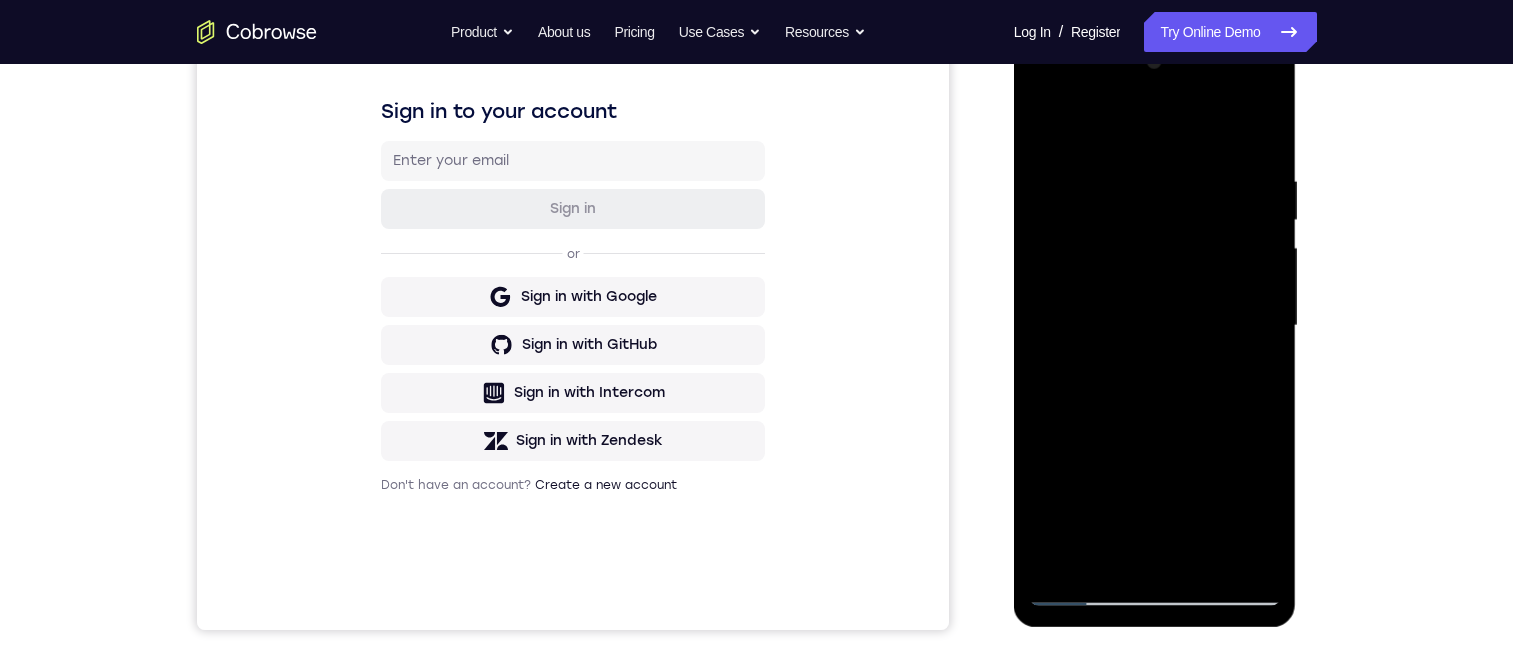 click at bounding box center (1155, 326) 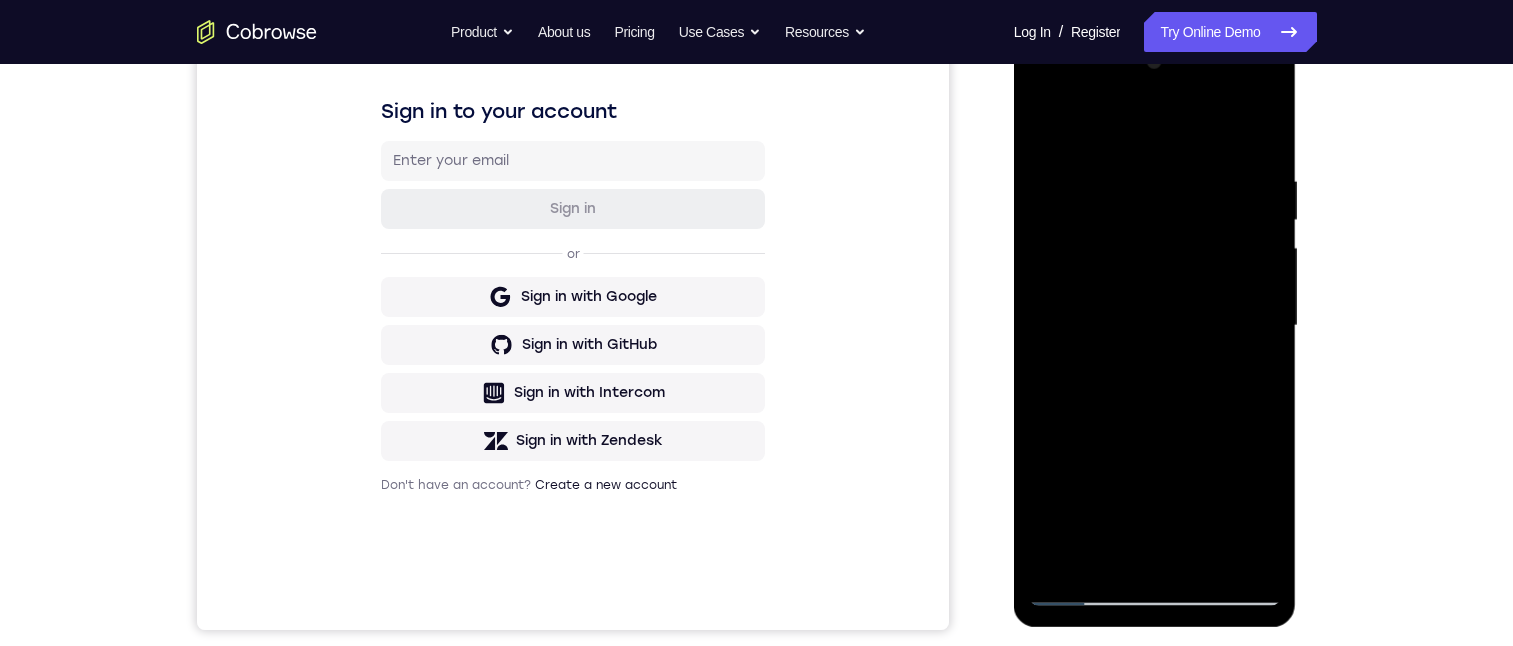 drag, startPoint x: 1116, startPoint y: 255, endPoint x: 1125, endPoint y: 243, distance: 15 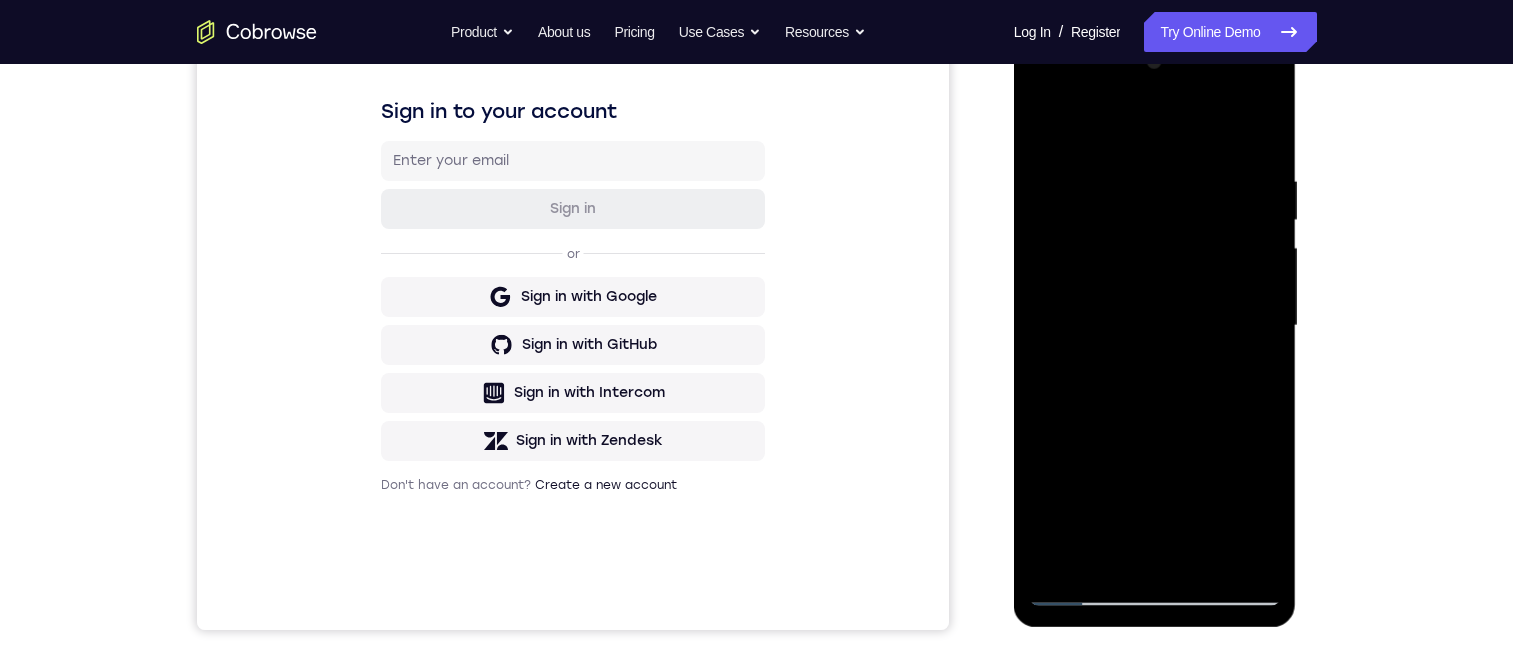 click at bounding box center [1155, 326] 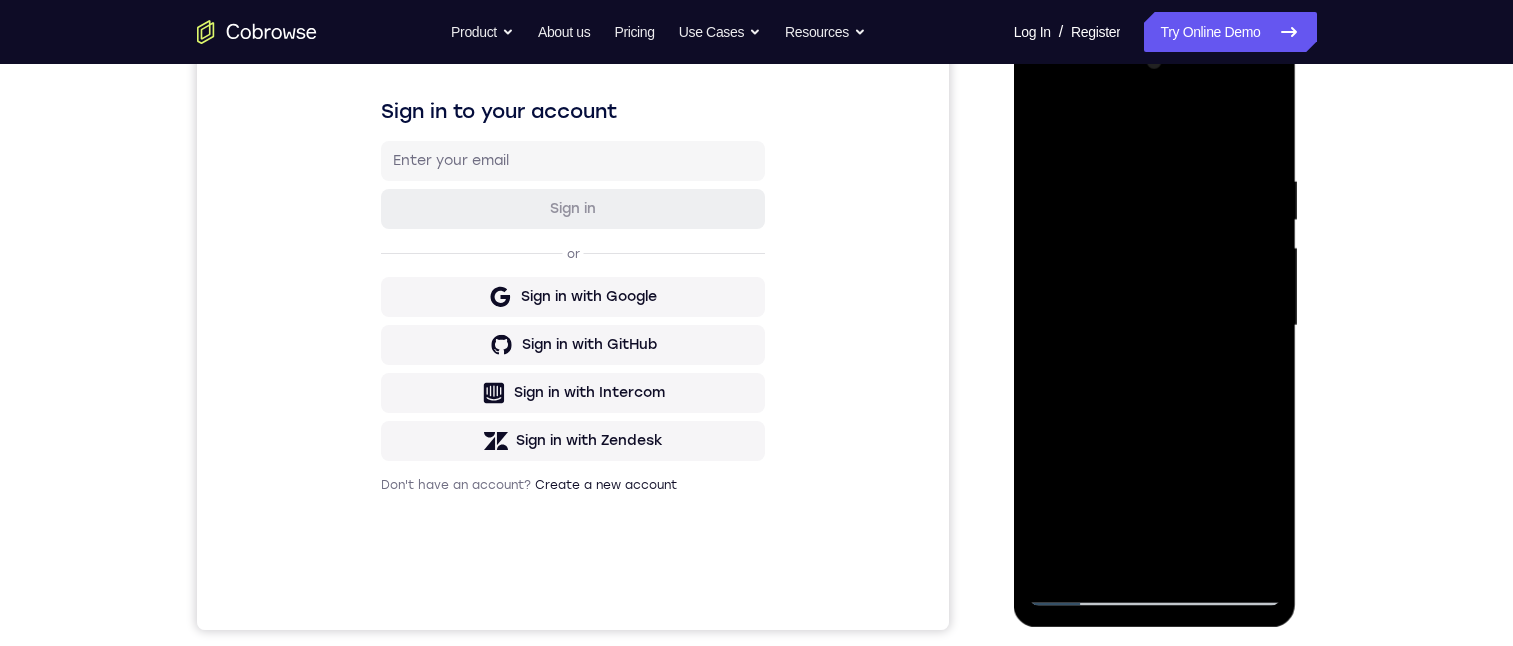 click at bounding box center [1155, 326] 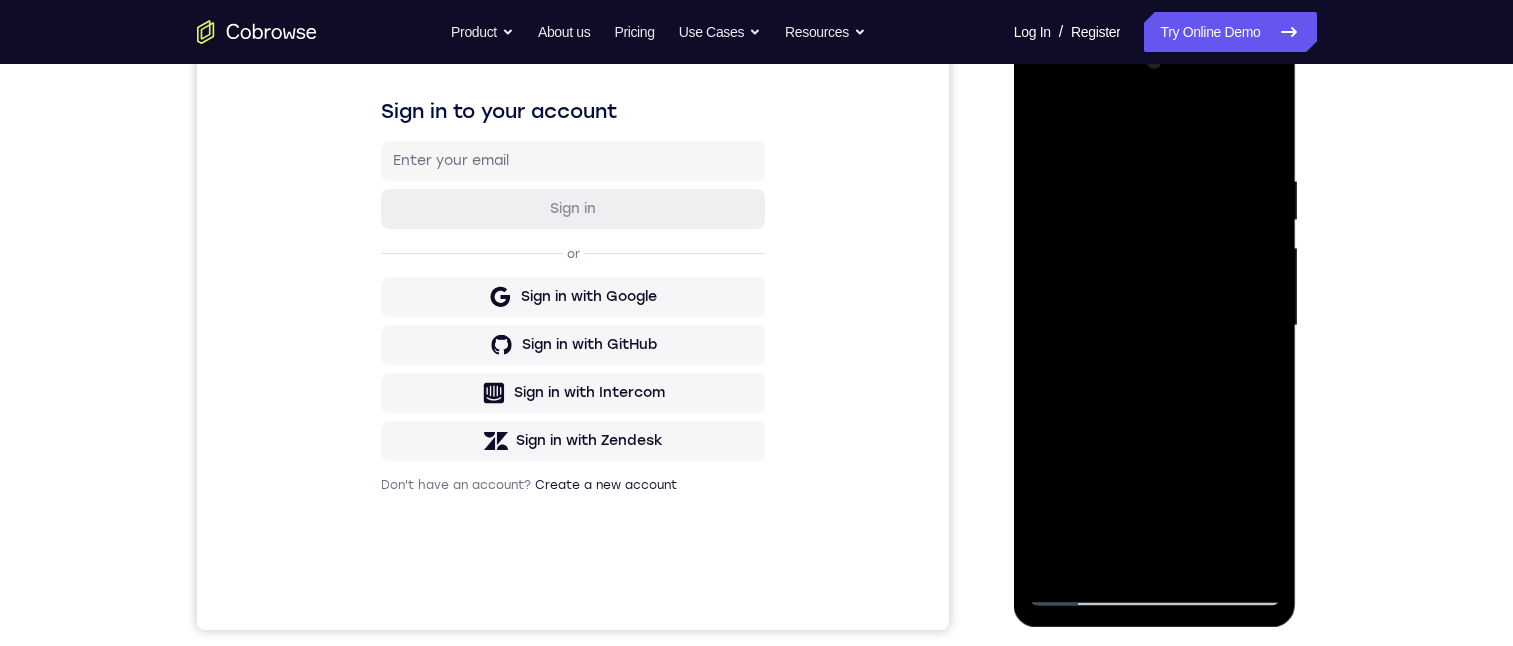 click at bounding box center [1155, 326] 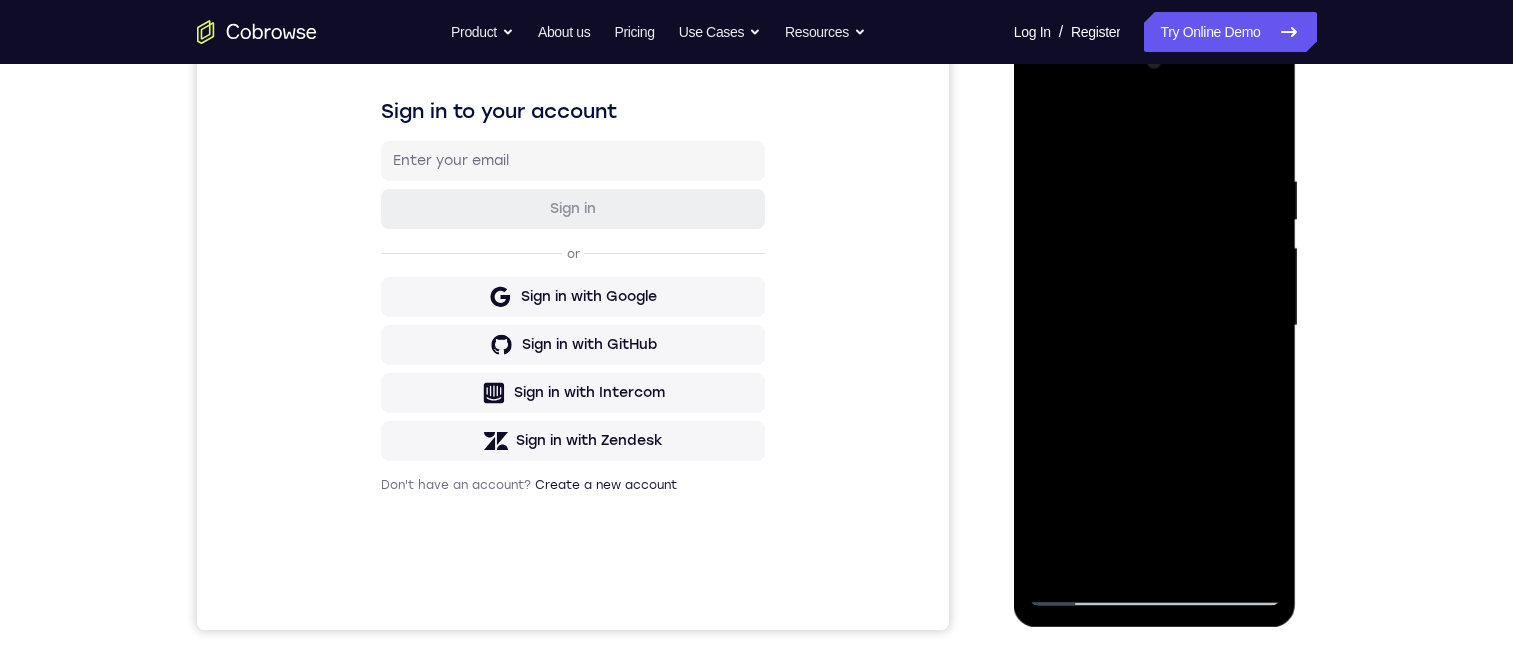 click at bounding box center [1155, 326] 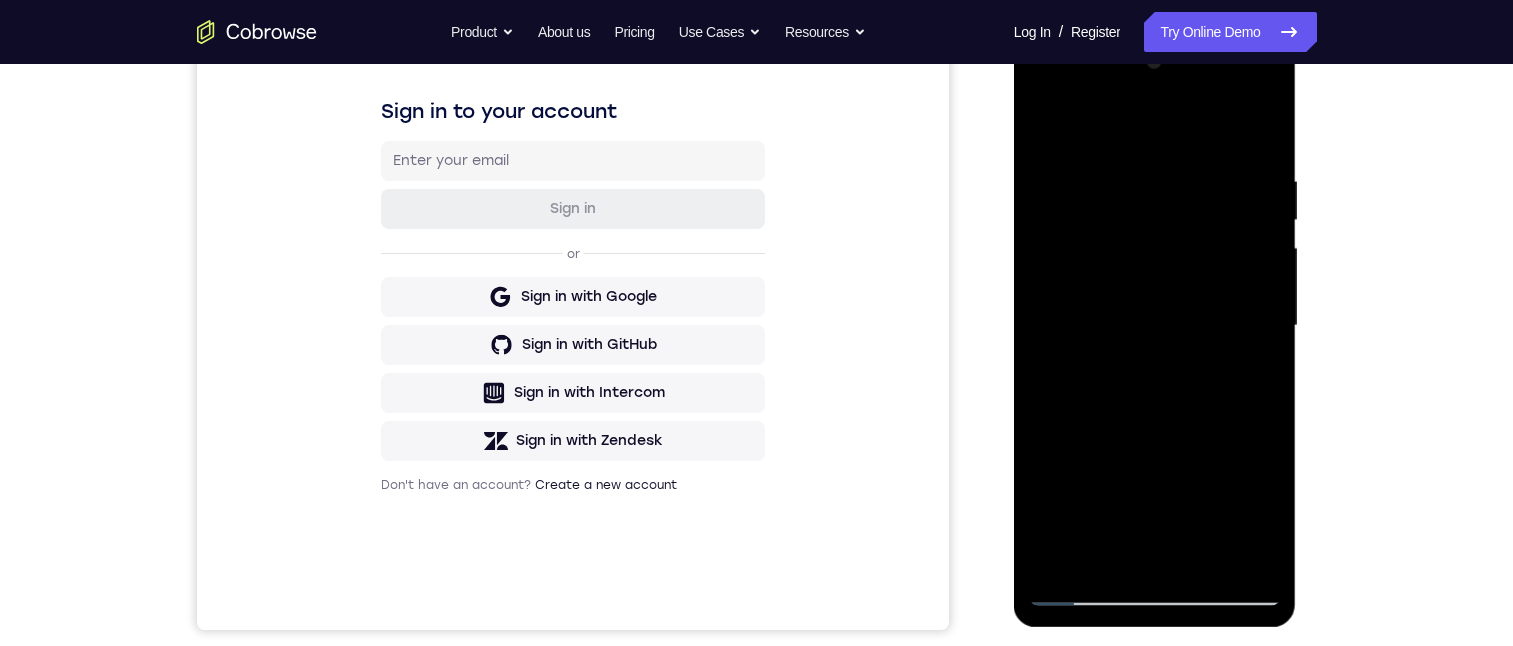 click at bounding box center [1155, 326] 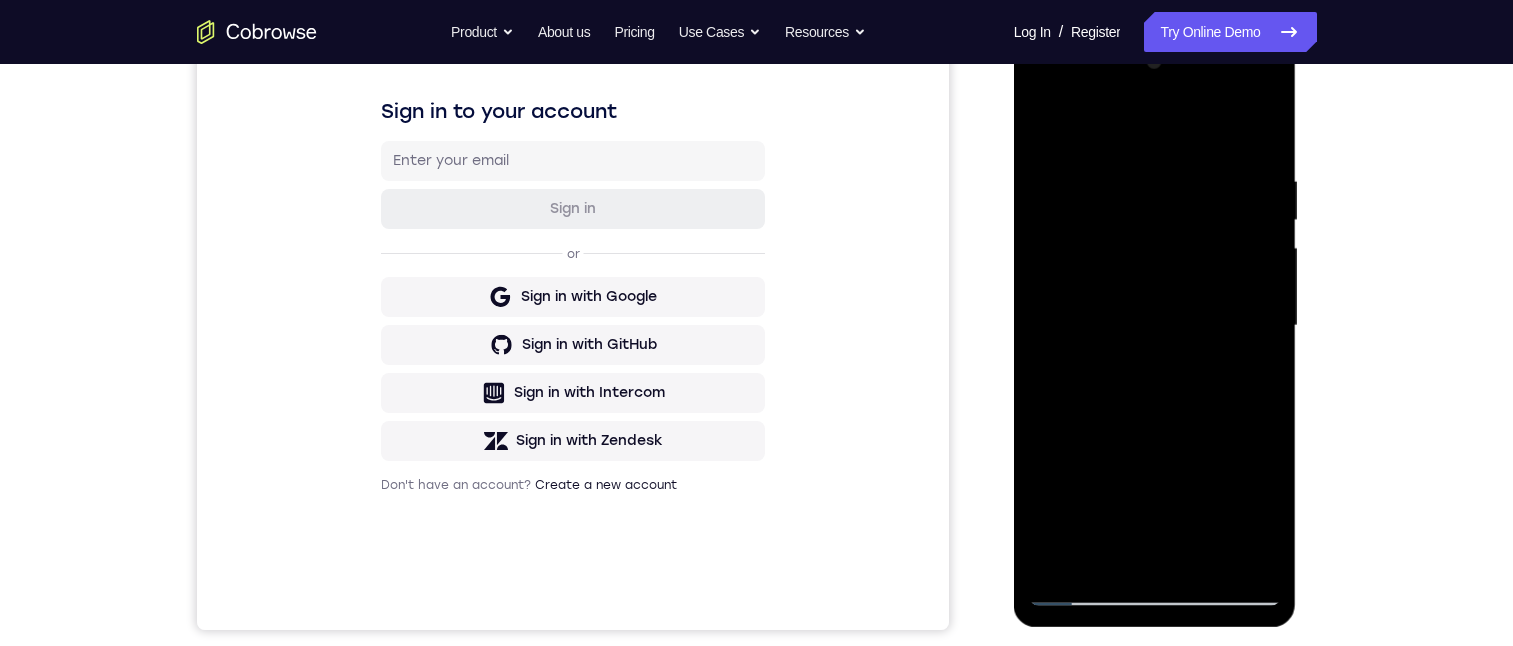 click at bounding box center [1155, 326] 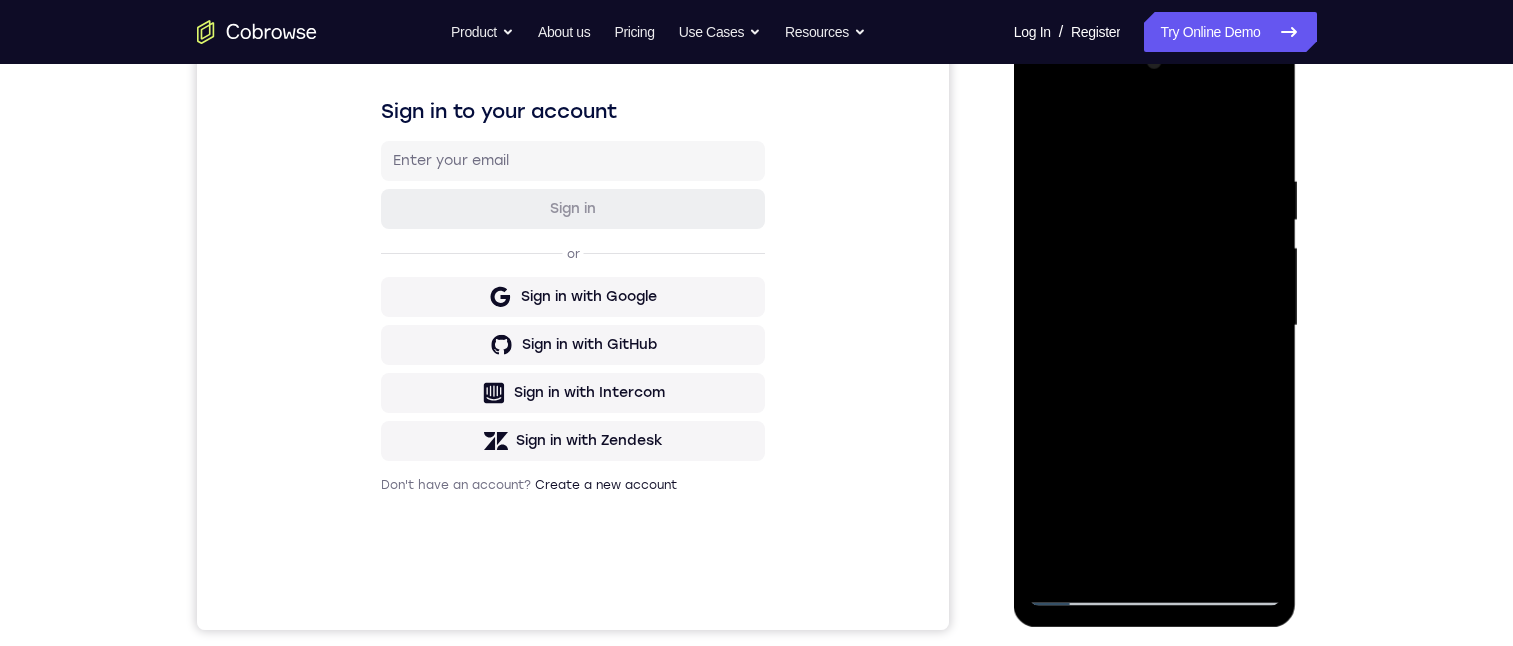 click at bounding box center [1155, 326] 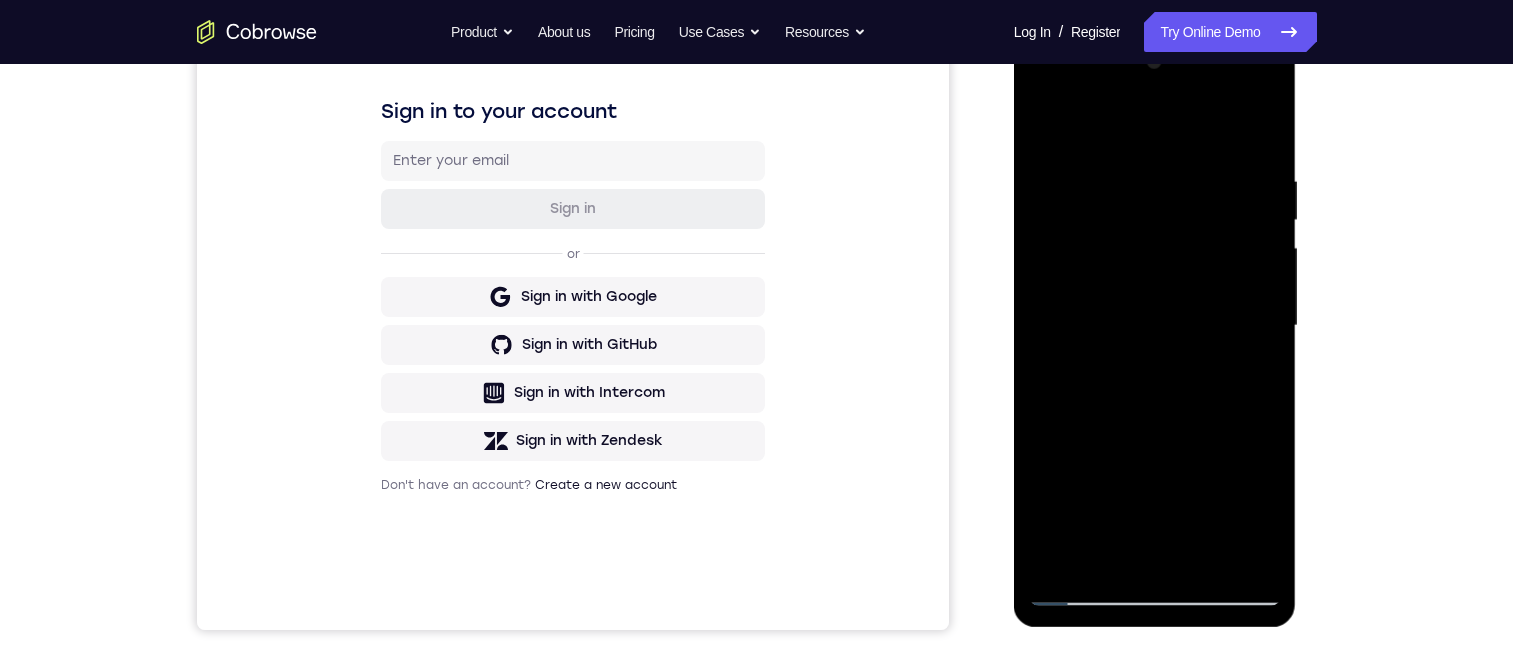 click at bounding box center [1155, 326] 